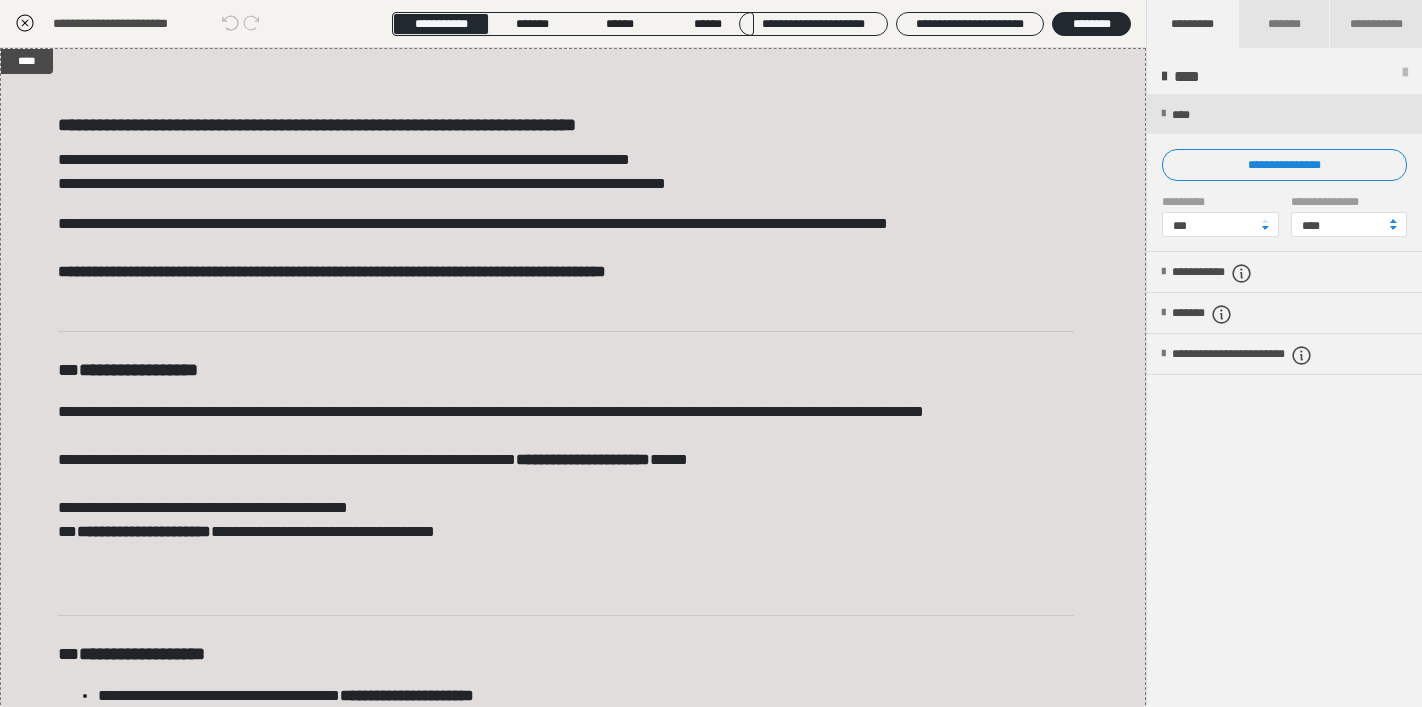 scroll, scrollTop: 349, scrollLeft: 0, axis: vertical 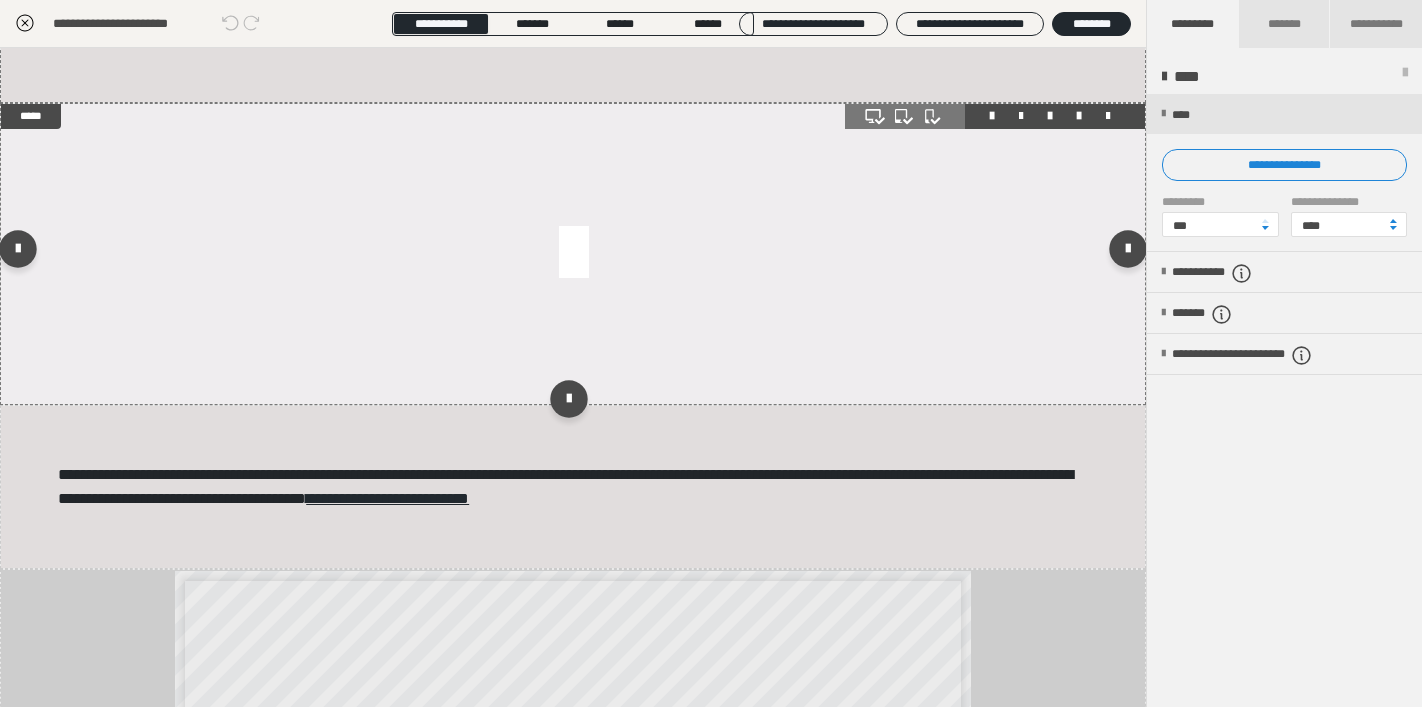 click at bounding box center [573, 254] 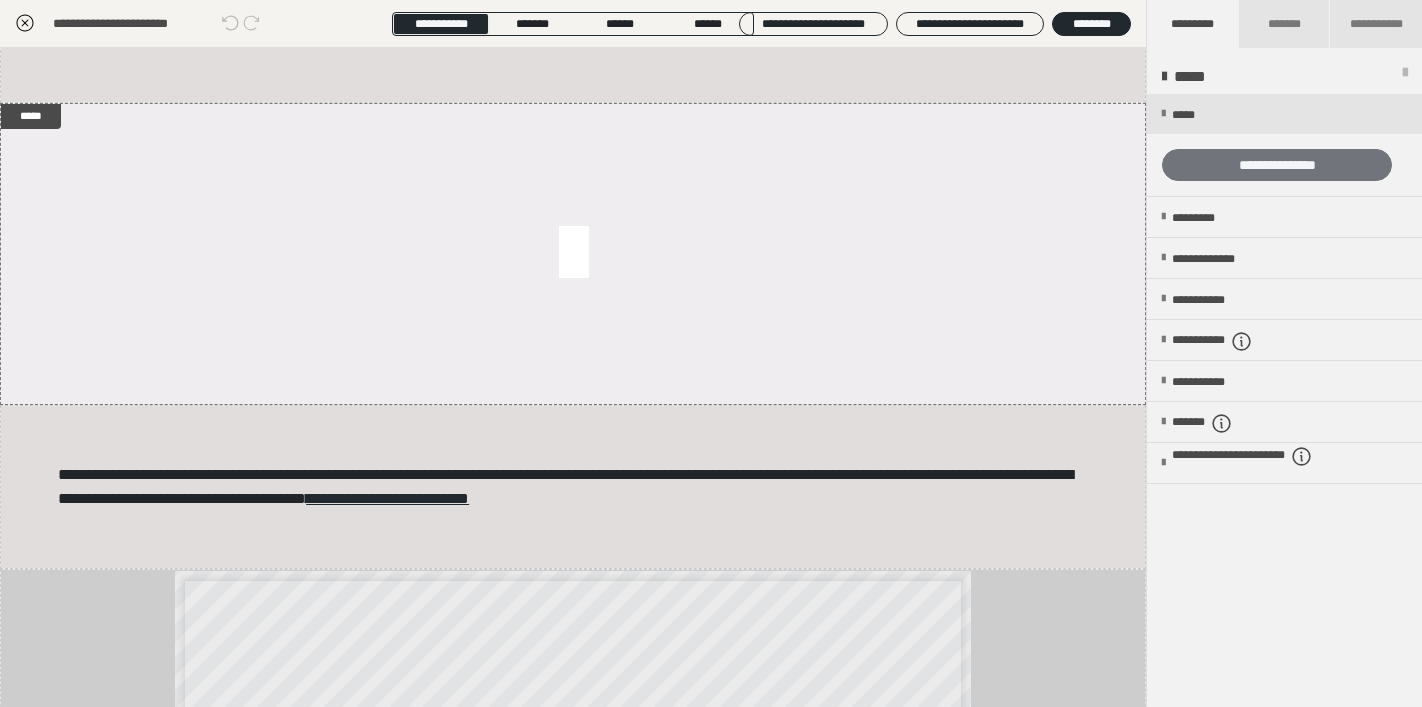 click on "**********" at bounding box center [1277, 165] 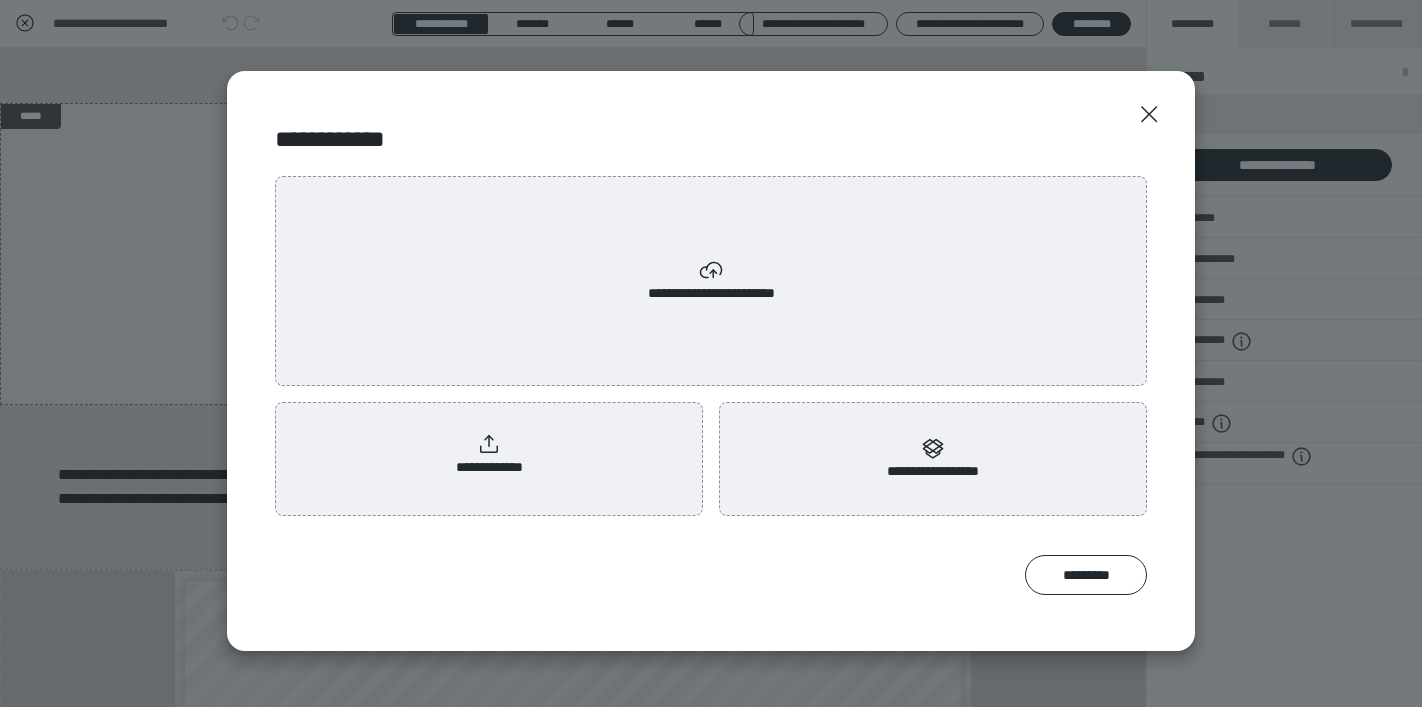 click on "**********" at bounding box center [489, 455] 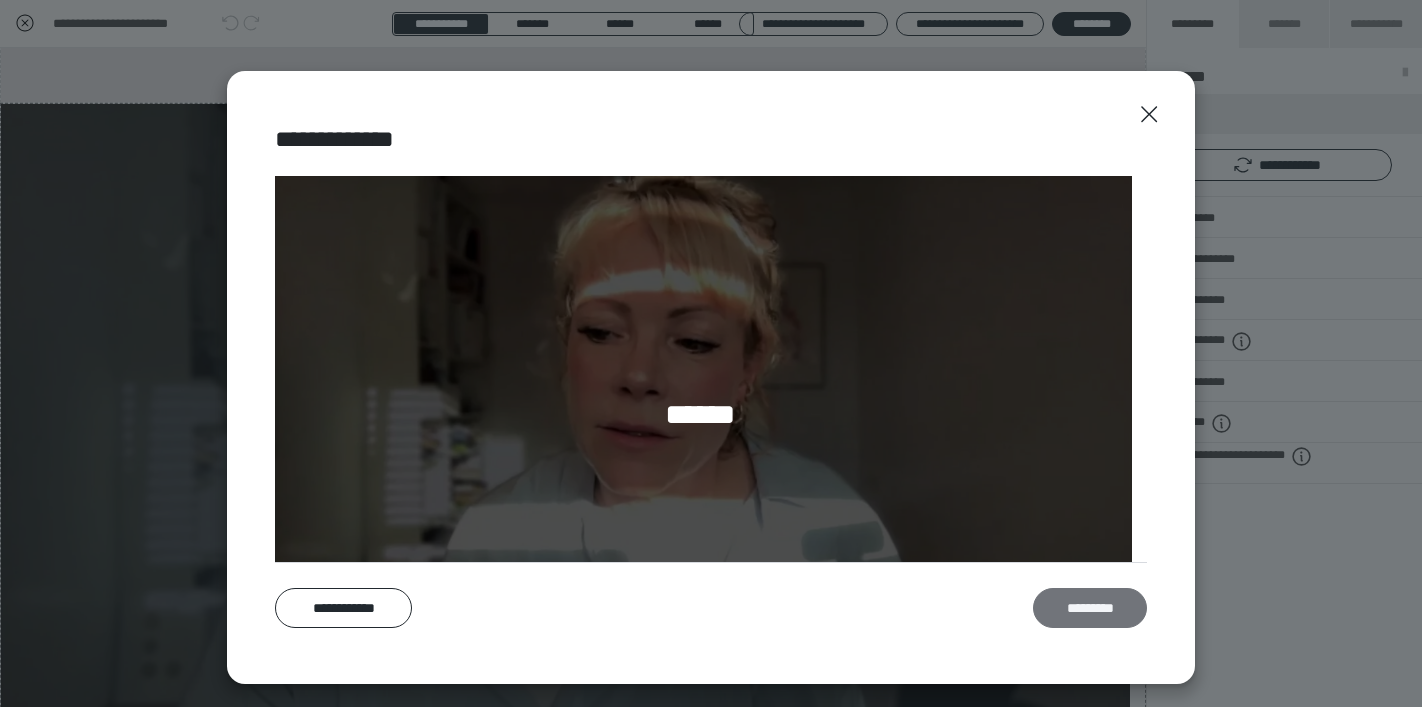 click on "*********" at bounding box center (1090, 608) 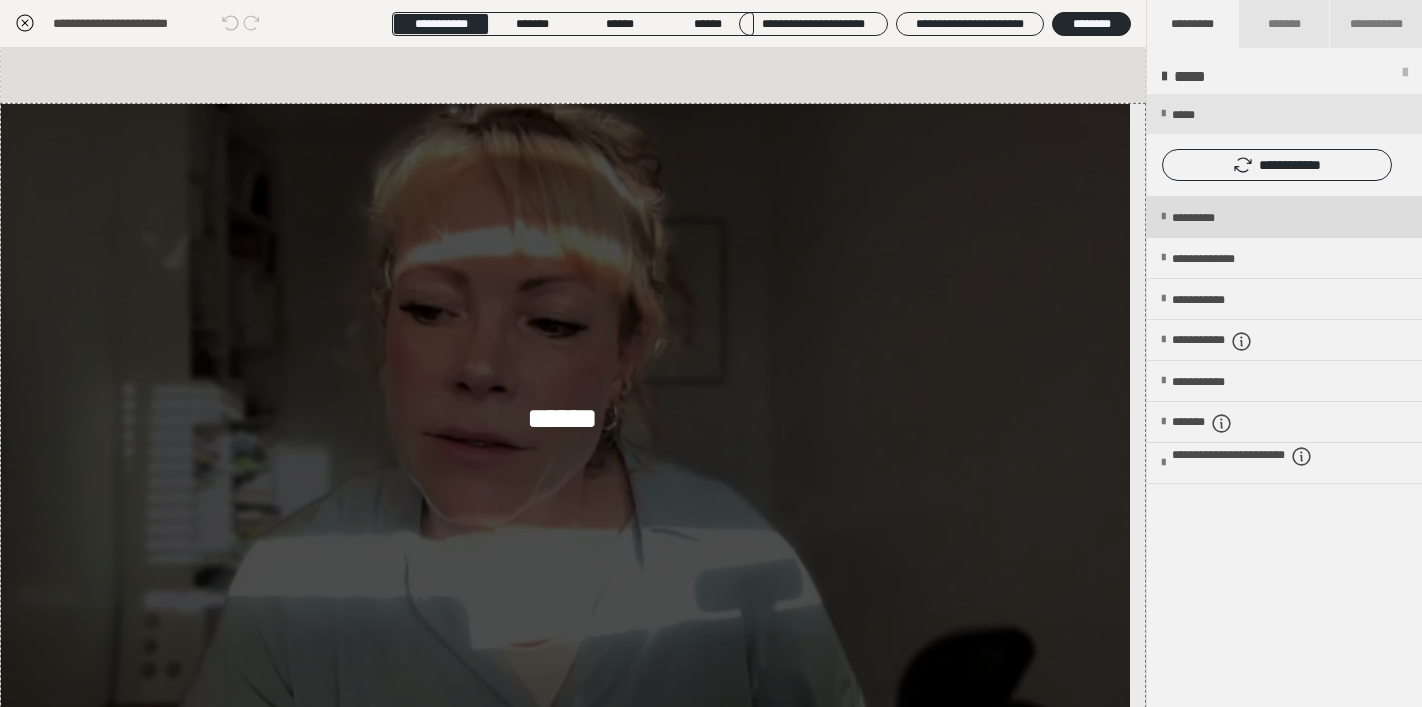 click on "*********" at bounding box center (1284, 217) 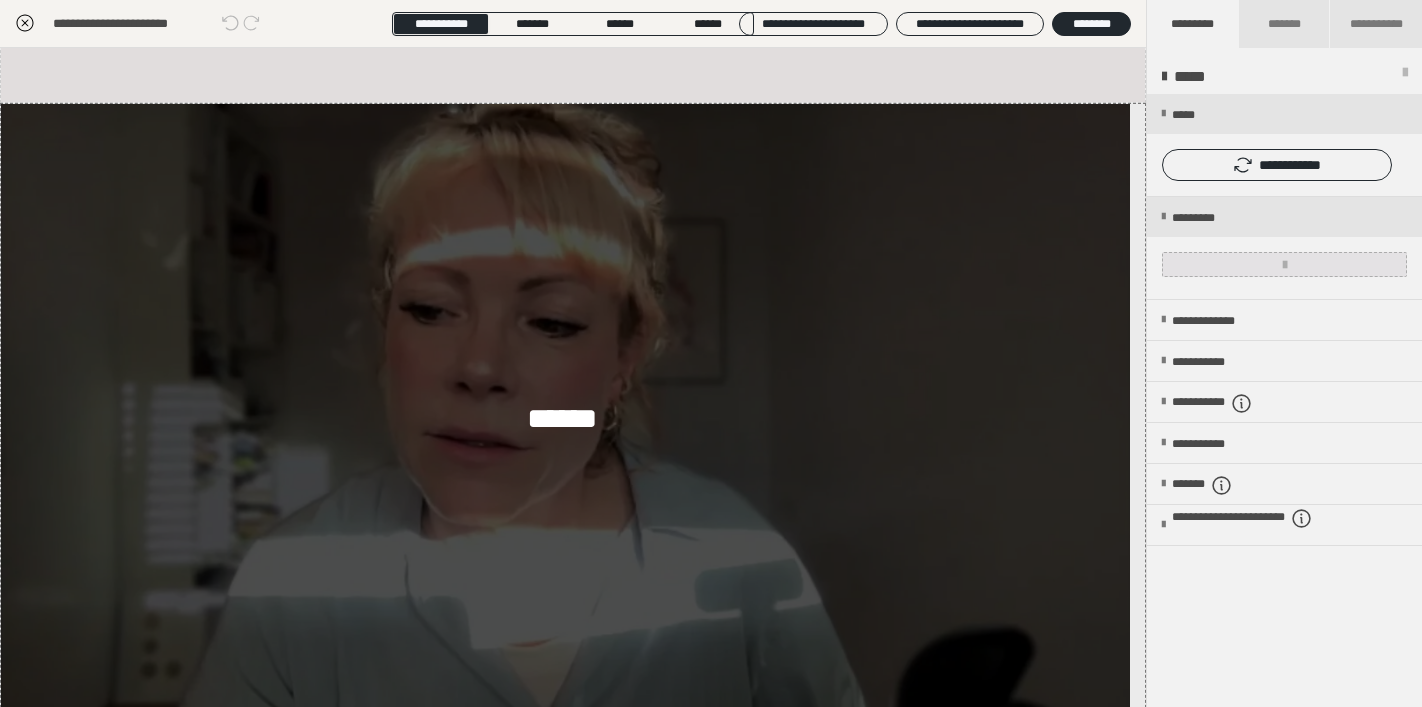 click at bounding box center (1284, 264) 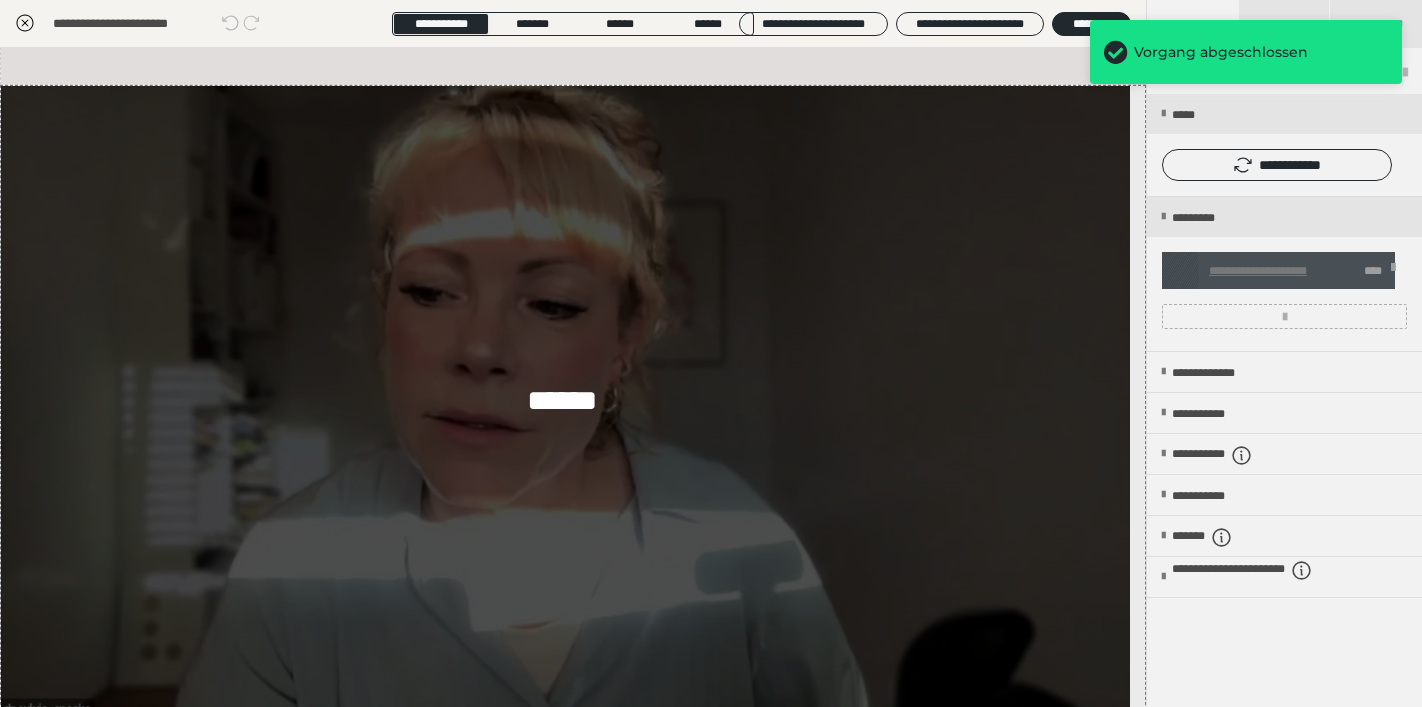scroll, scrollTop: 1485, scrollLeft: 0, axis: vertical 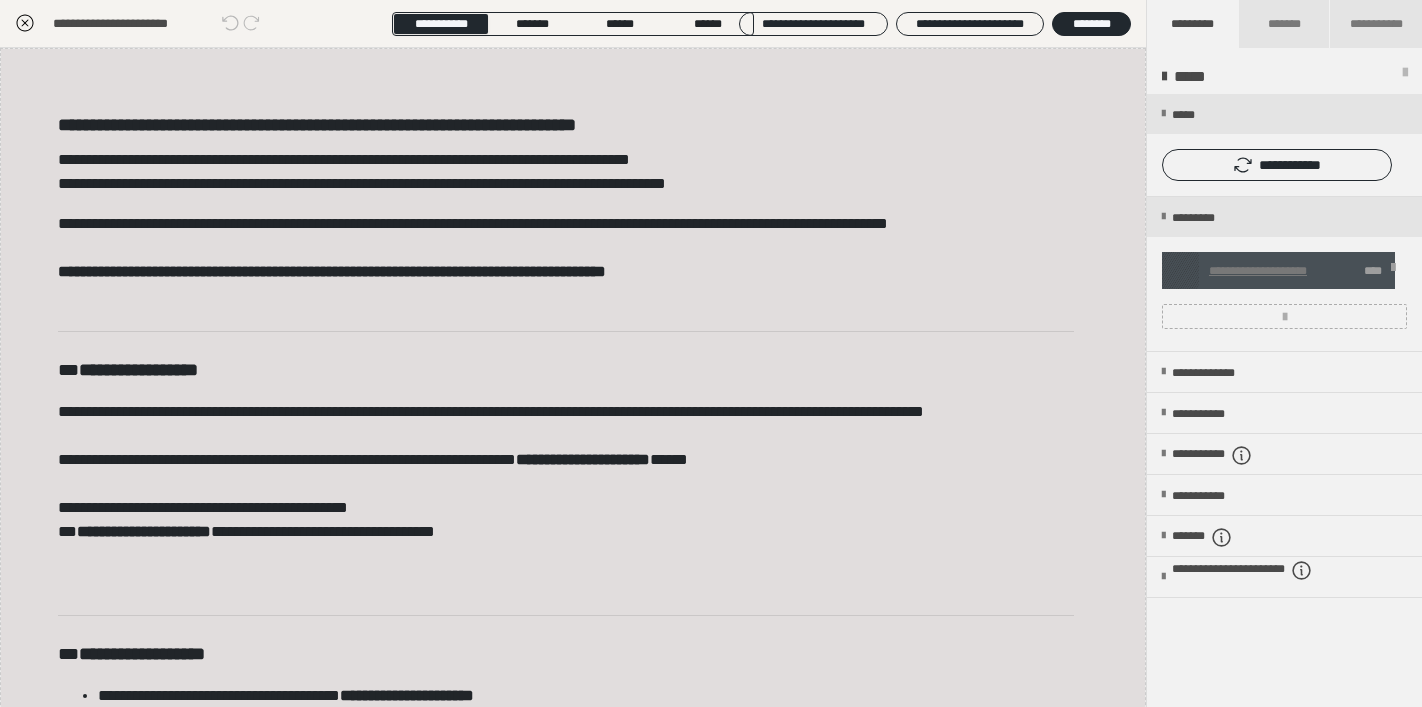 click 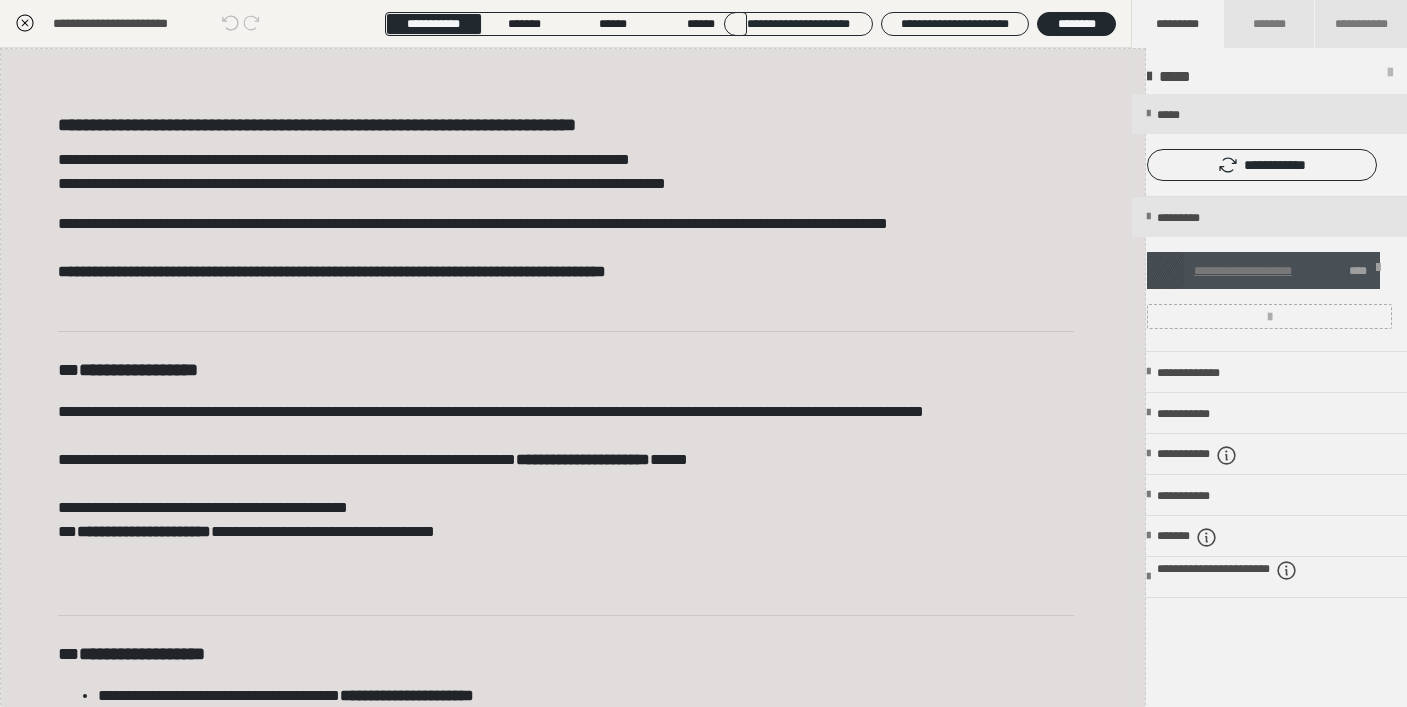 scroll, scrollTop: 0, scrollLeft: 0, axis: both 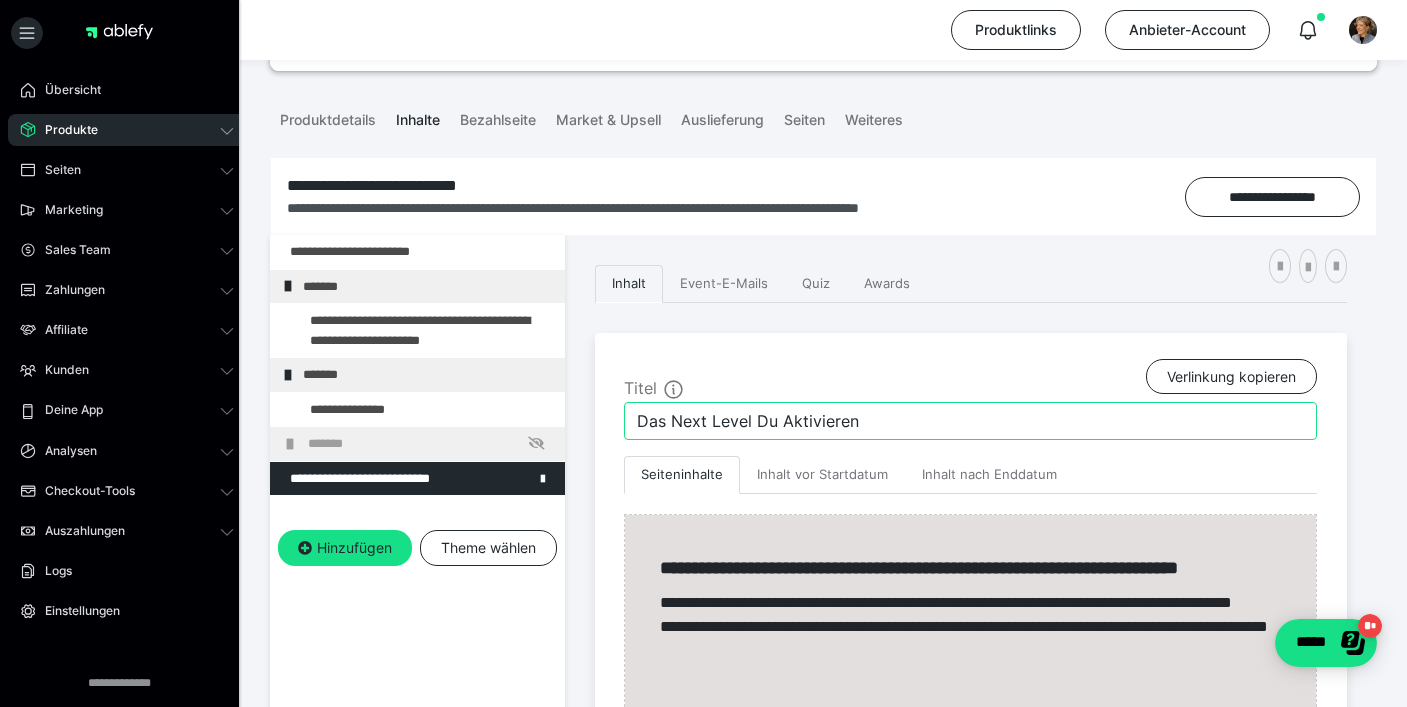 click on "Das Next Level Du Aktivieren" at bounding box center [970, 421] 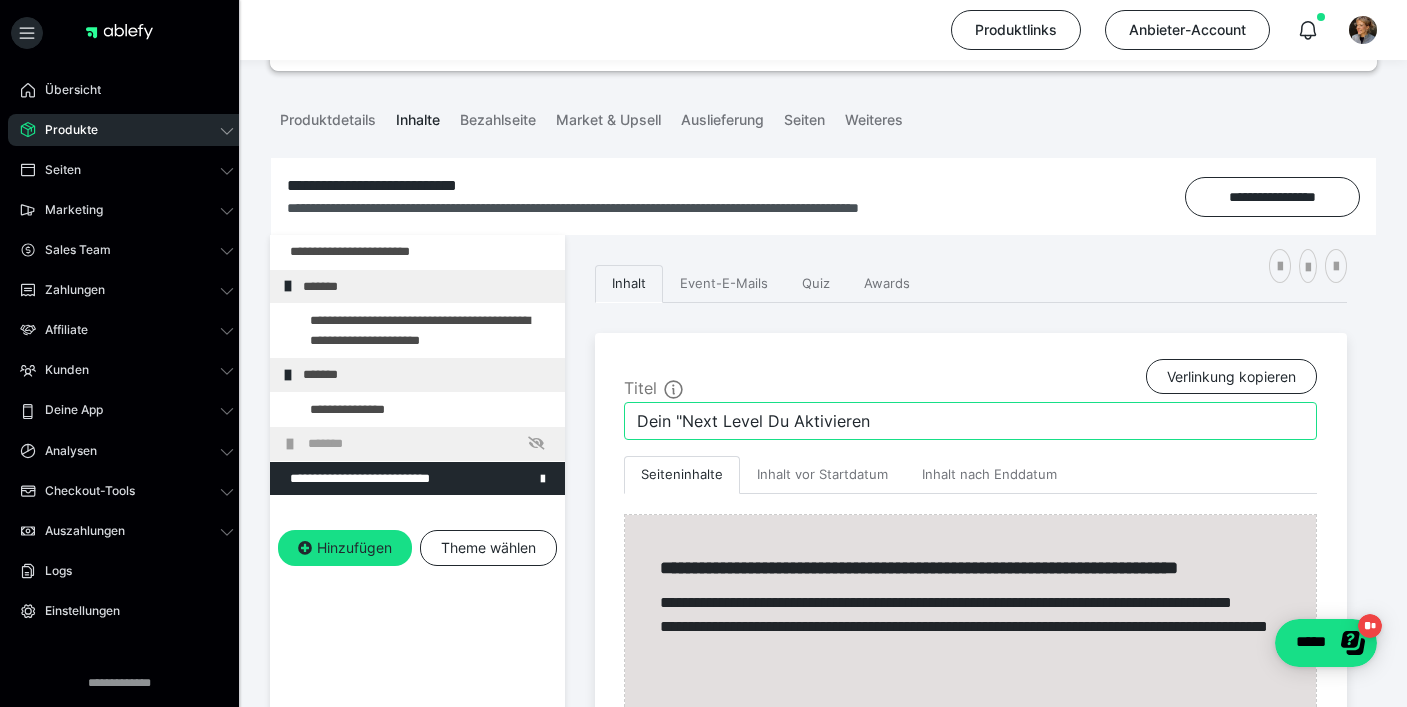 click on "Dein "Next Level Du Aktivieren" at bounding box center (970, 421) 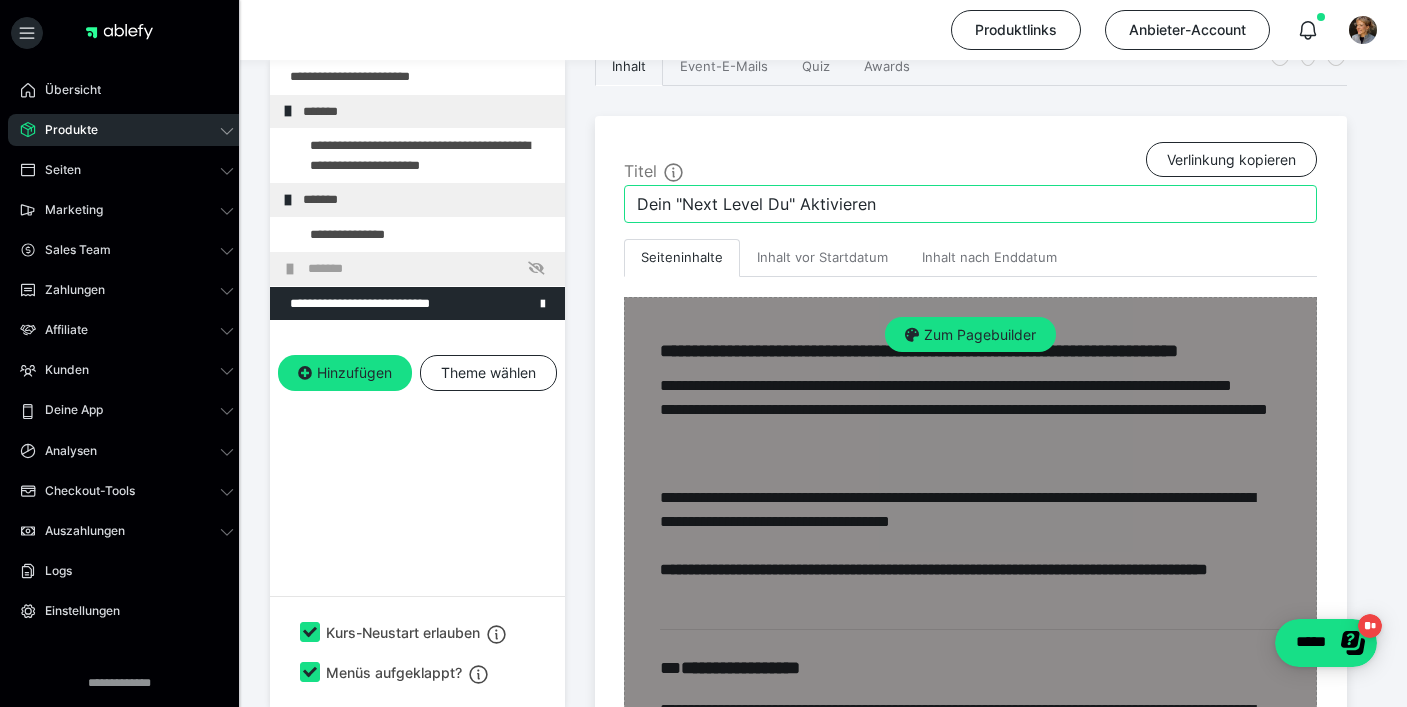 scroll, scrollTop: 395, scrollLeft: 0, axis: vertical 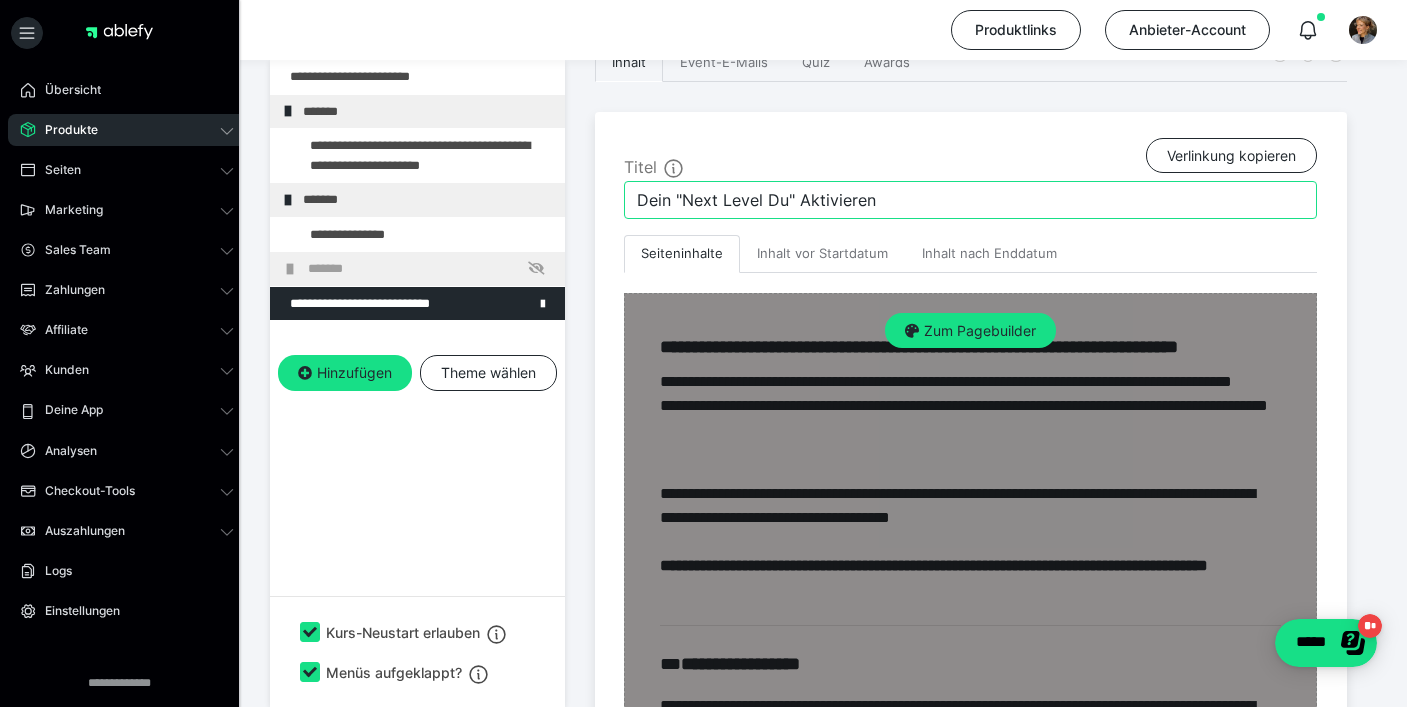 type on "Dein "Next Level Du" Aktivieren" 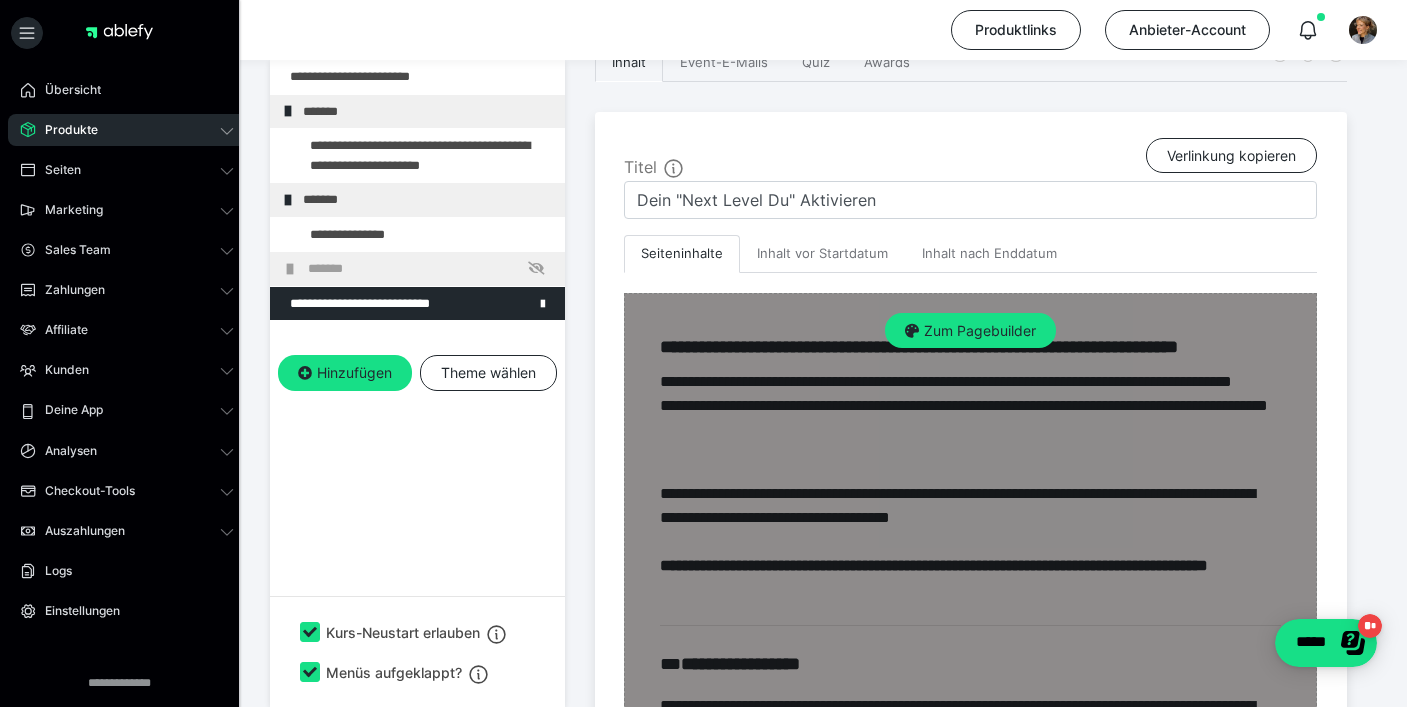 click on "Zum Pagebuilder" at bounding box center (970, 1757) 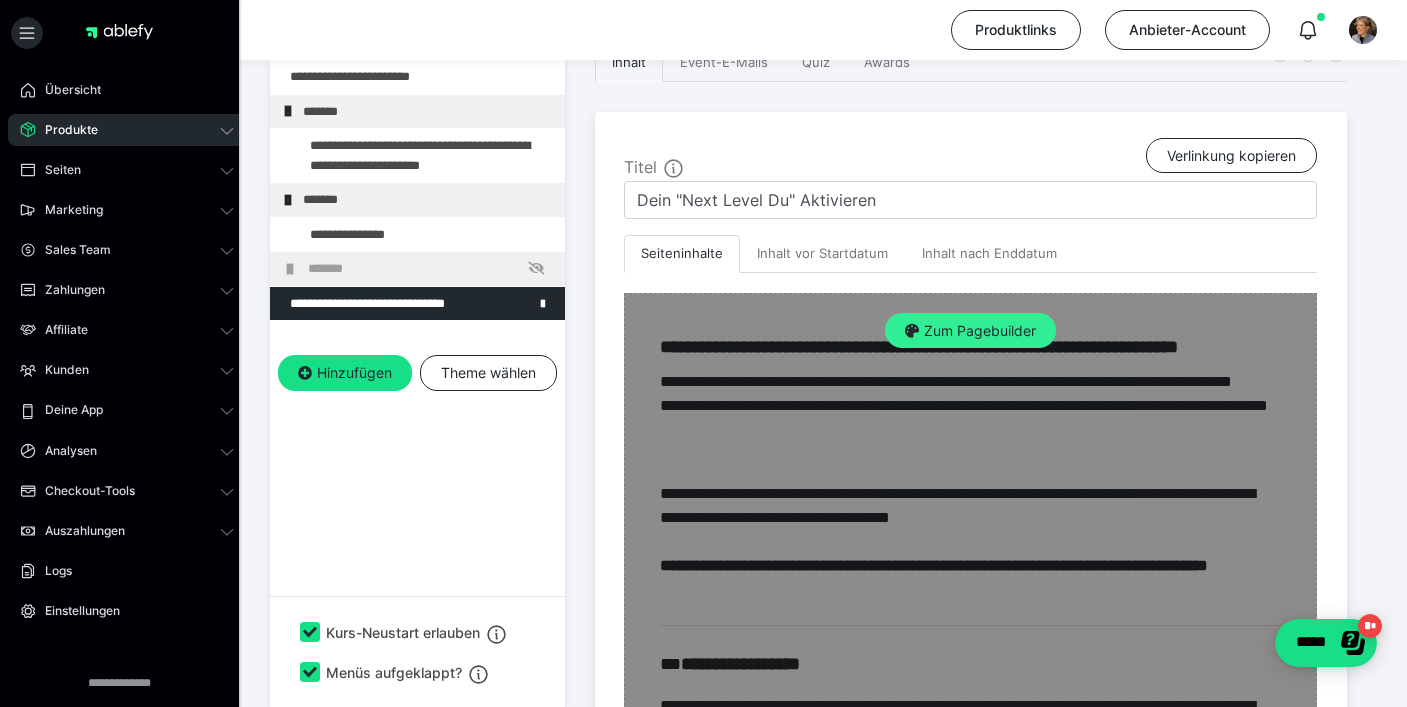 click on "Zum Pagebuilder" at bounding box center [970, 331] 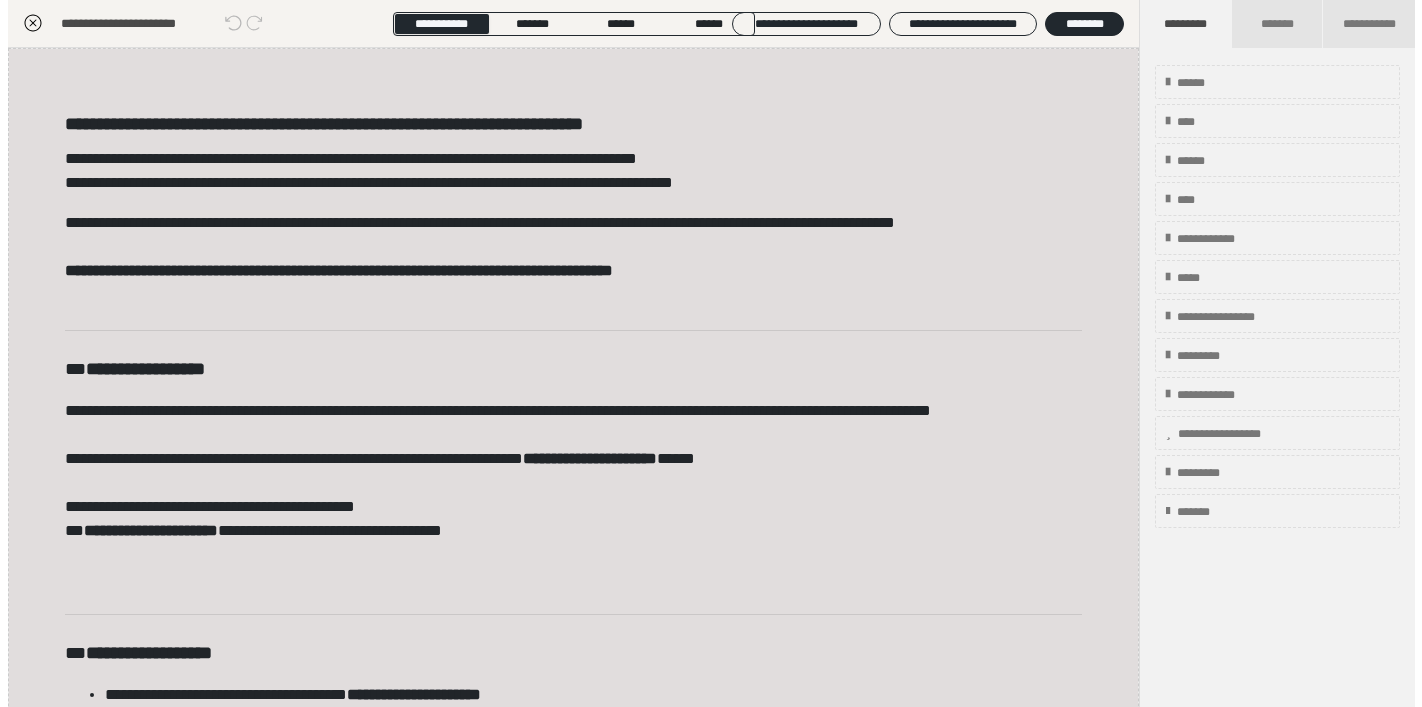 scroll, scrollTop: 349, scrollLeft: 0, axis: vertical 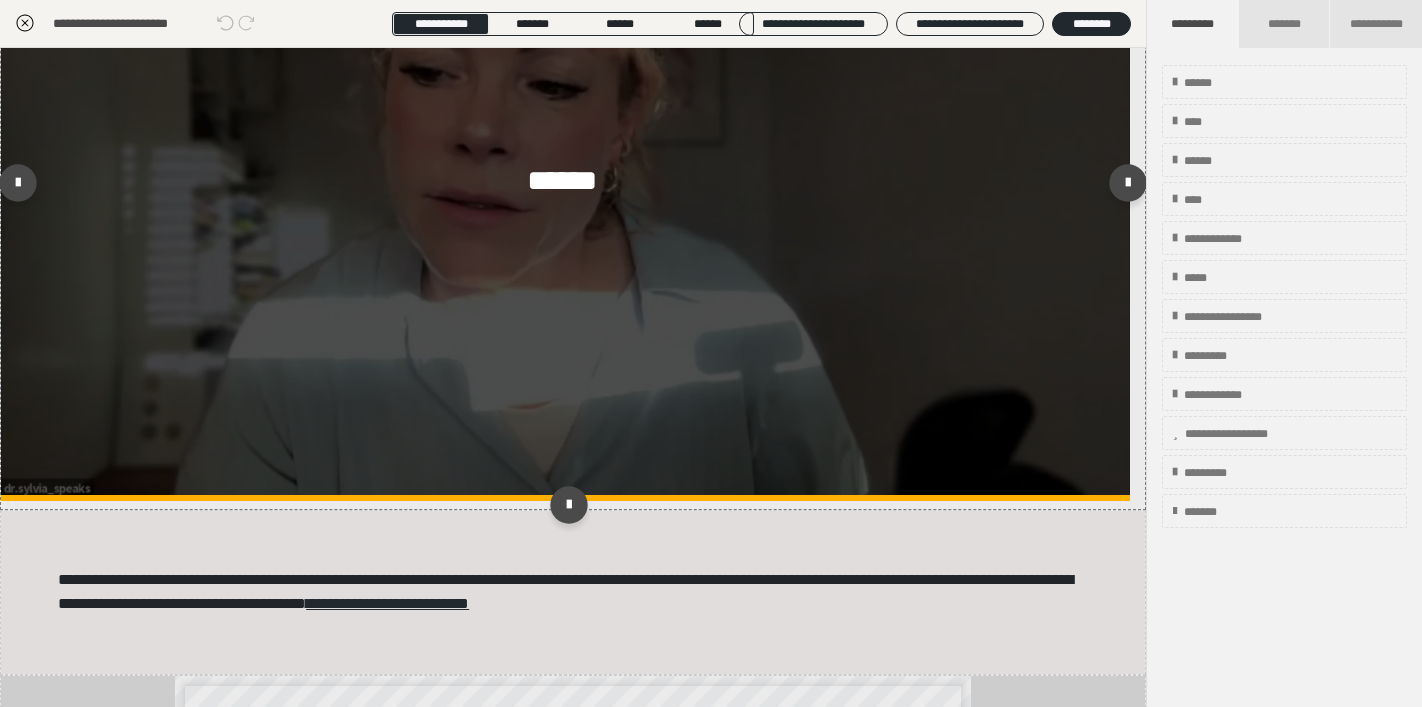 click on "******" at bounding box center [565, 183] 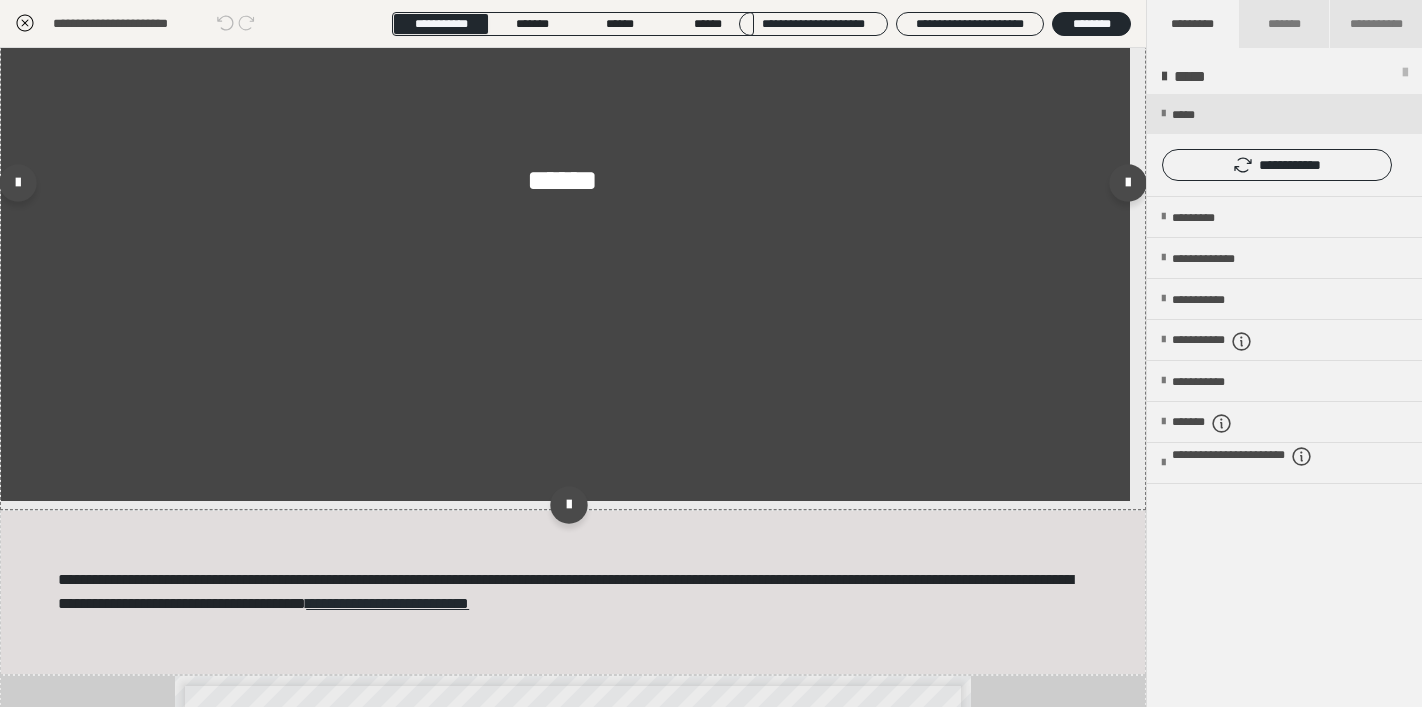 click on "******" at bounding box center [565, 183] 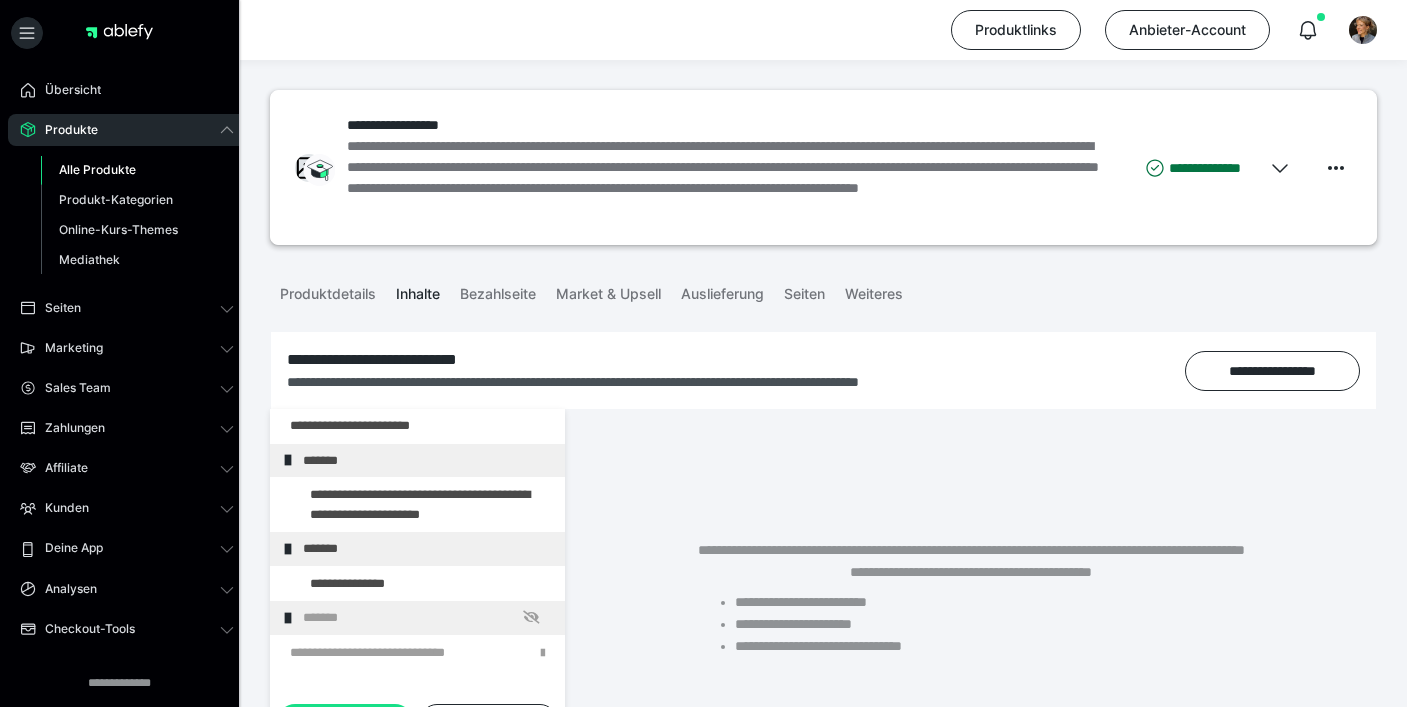 scroll, scrollTop: 0, scrollLeft: 0, axis: both 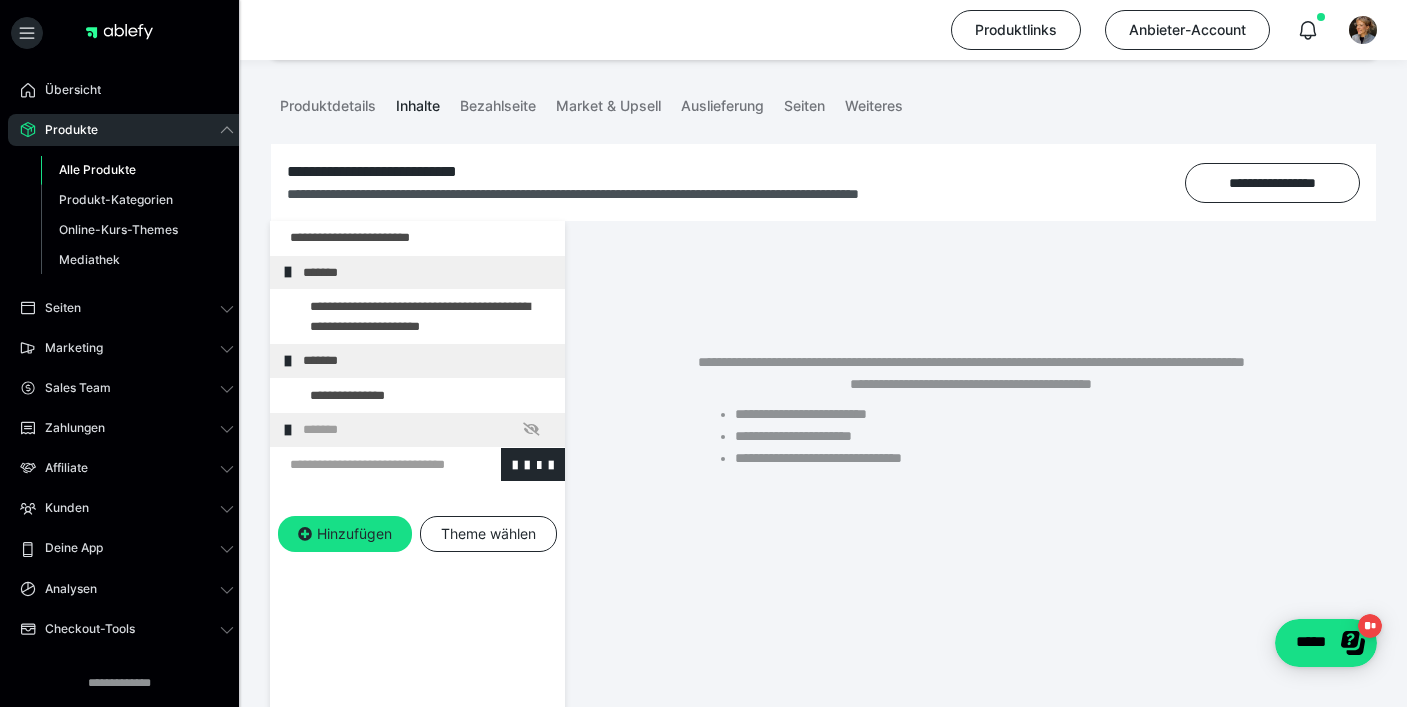 click at bounding box center (365, 465) 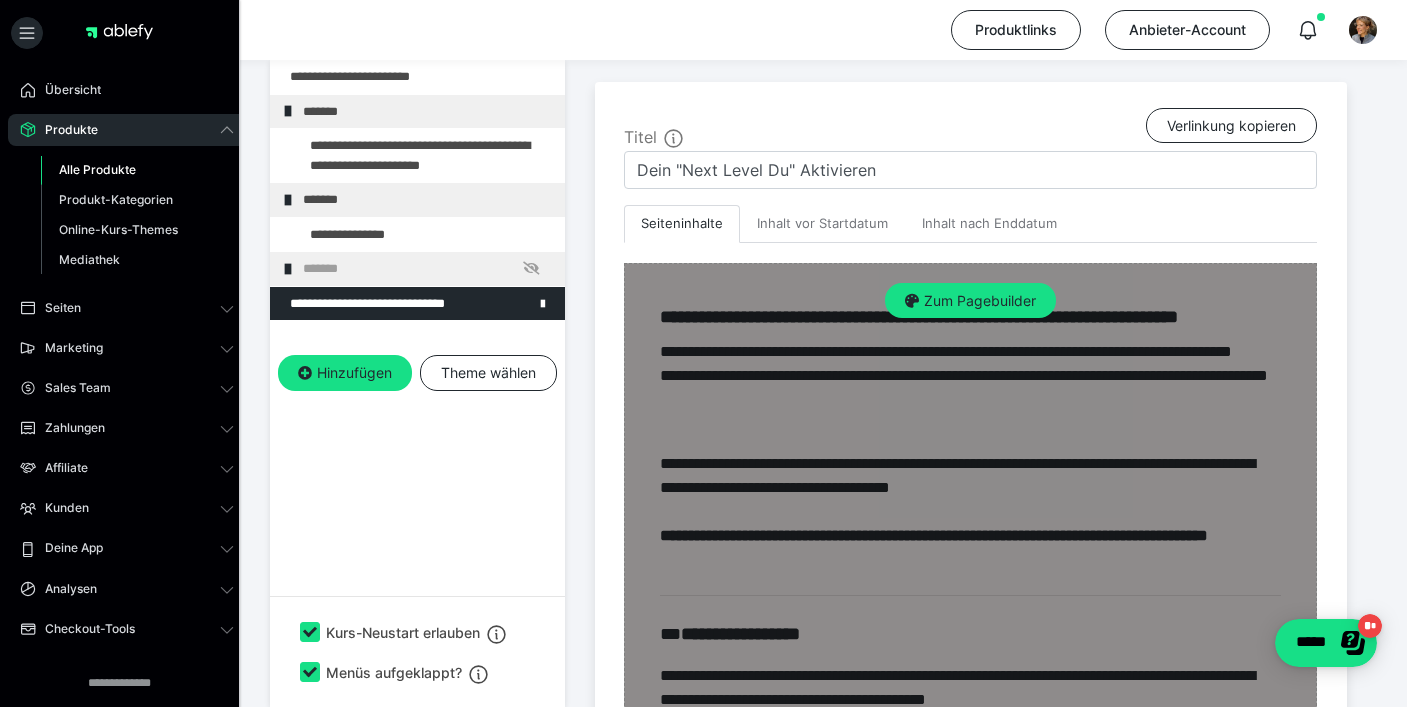 scroll, scrollTop: 433, scrollLeft: 0, axis: vertical 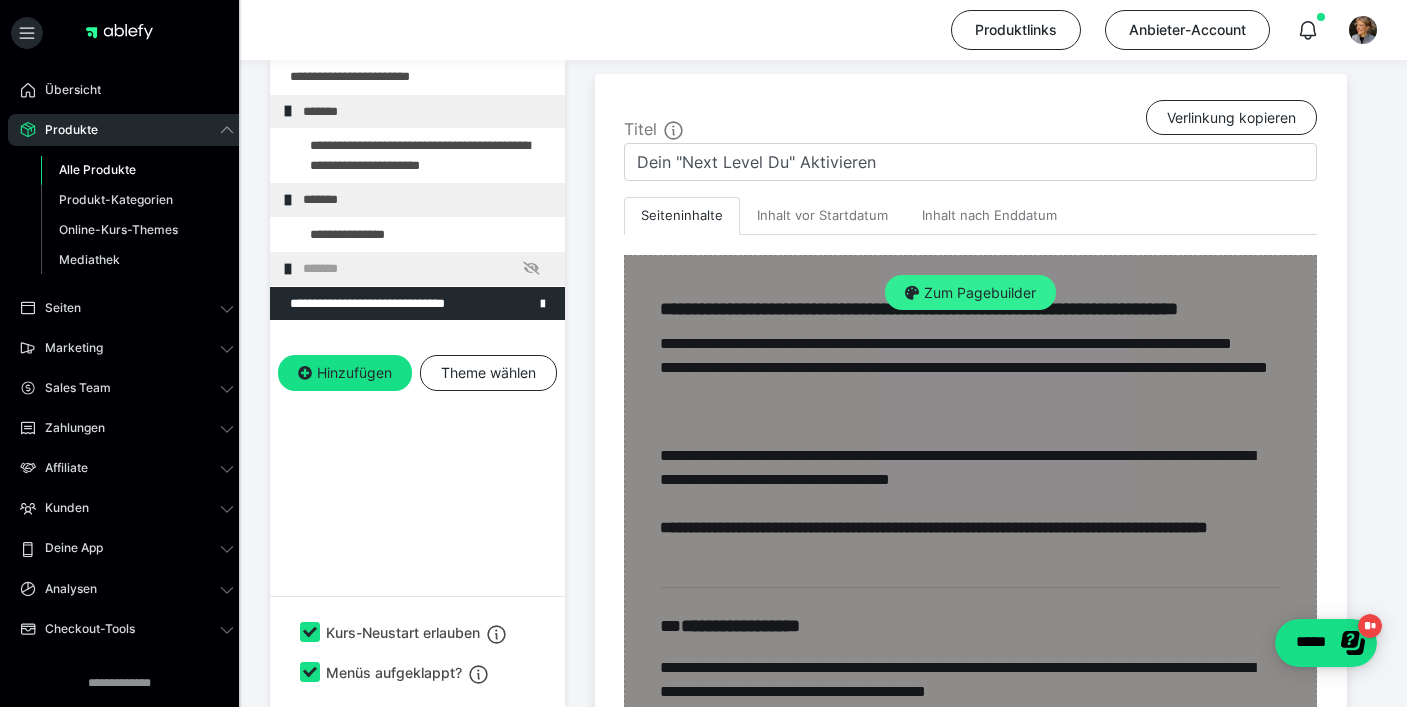click on "Zum Pagebuilder" at bounding box center [970, 293] 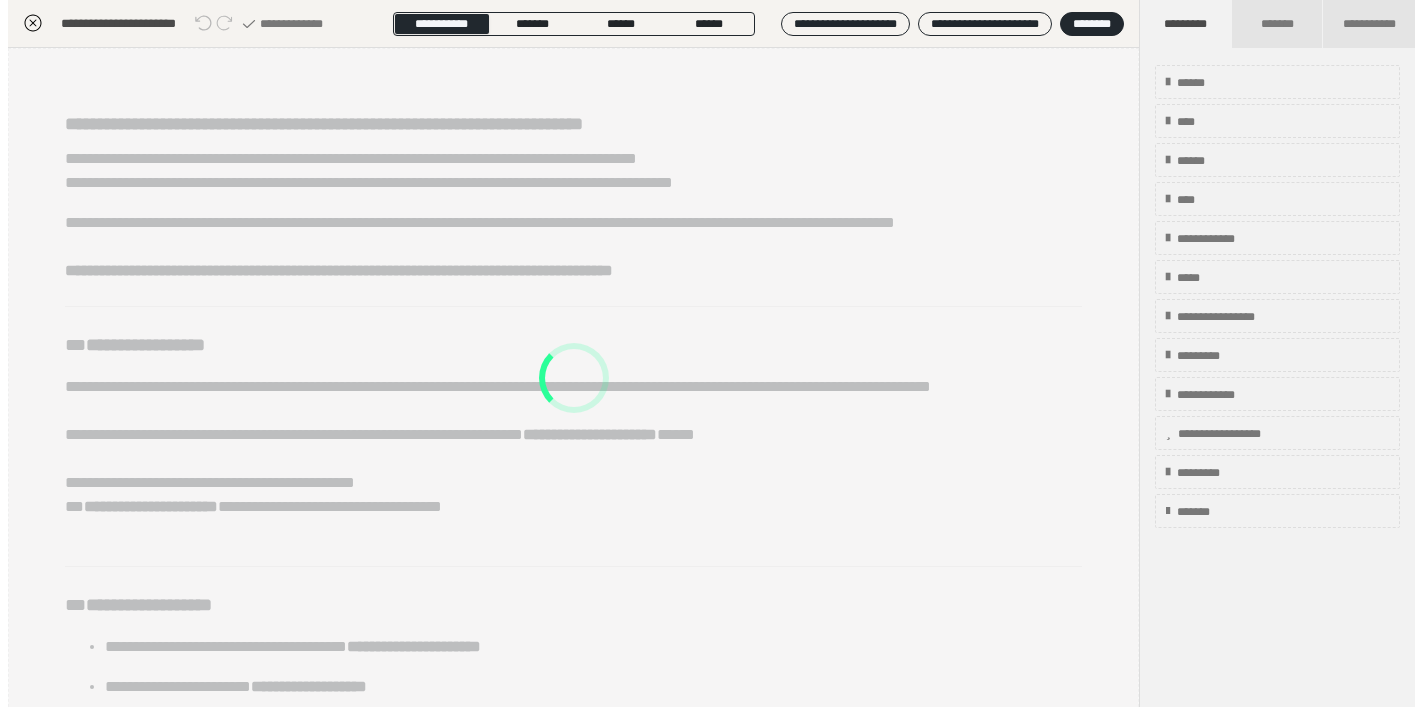 scroll, scrollTop: 349, scrollLeft: 0, axis: vertical 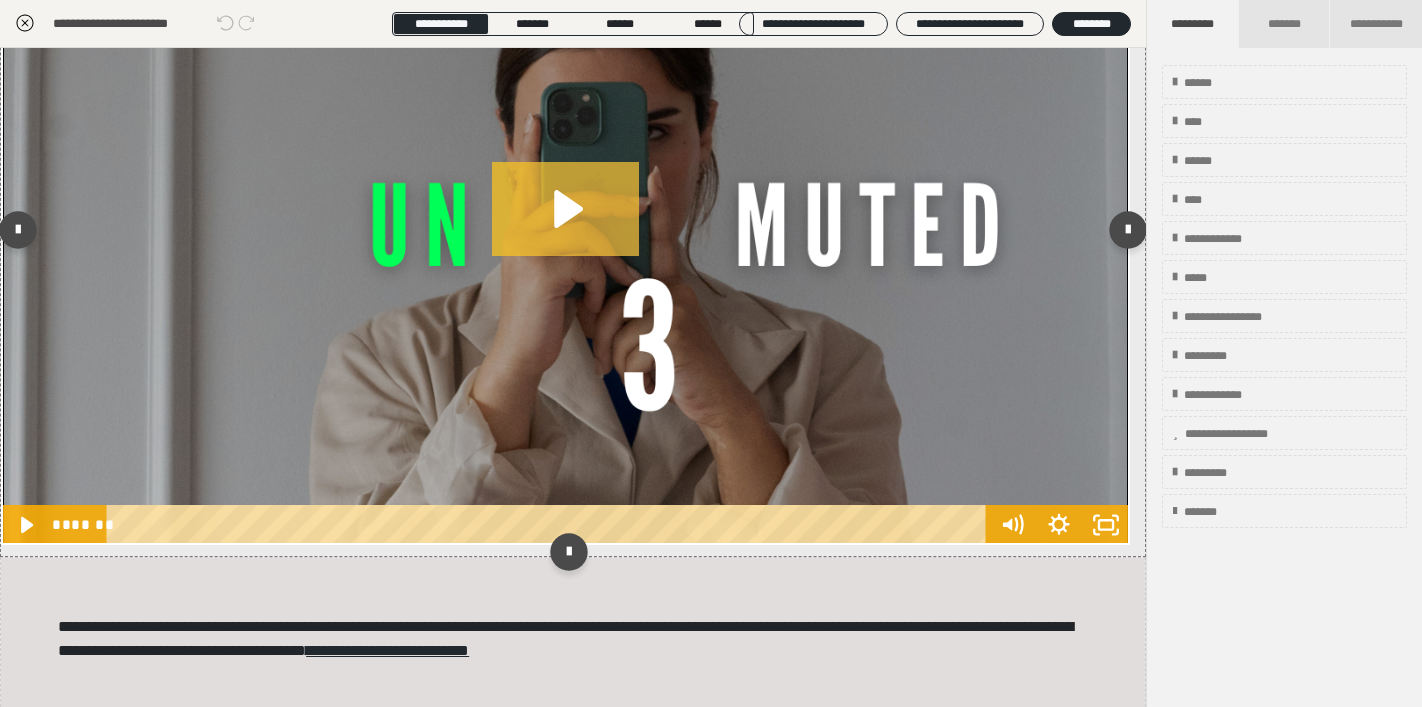 click 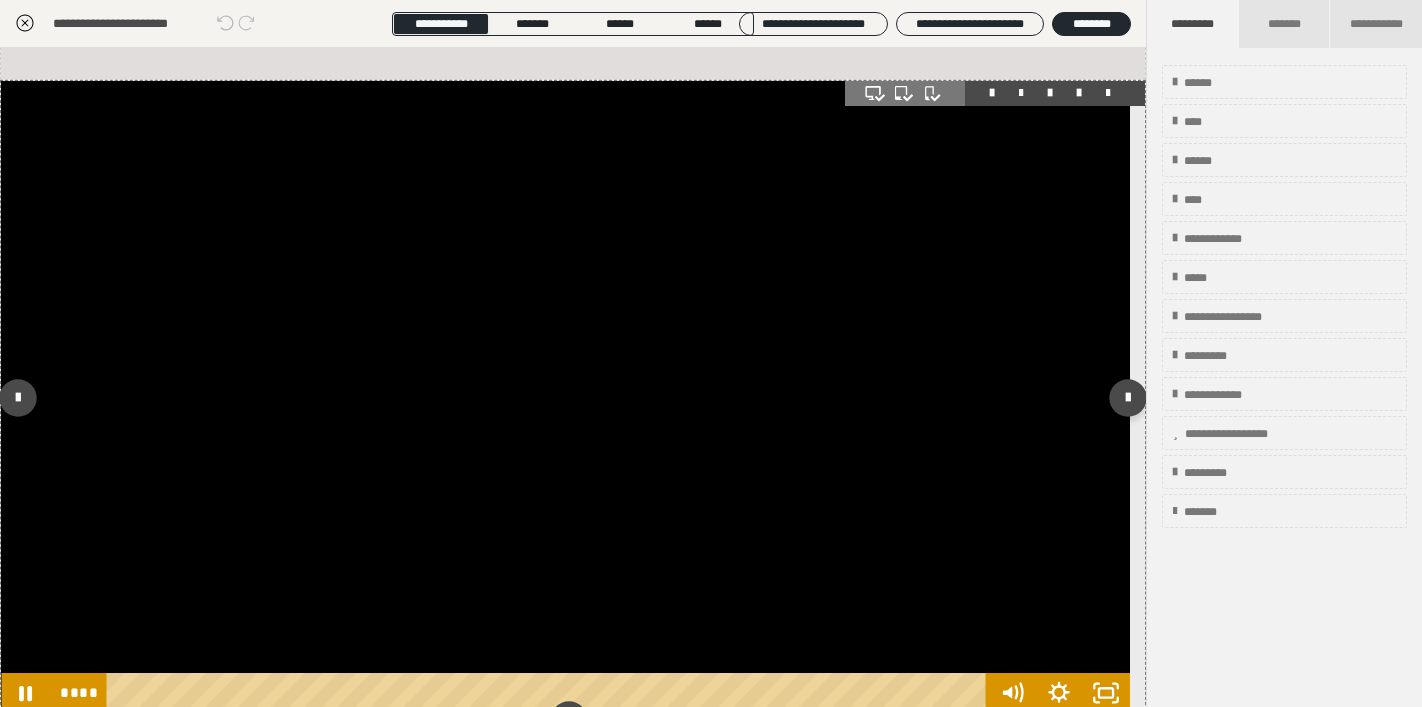 scroll, scrollTop: 1474, scrollLeft: 0, axis: vertical 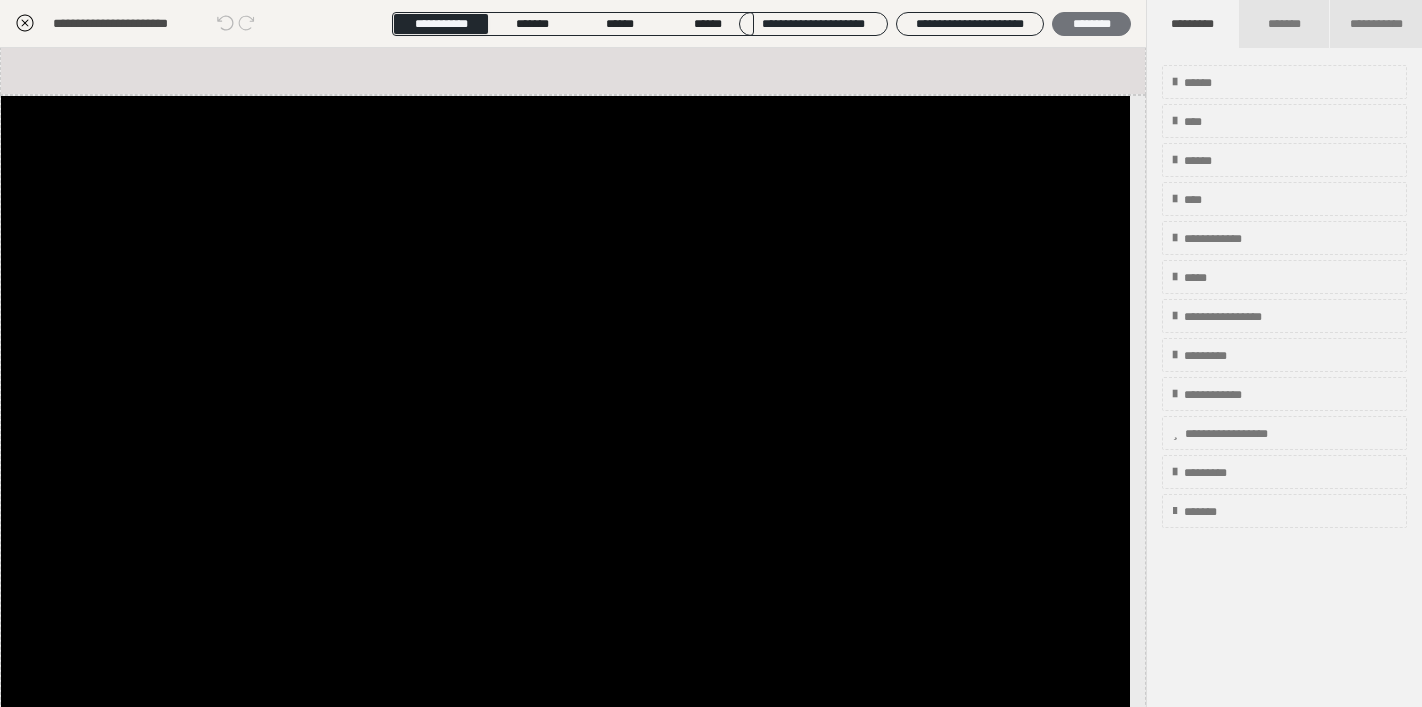 click on "********" at bounding box center (1091, 24) 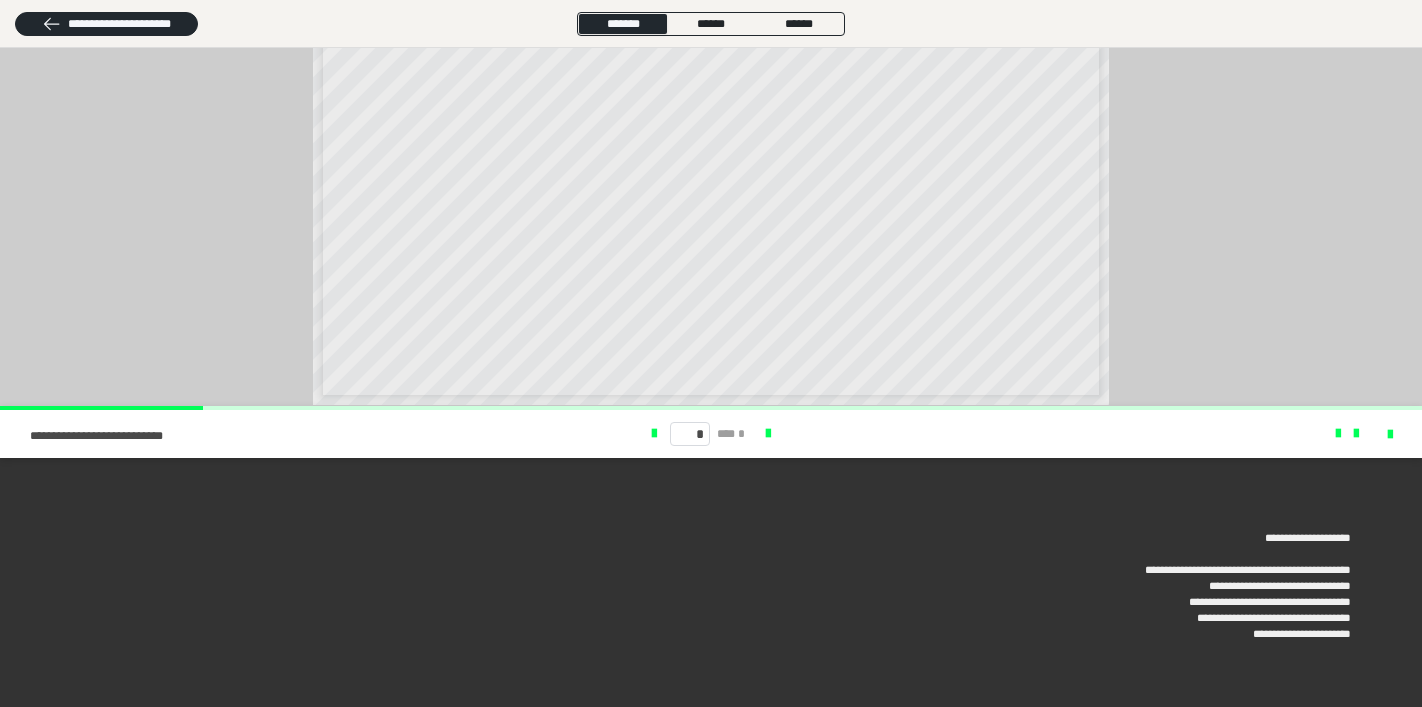 scroll, scrollTop: 2493, scrollLeft: 0, axis: vertical 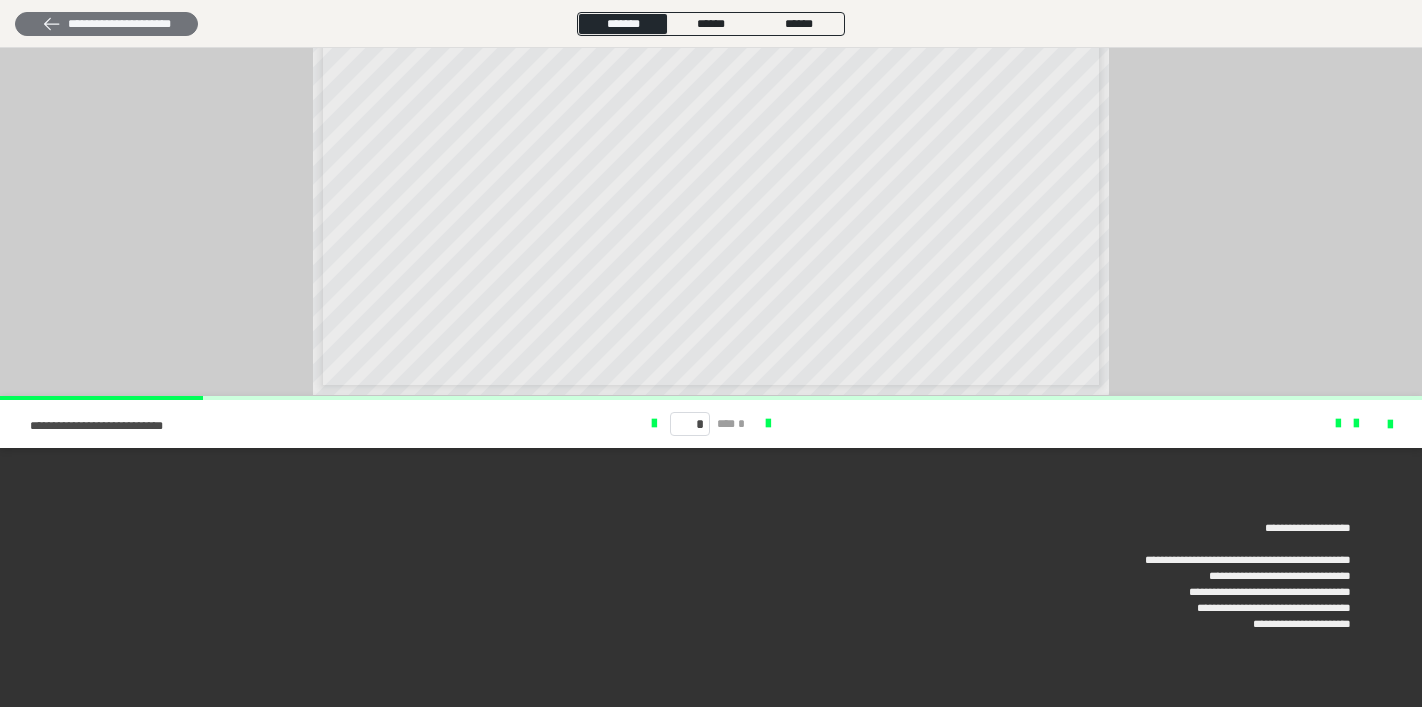 click on "**********" at bounding box center [106, 24] 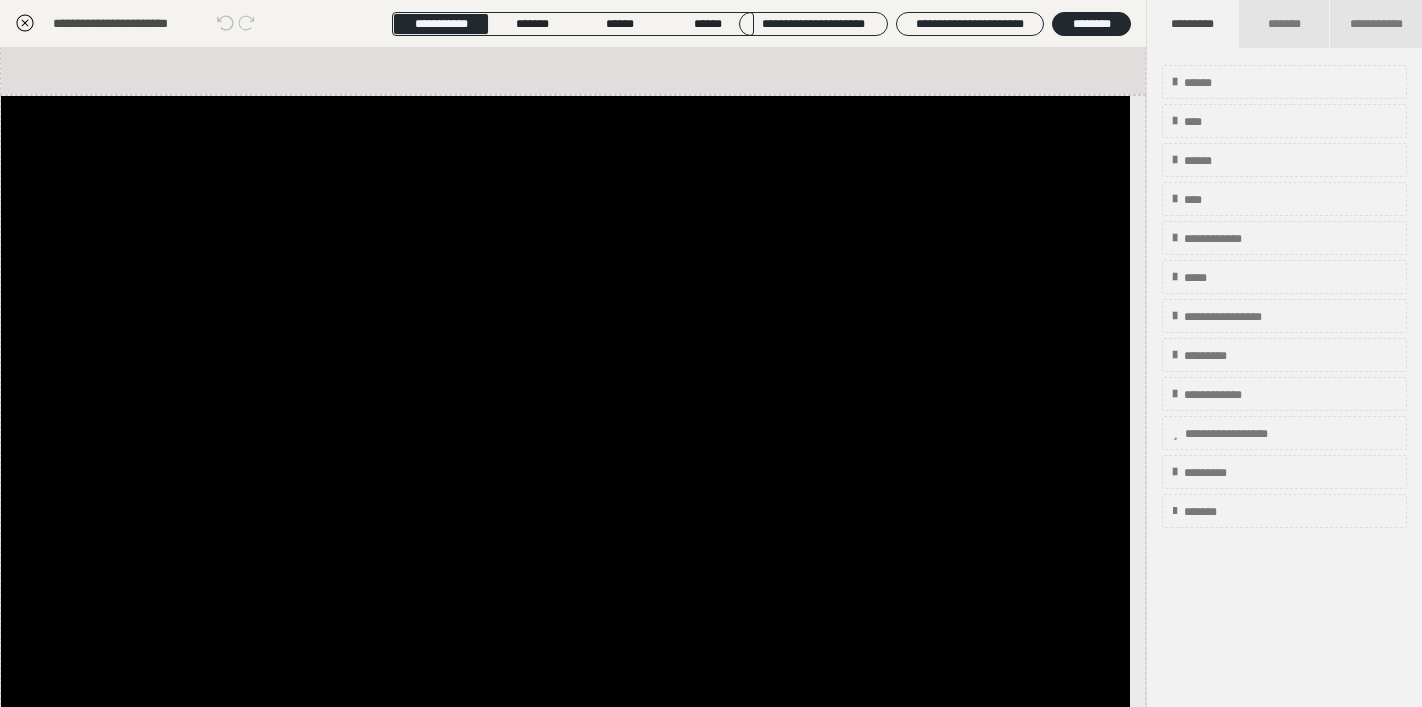 click 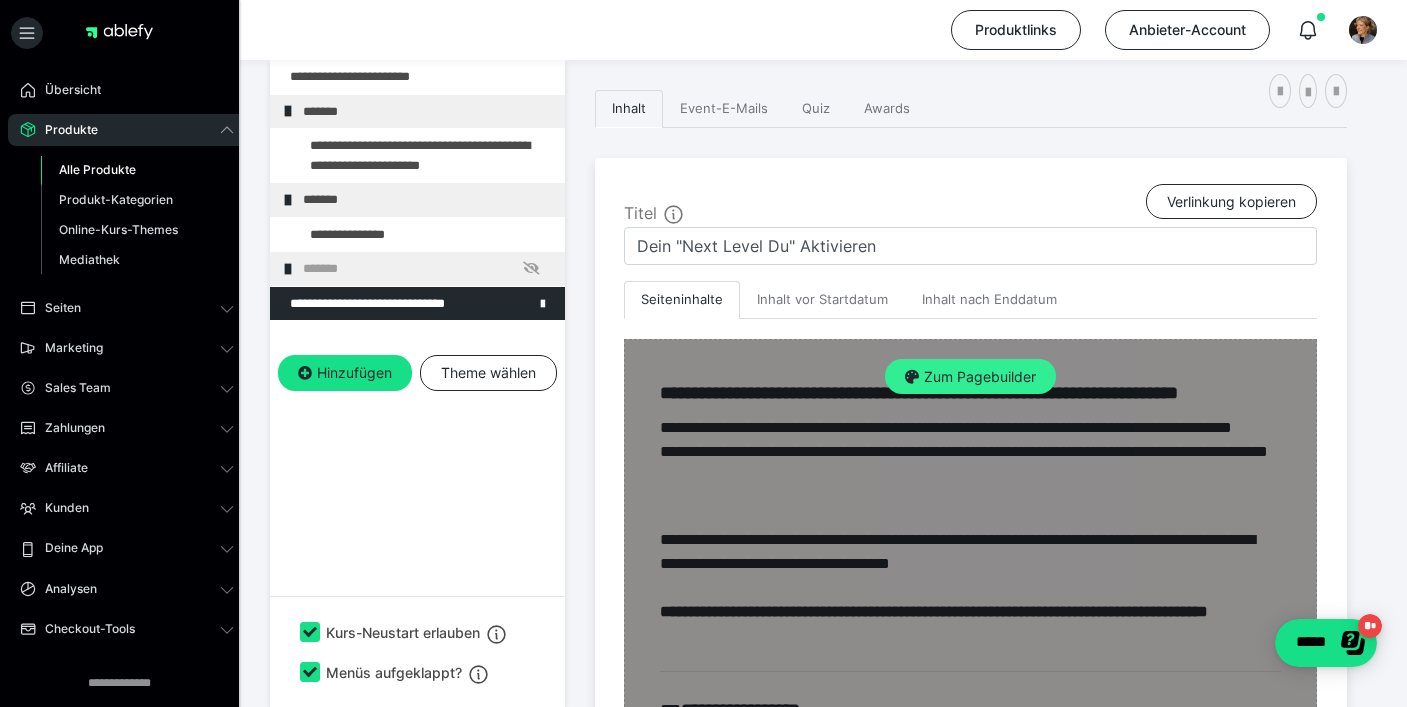 click on "Zum Pagebuilder" at bounding box center (970, 377) 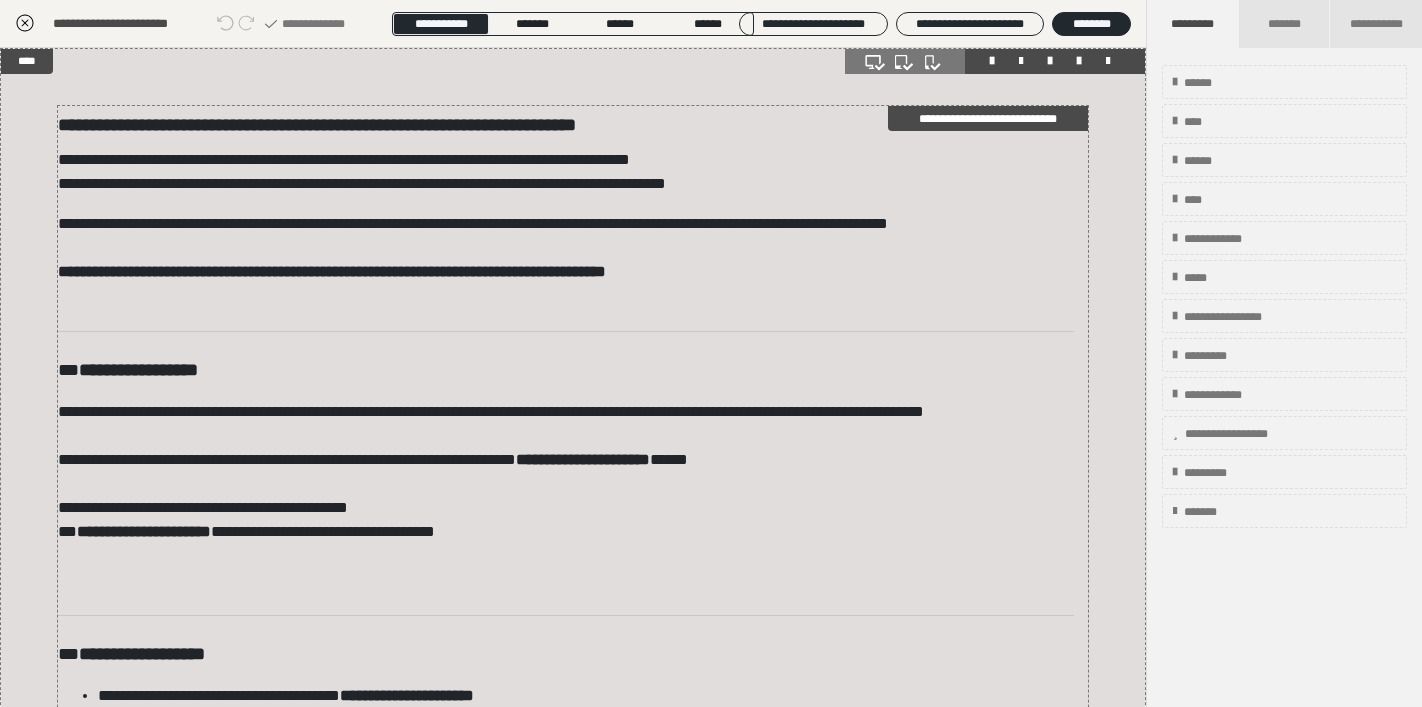 click on "**********" at bounding box center [317, 125] 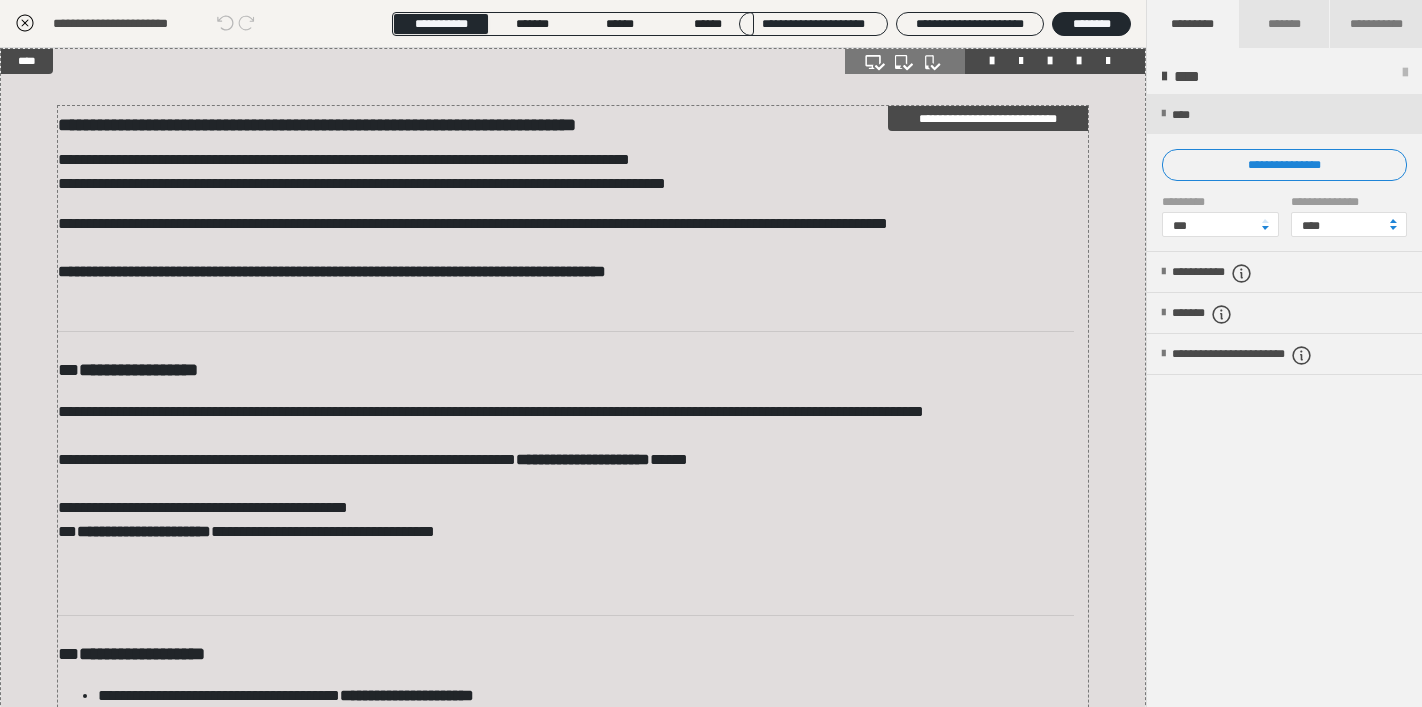 click on "**********" at bounding box center [566, 123] 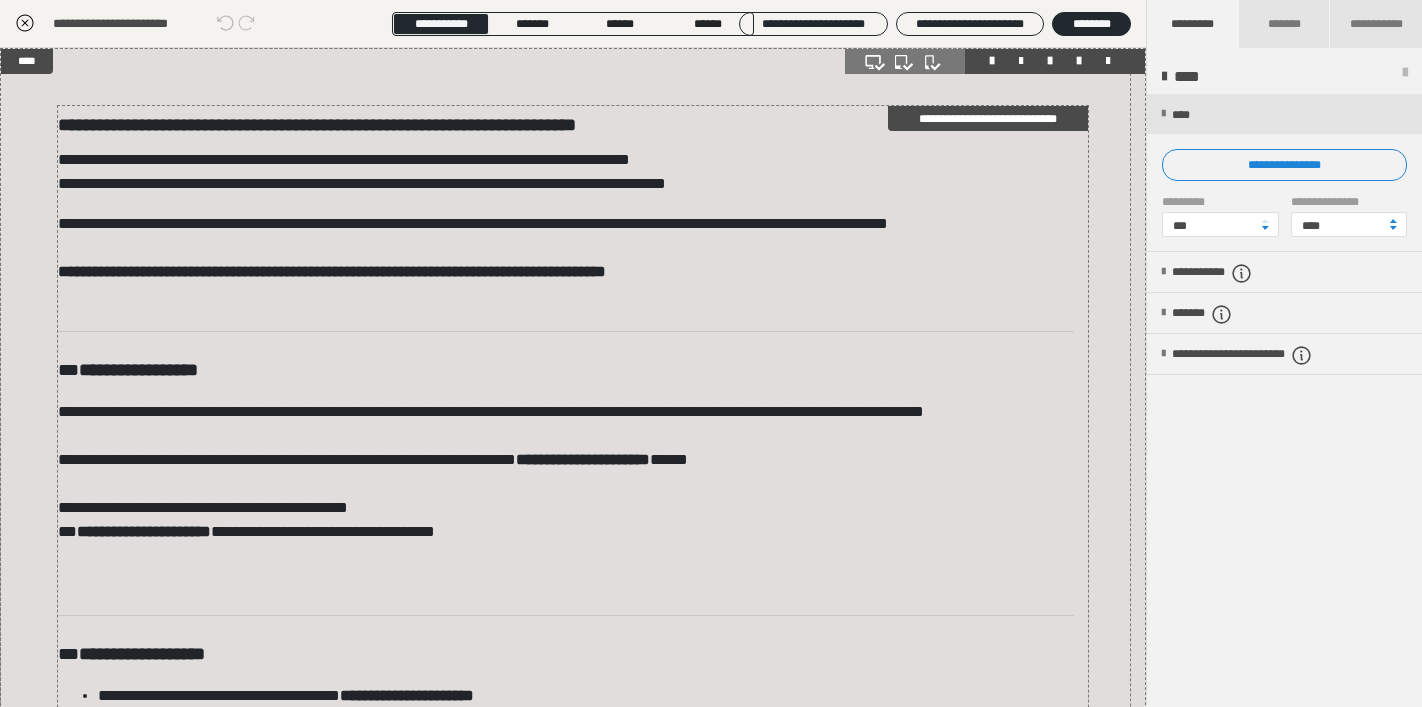 click on "**********" at bounding box center [566, 123] 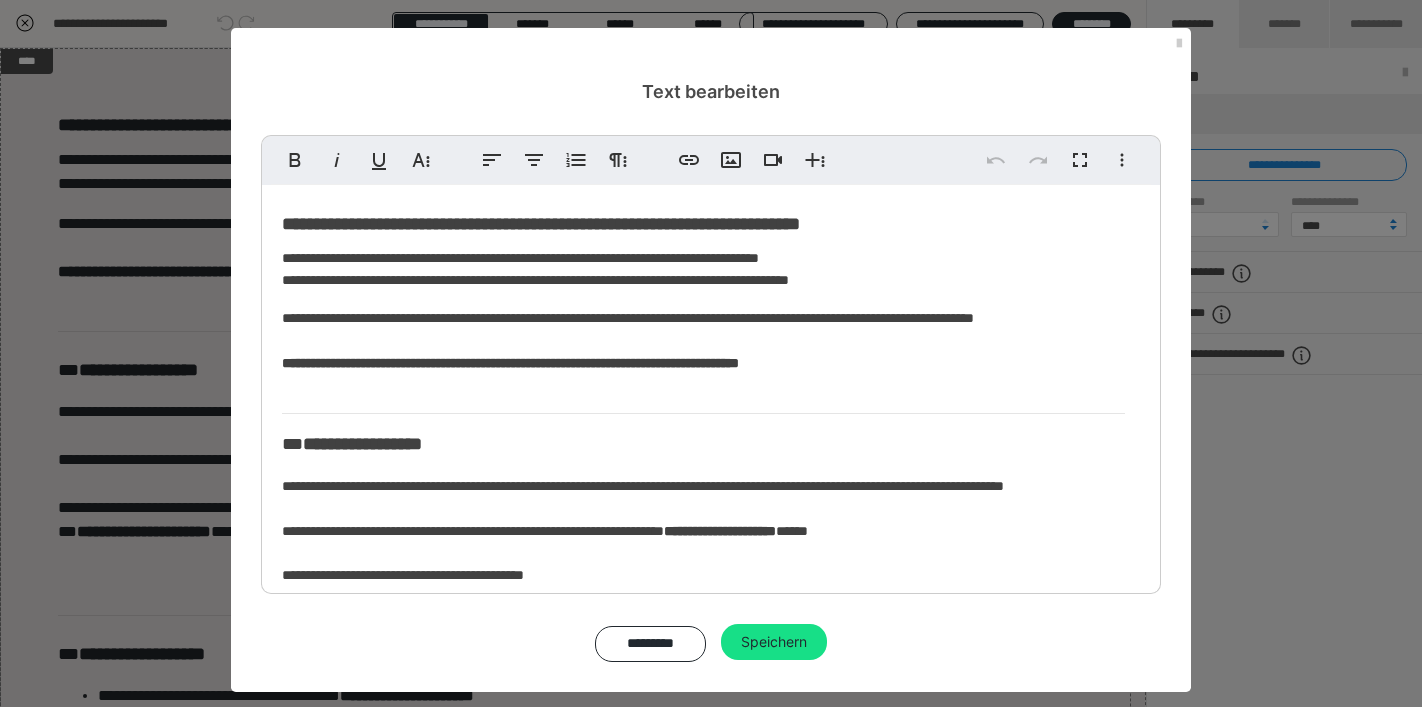 click on "**********" at bounding box center [711, 398] 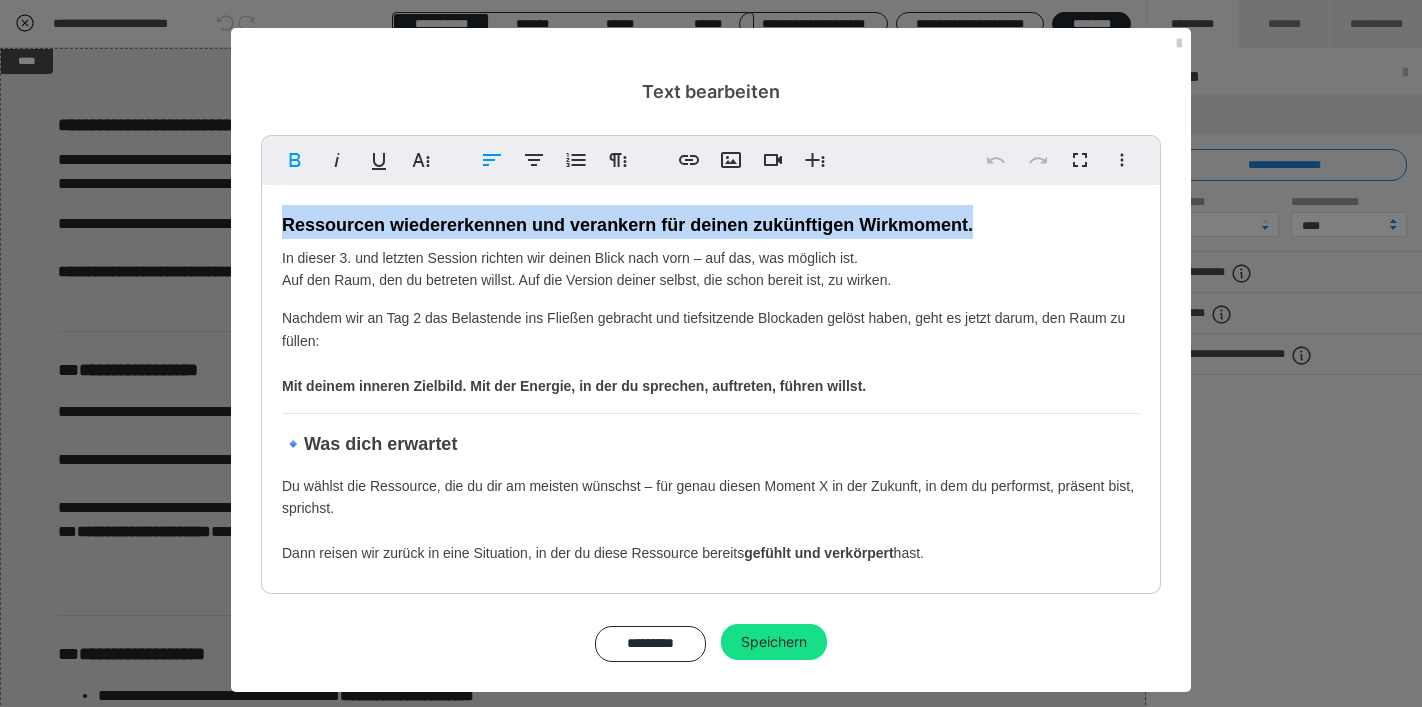 drag, startPoint x: 982, startPoint y: 226, endPoint x: 266, endPoint y: 214, distance: 716.1005 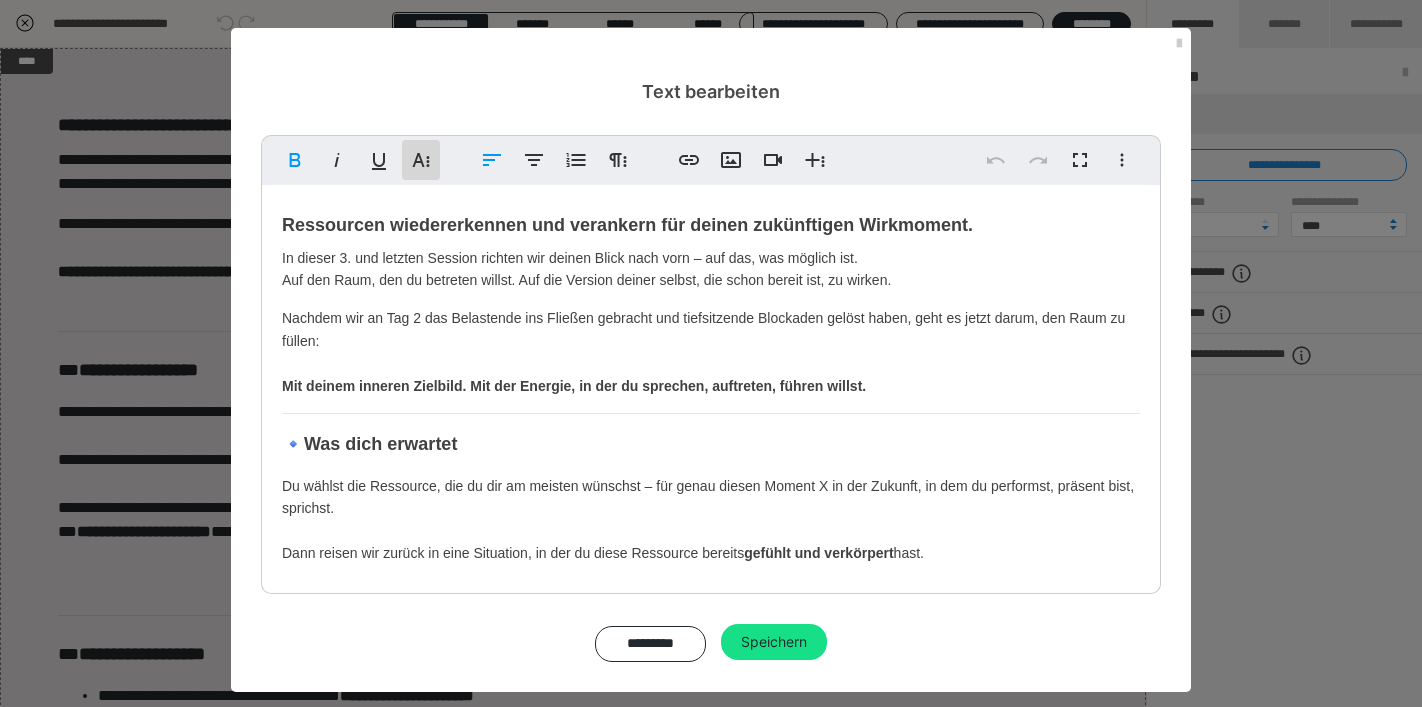 click 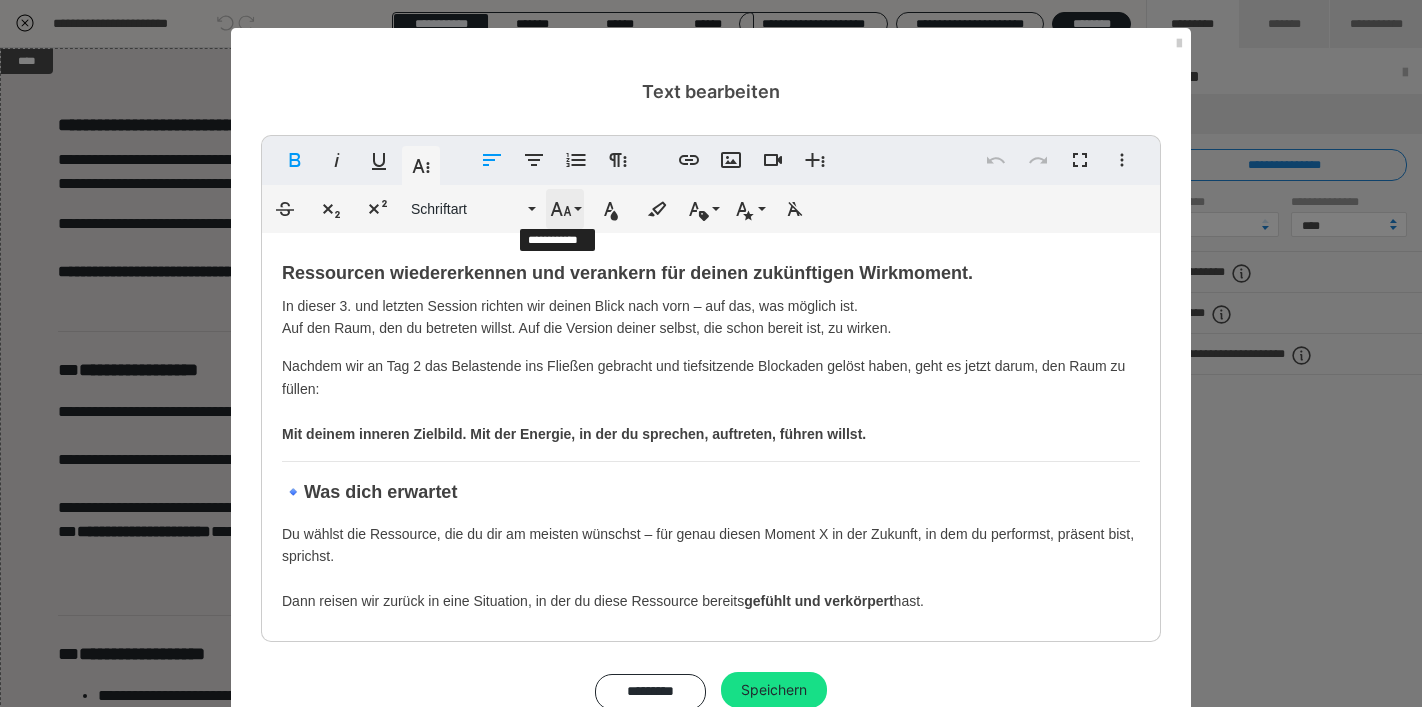 click on "Schriftgröße" at bounding box center (565, 209) 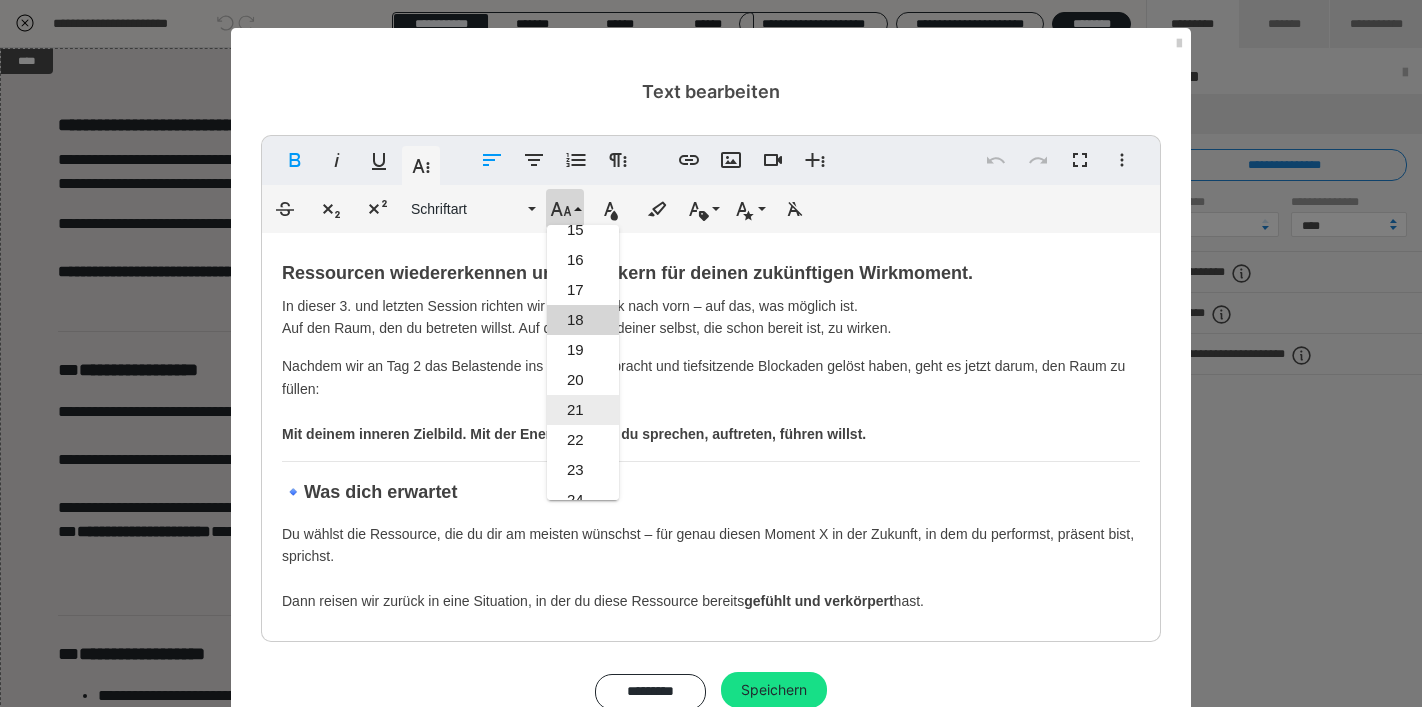 scroll, scrollTop: 424, scrollLeft: 0, axis: vertical 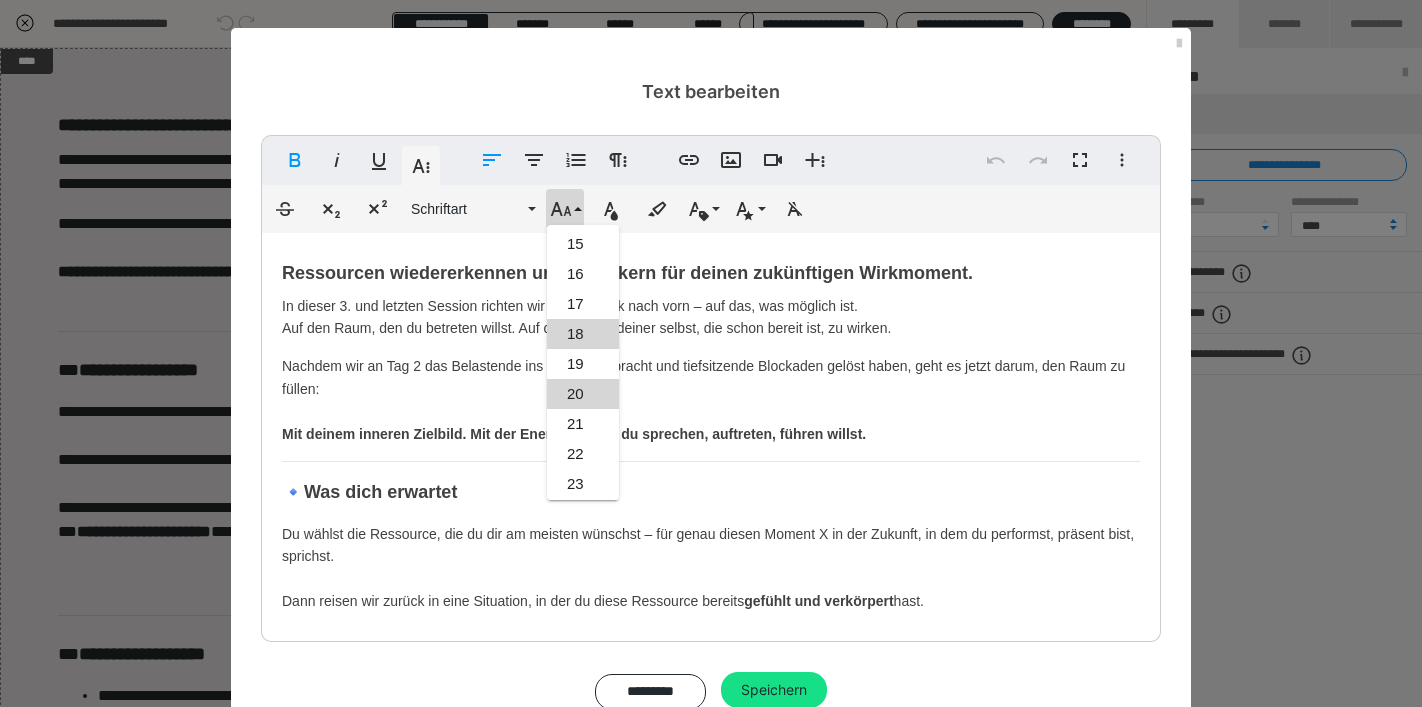 click on "20" at bounding box center [583, 394] 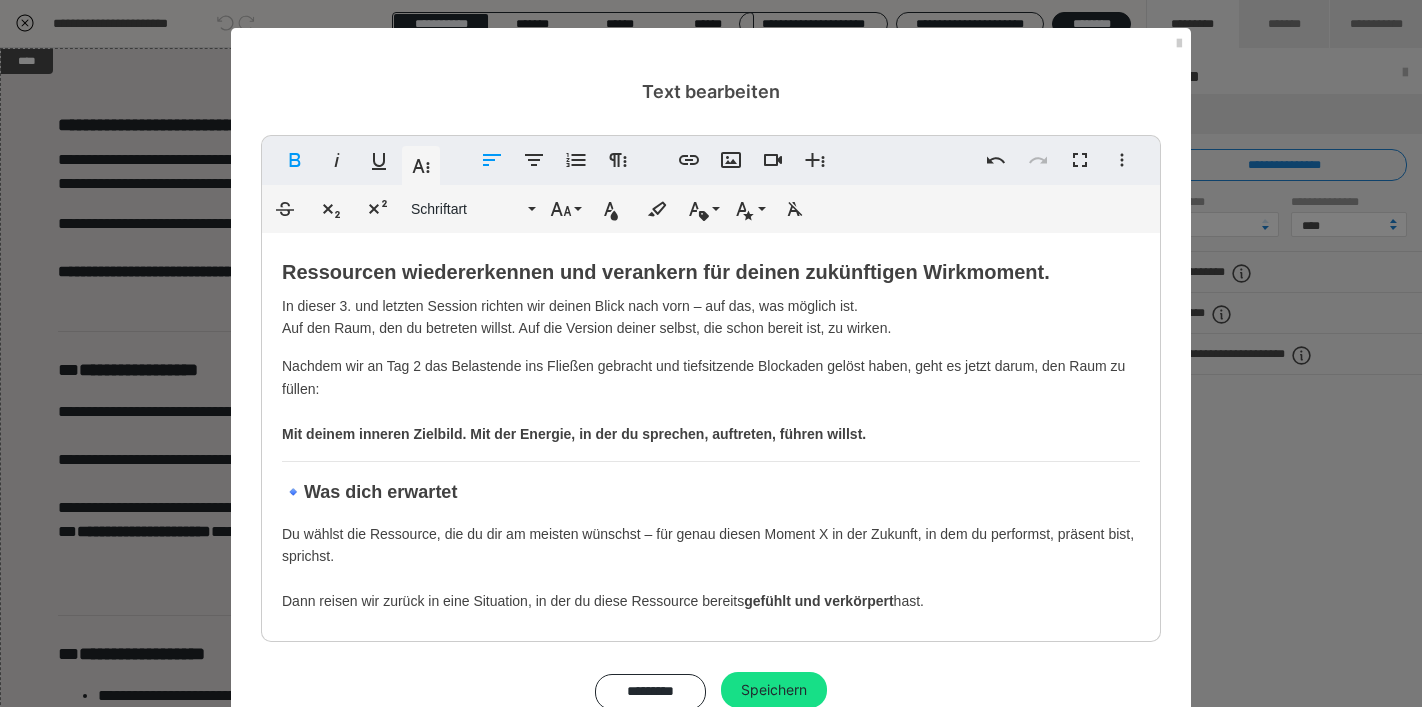 click on "Ressourcen wiedererkennen und verankern für deinen zukünftigen Wirkmoment. In dieser 3. und letzten Session richten wir deinen Blick nach vorn – auf das, was möglich ist. Auf den Raum, den du betreten willst. Auf die Version deiner selbst, die schon bereit ist, zu wirken. Nachdem wir an Tag 2 das Belastende ins Fließen gebracht und tiefsitzende Blockaden gelöst haben, geht es jetzt darum, den Raum zu füllen: Mit deinem inneren Zielbild. Mit der Energie, in der du sprechen, auftreten, führen willst. 🔹  Was dich erwartet Du wählst die Ressource, die du dir am meisten wünschst – für genau diesen Moment X in der Zukunft, in dem du performst, präsent bist, sprichst. Dann reisen wir zurück in eine Situation, in der du diese Ressource bereits  gefühlt und verkörpert  hast. Denn allein, dass du sie benennen kannst, zeigt: 🌀  Sie ist längst in dir.  Du brauchst sie nur zu reaktivieren. 💎  Was dich erwartet: eine kraftvolle Hypnose-Reise zu deinem  inneren Ressourcenraum 🔵  ✨  . ." at bounding box center [711, 883] 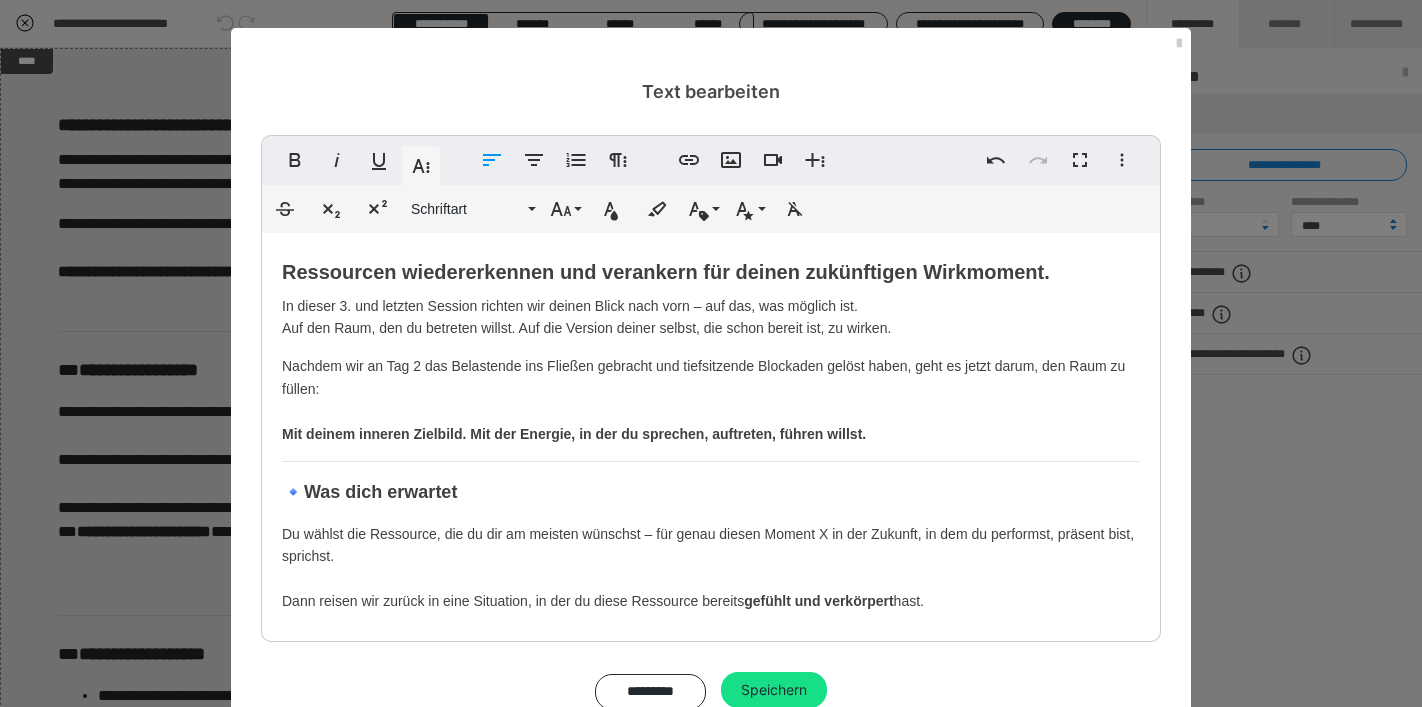 click on "In dieser 3. und letzten Session richten wir deinen Blick nach vorn – auf das, was möglich ist. Auf den Raum, den du betreten willst. Auf die Version deiner selbst, die schon bereit ist, zu wirken." at bounding box center (711, 317) 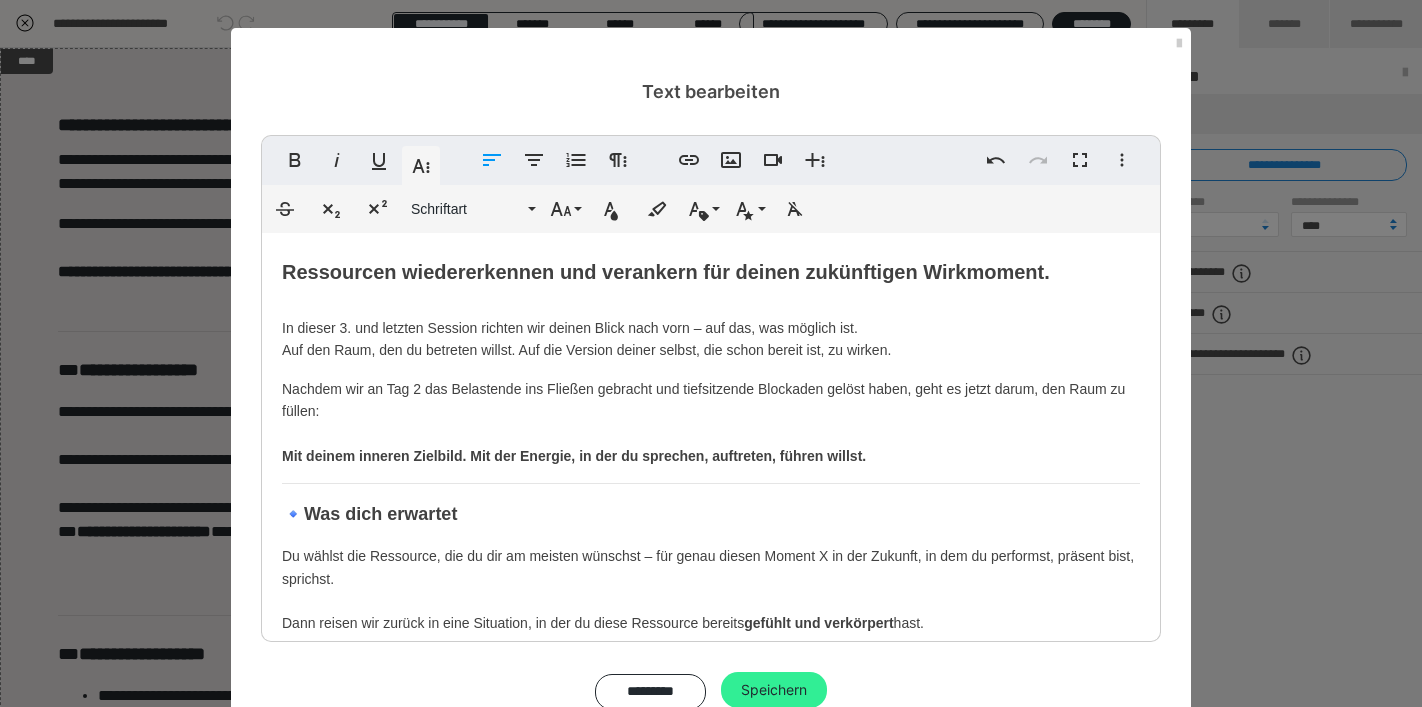 click on "Speichern" at bounding box center [774, 690] 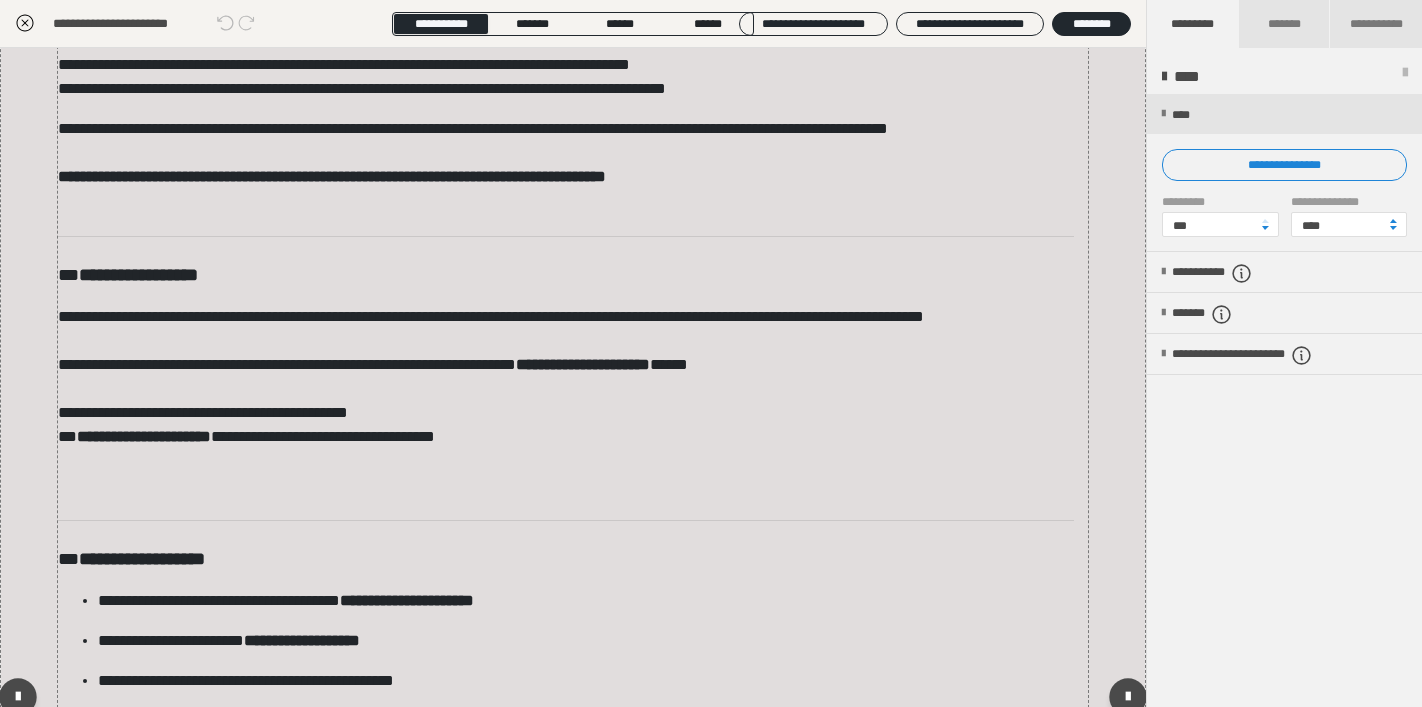 scroll, scrollTop: 117, scrollLeft: 0, axis: vertical 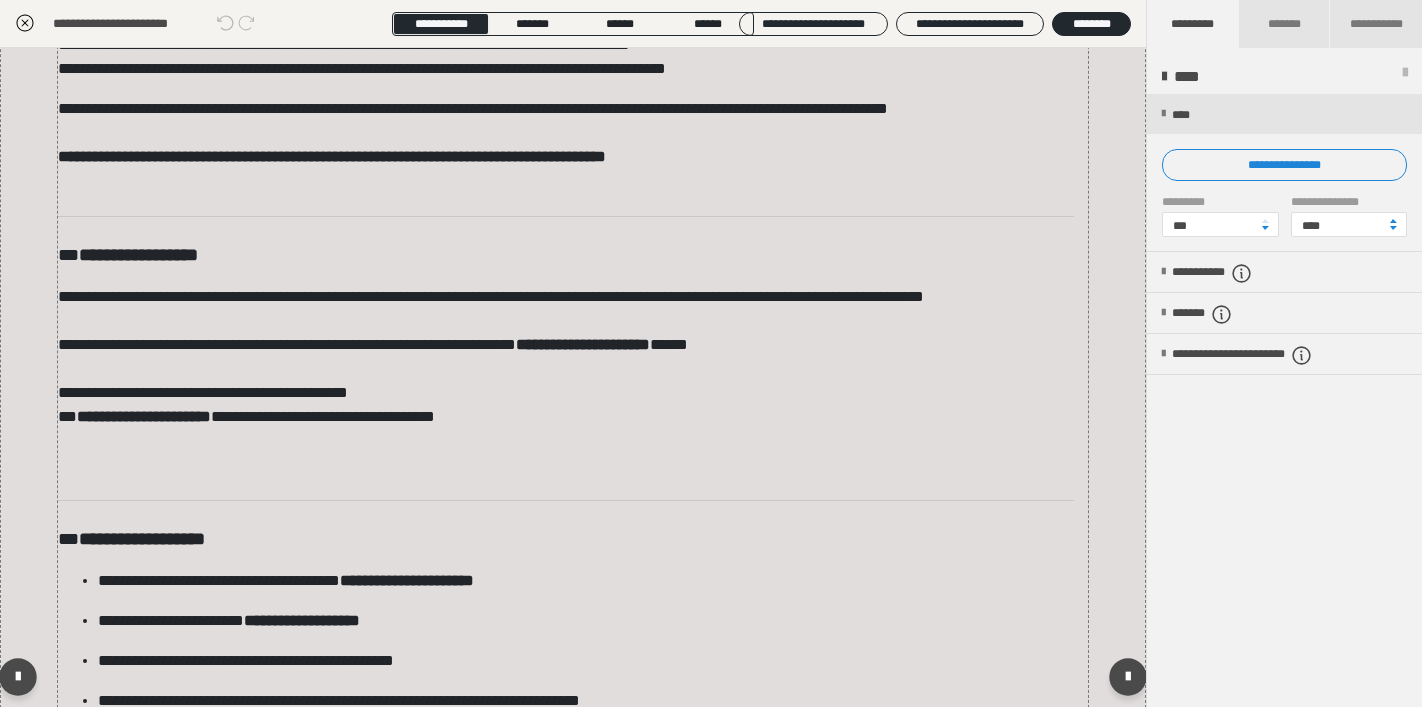 click on "**********" at bounding box center (566, 381) 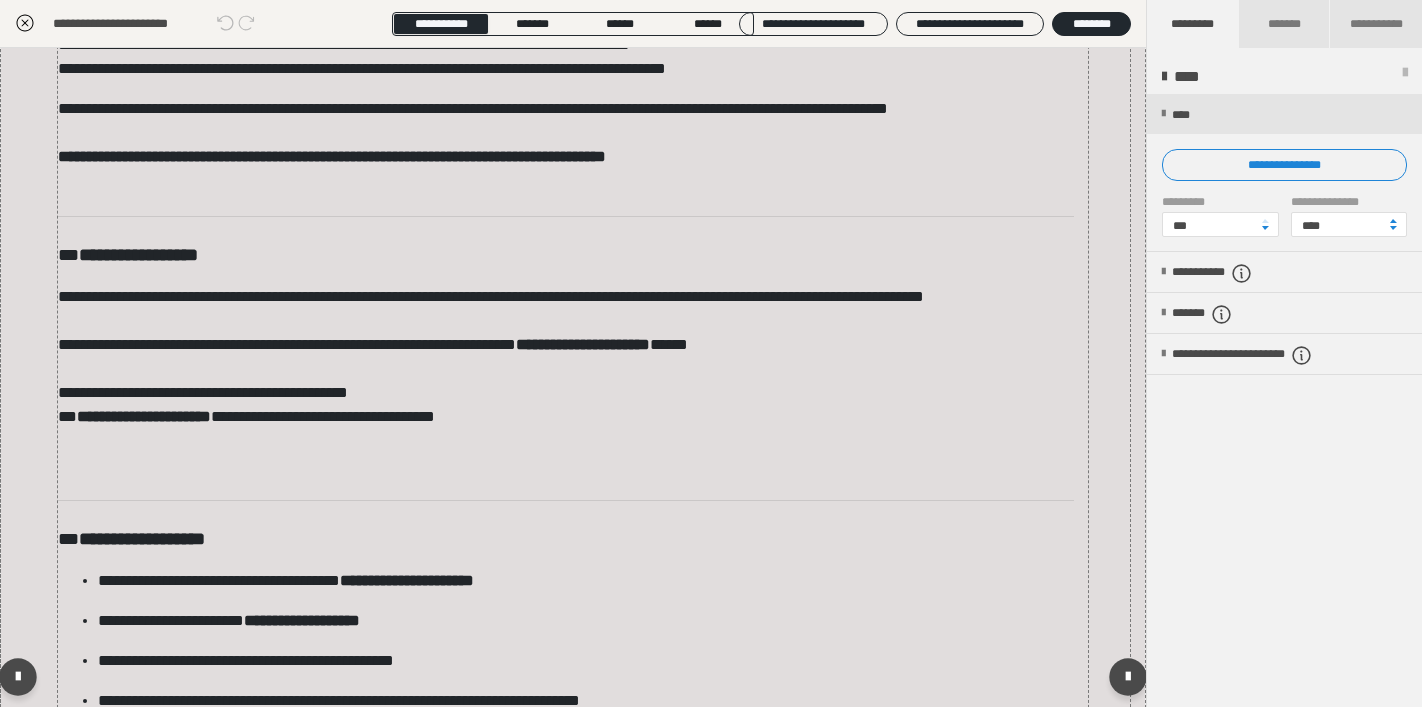 click on "**********" at bounding box center (566, 381) 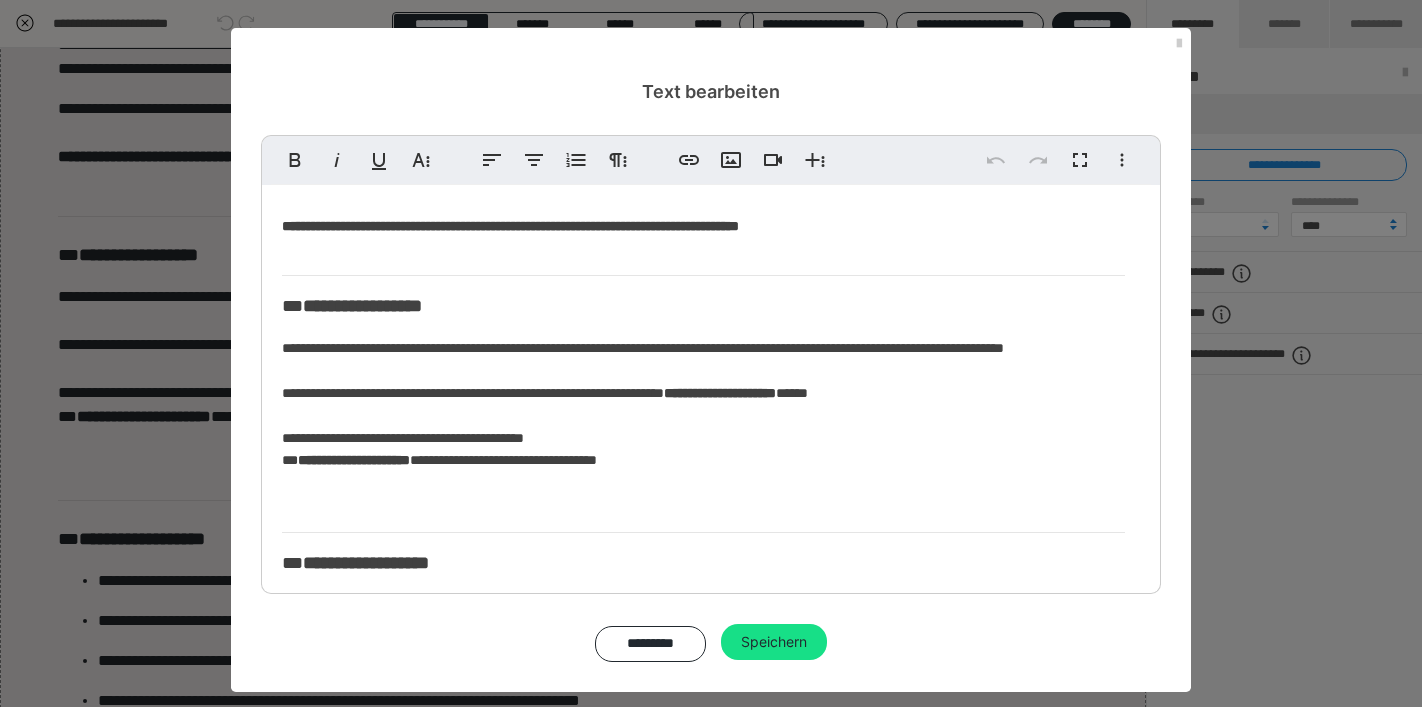 scroll, scrollTop: 166, scrollLeft: 0, axis: vertical 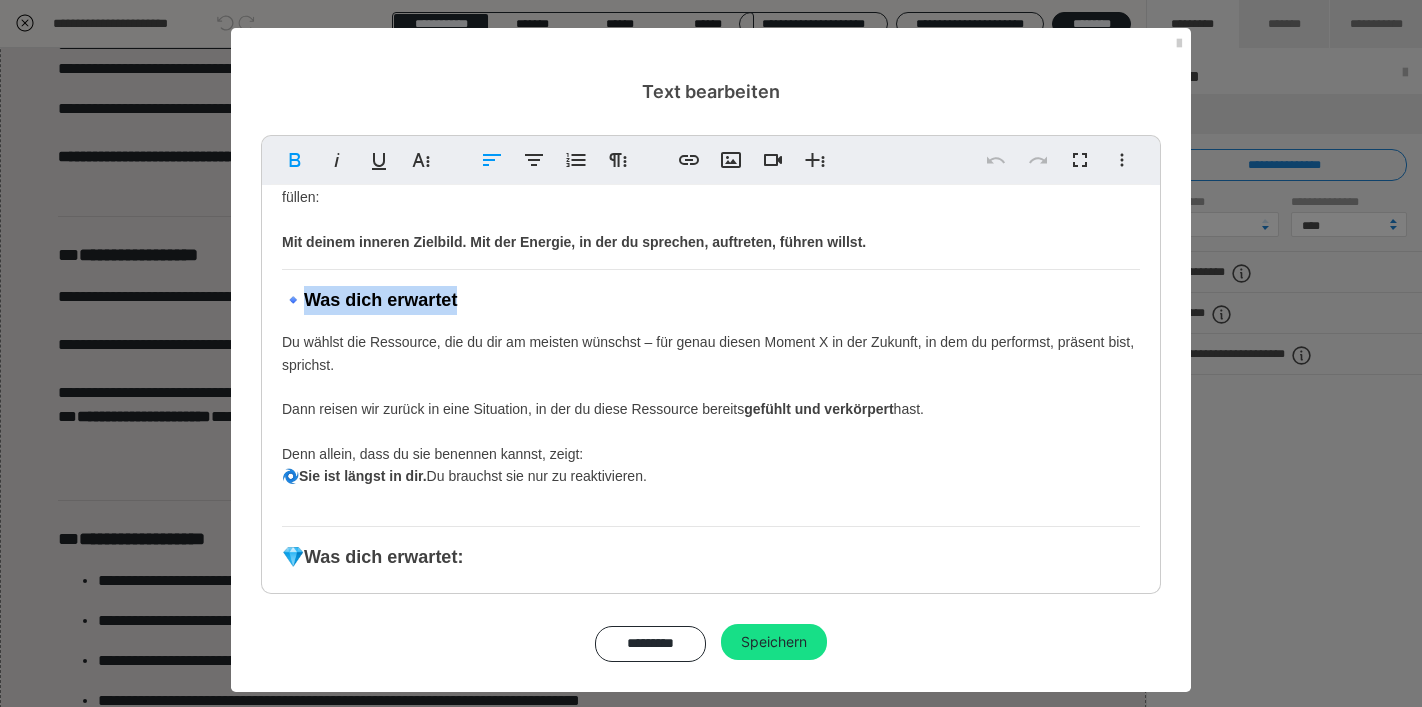 drag, startPoint x: 464, startPoint y: 299, endPoint x: 304, endPoint y: 299, distance: 160 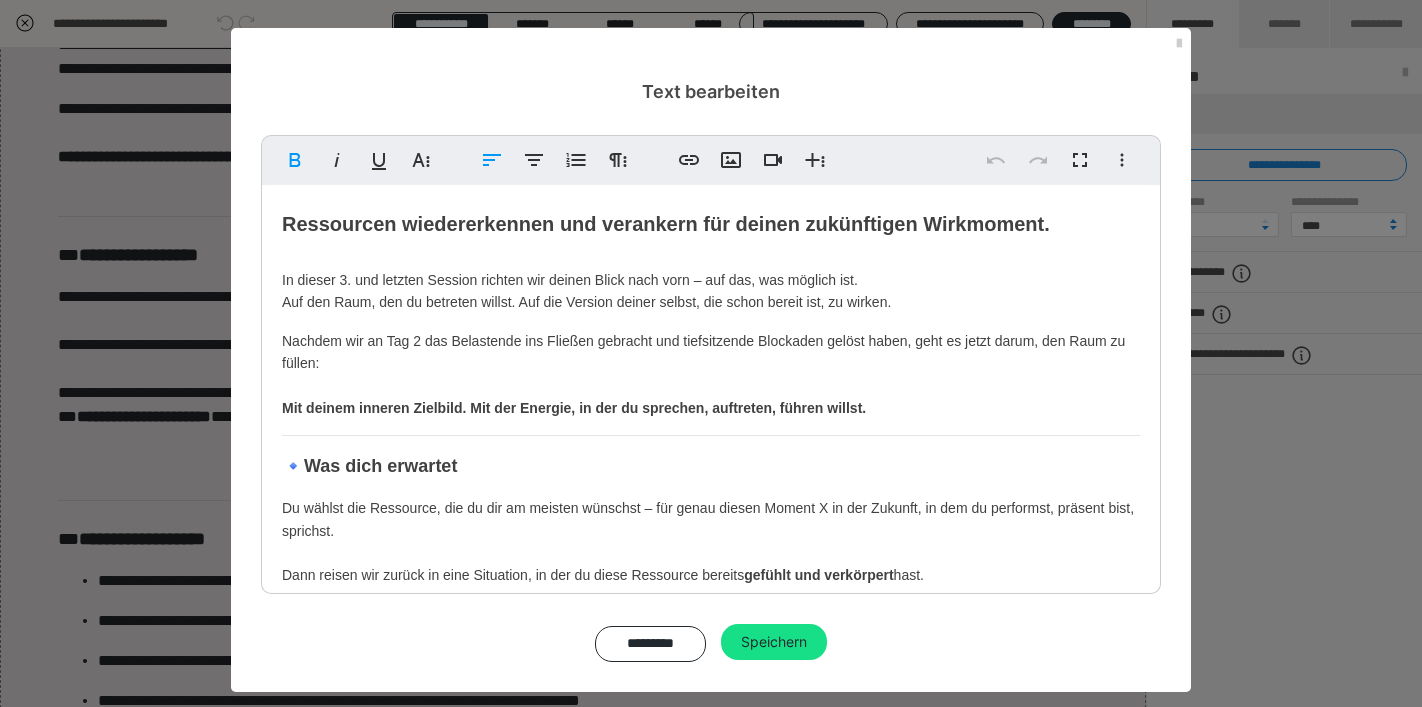 scroll, scrollTop: 166, scrollLeft: 0, axis: vertical 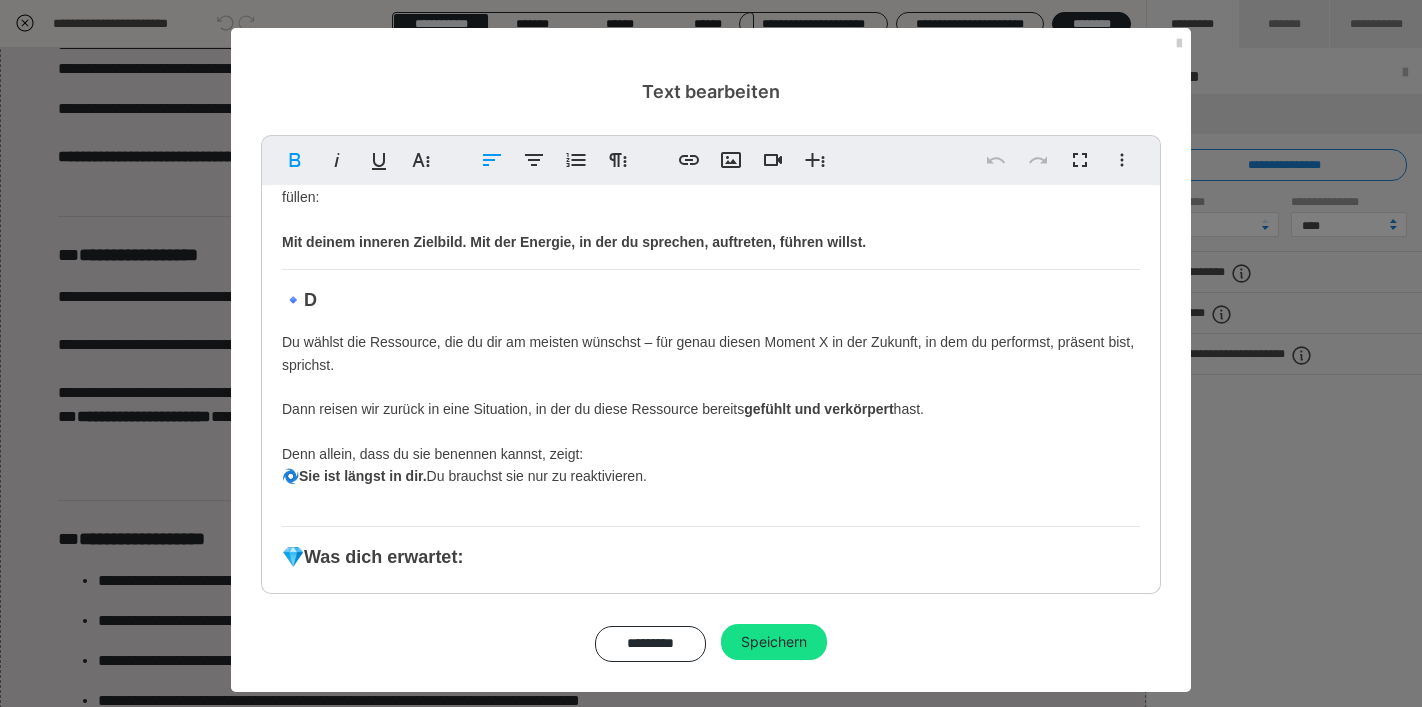type 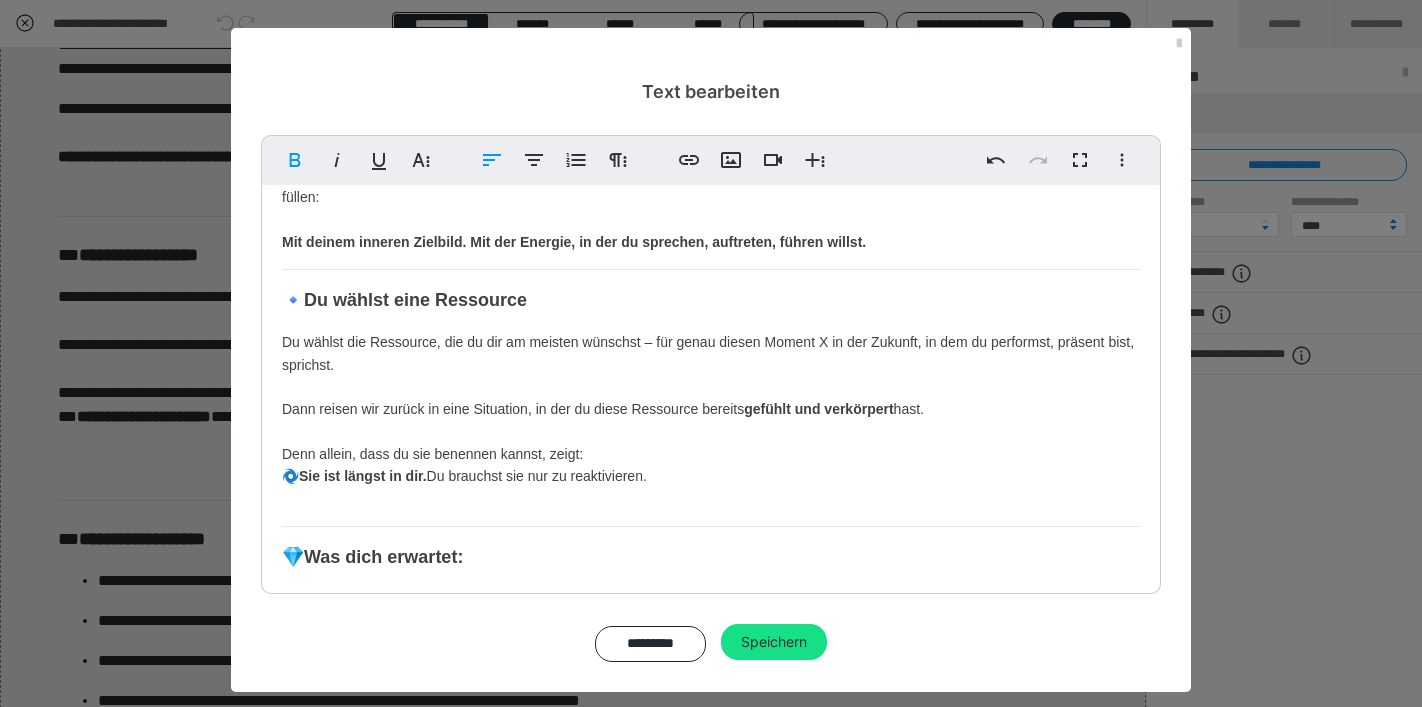 click on "Du wählst die Ressource, die du dir am meisten wünschst – für genau diesen Moment X in der Zukunft, in dem du performst, präsent bist, sprichst. Dann reisen wir zurück in eine Situation, in der du diese Ressource bereits  gefühlt und verkörpert  hast. Denn allein, dass du sie benennen kannst, zeigt: 🌀  Sie ist längst in dir.  Du brauchst sie nur zu reaktivieren." at bounding box center (711, 420) 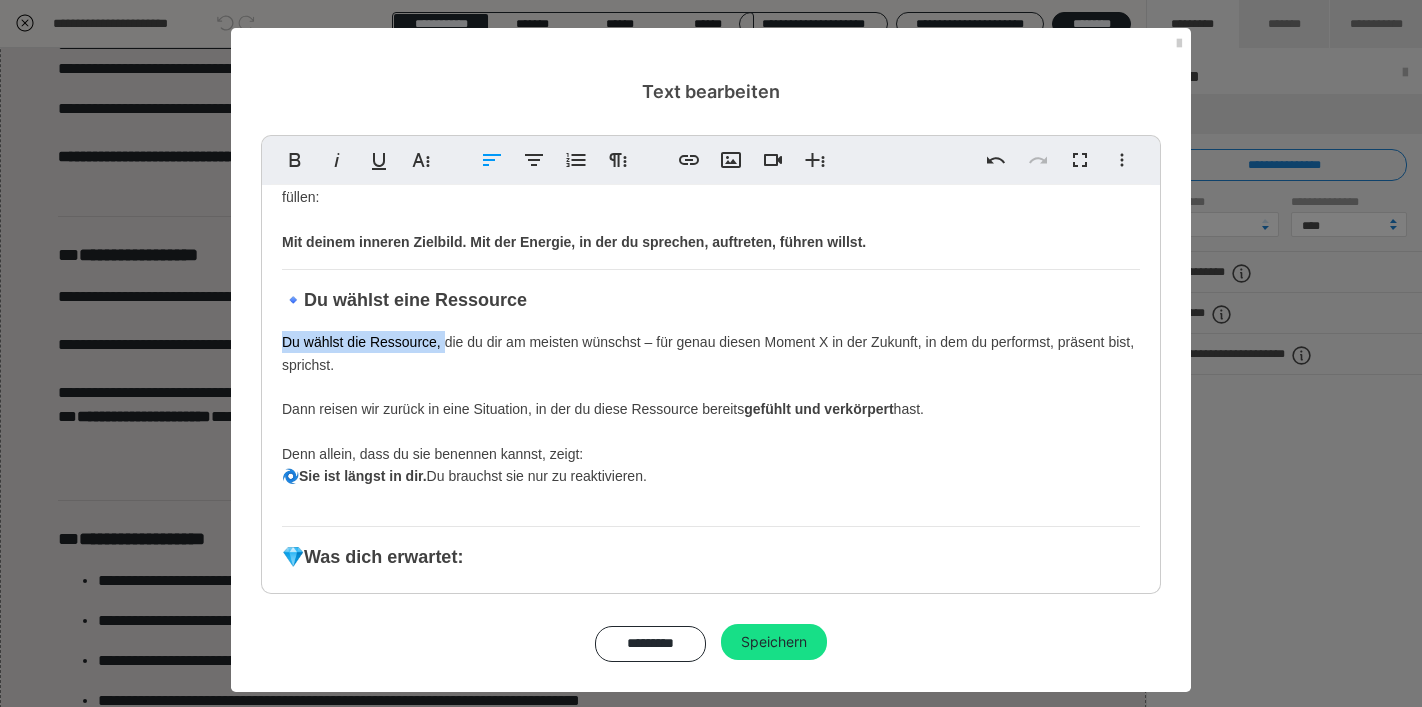 drag, startPoint x: 436, startPoint y: 341, endPoint x: 270, endPoint y: 338, distance: 166.0271 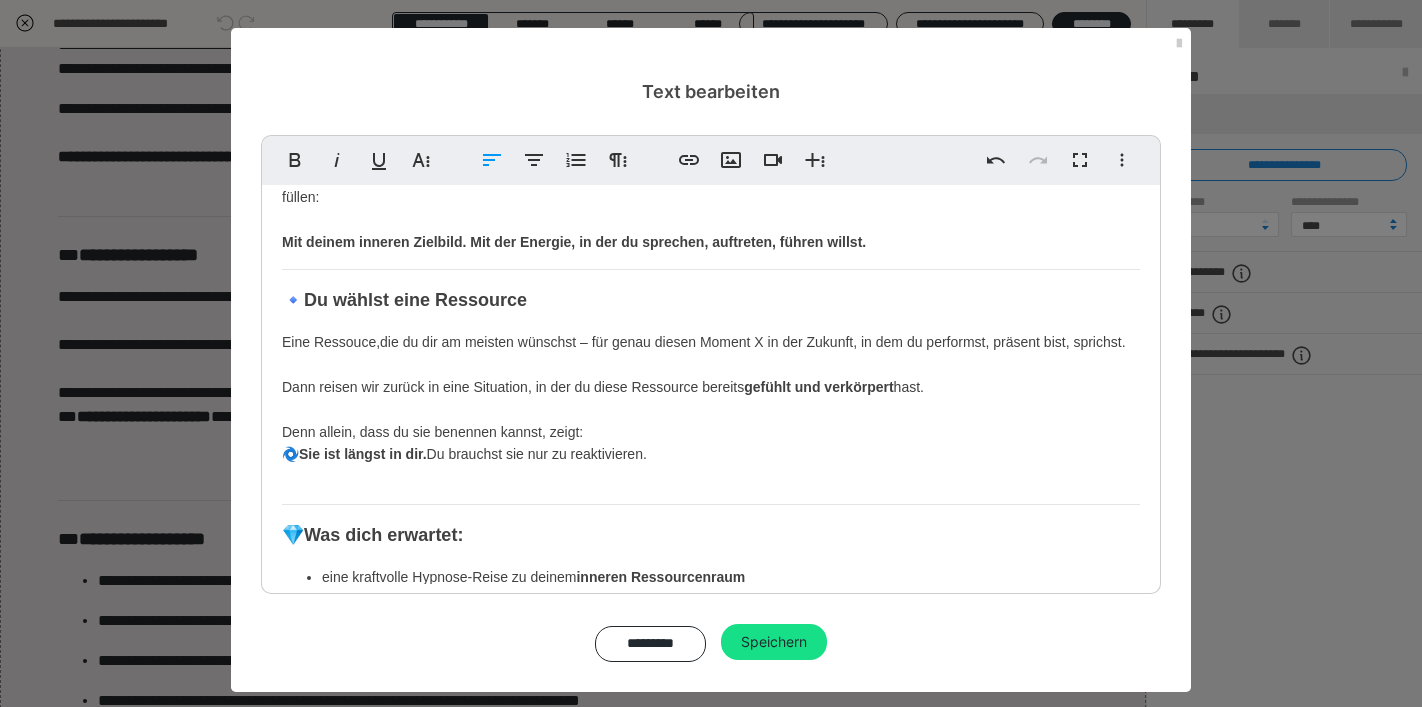 click on "Eine Ressouce,  die du dir am meisten wünschst – für genau diesen Moment X in der Zukunft, in dem du performst, präsent bist, sprichst. Dann reisen wir zurück in eine Situation, in der du diese Ressource bereits  gefühlt und verkörpert  hast. Denn allein, dass du sie benennen kannst, zeigt: 🌀  Sie ist längst in dir.  Du brauchst sie nur zu reaktivieren." at bounding box center [711, 409] 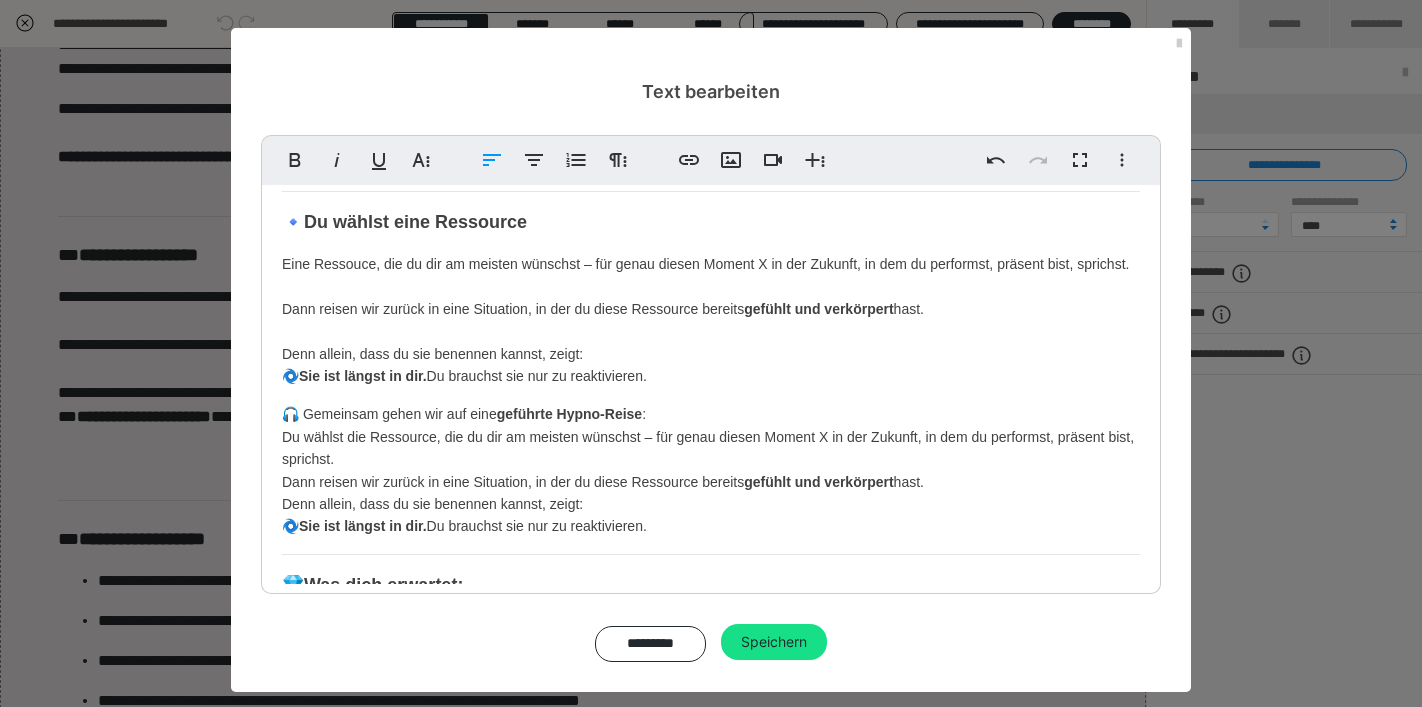 scroll, scrollTop: 246, scrollLeft: 0, axis: vertical 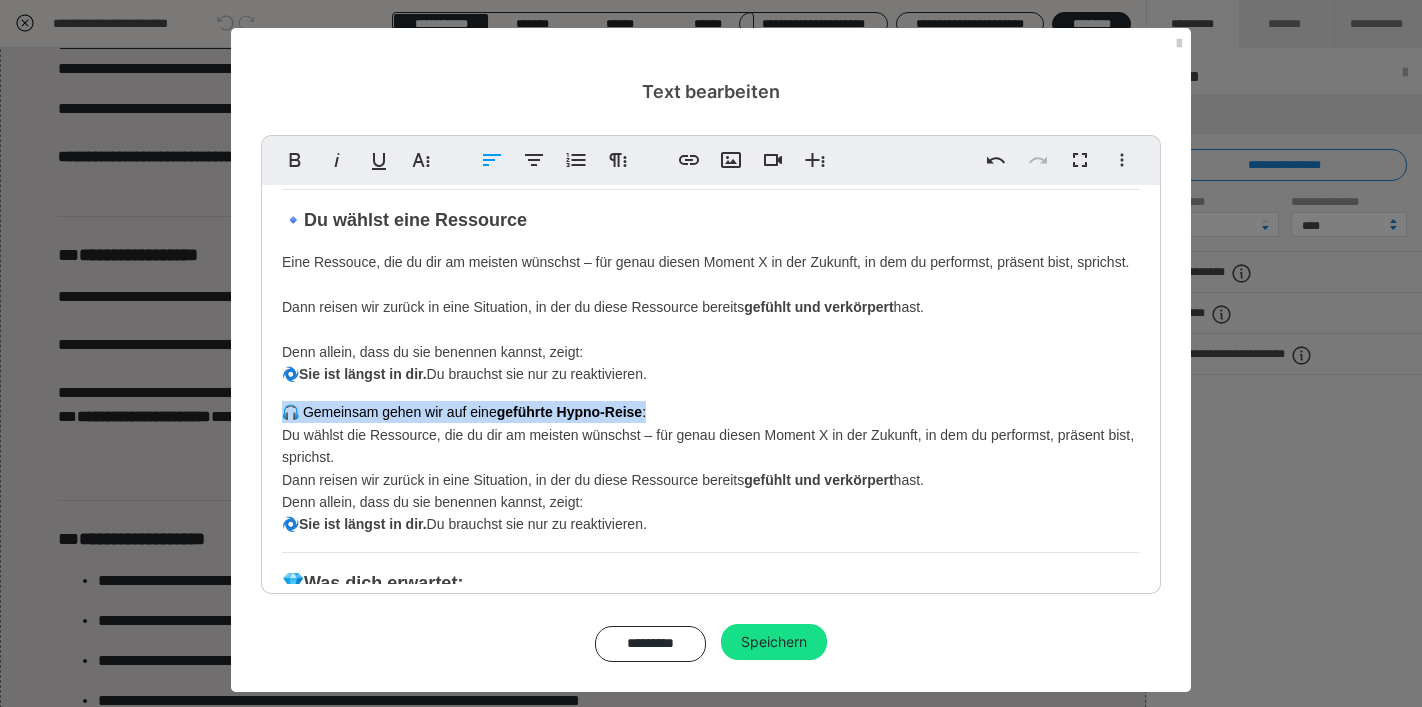 drag, startPoint x: 645, startPoint y: 432, endPoint x: 279, endPoint y: 439, distance: 366.06693 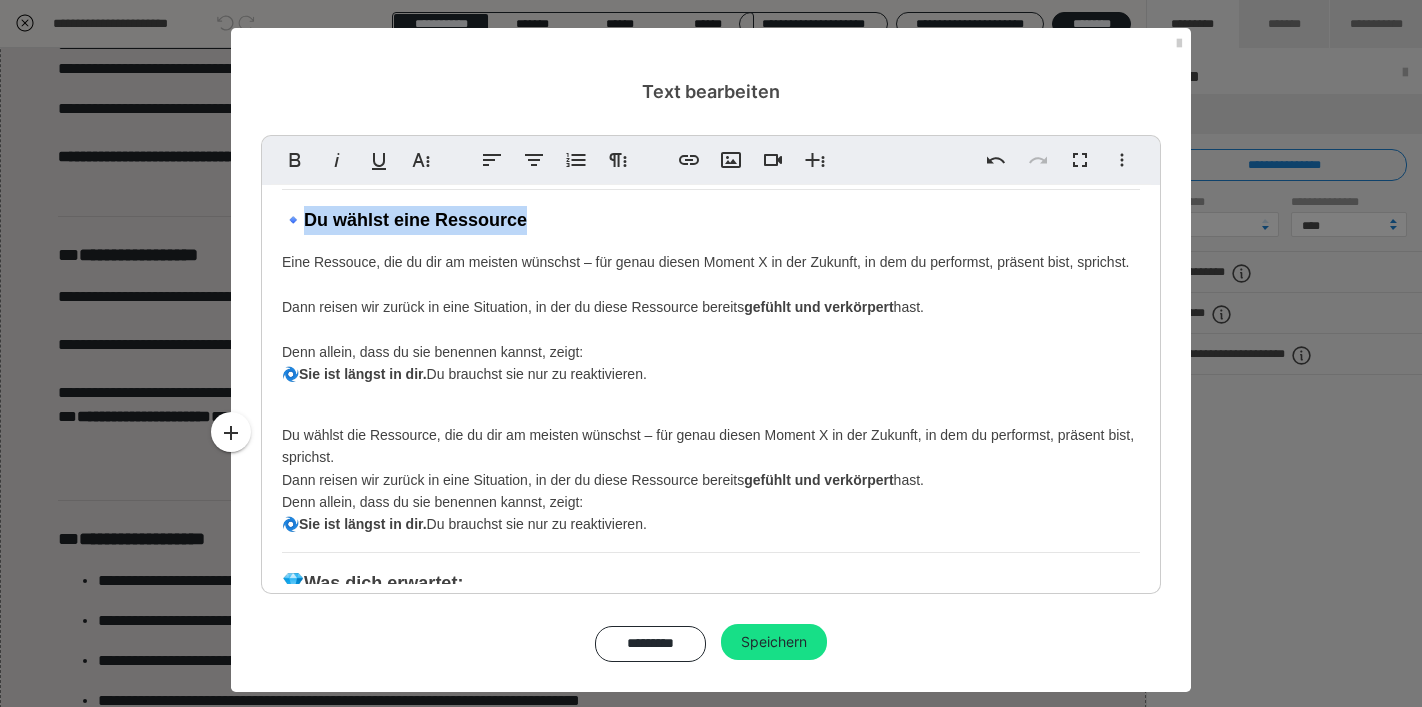drag, startPoint x: 534, startPoint y: 218, endPoint x: 302, endPoint y: 221, distance: 232.0194 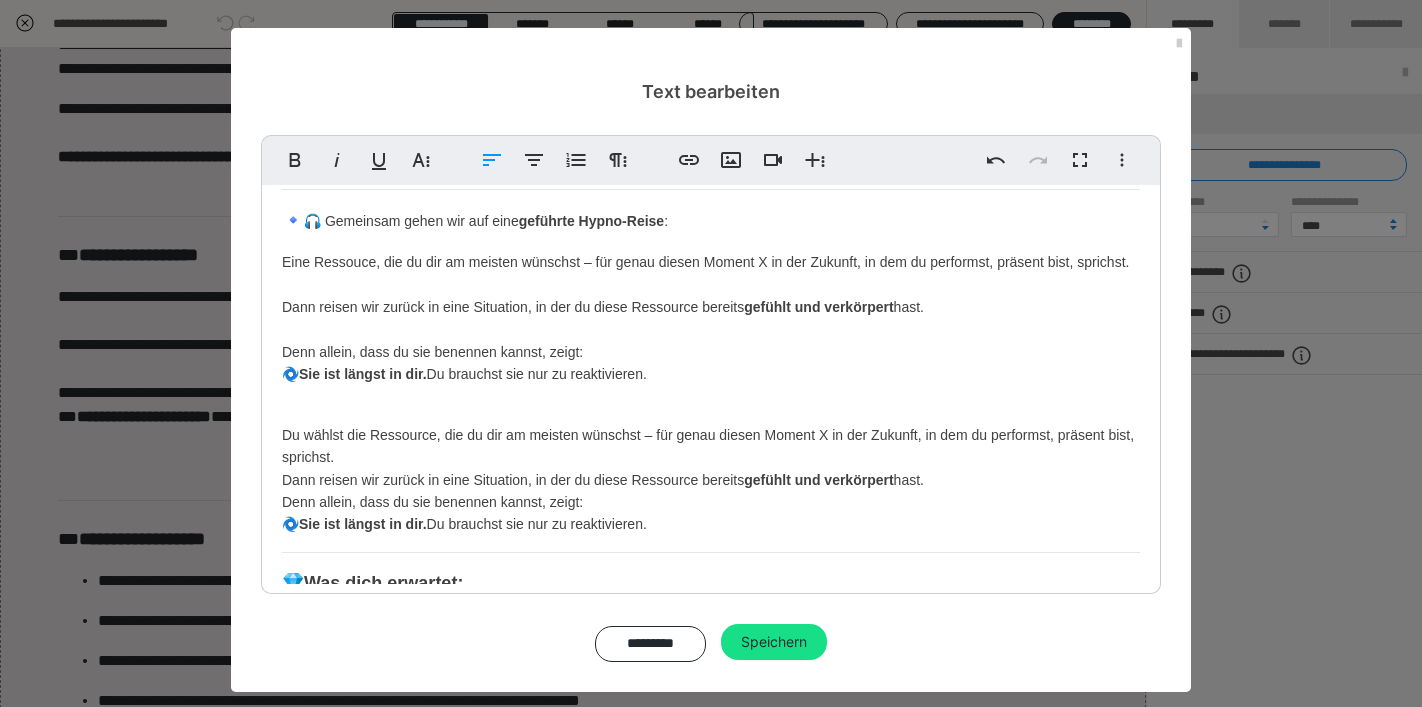 click on "🔹  🎧 Gemeinsam gehen wir auf eine  geführte Hypno-Reise :" at bounding box center [711, 220] 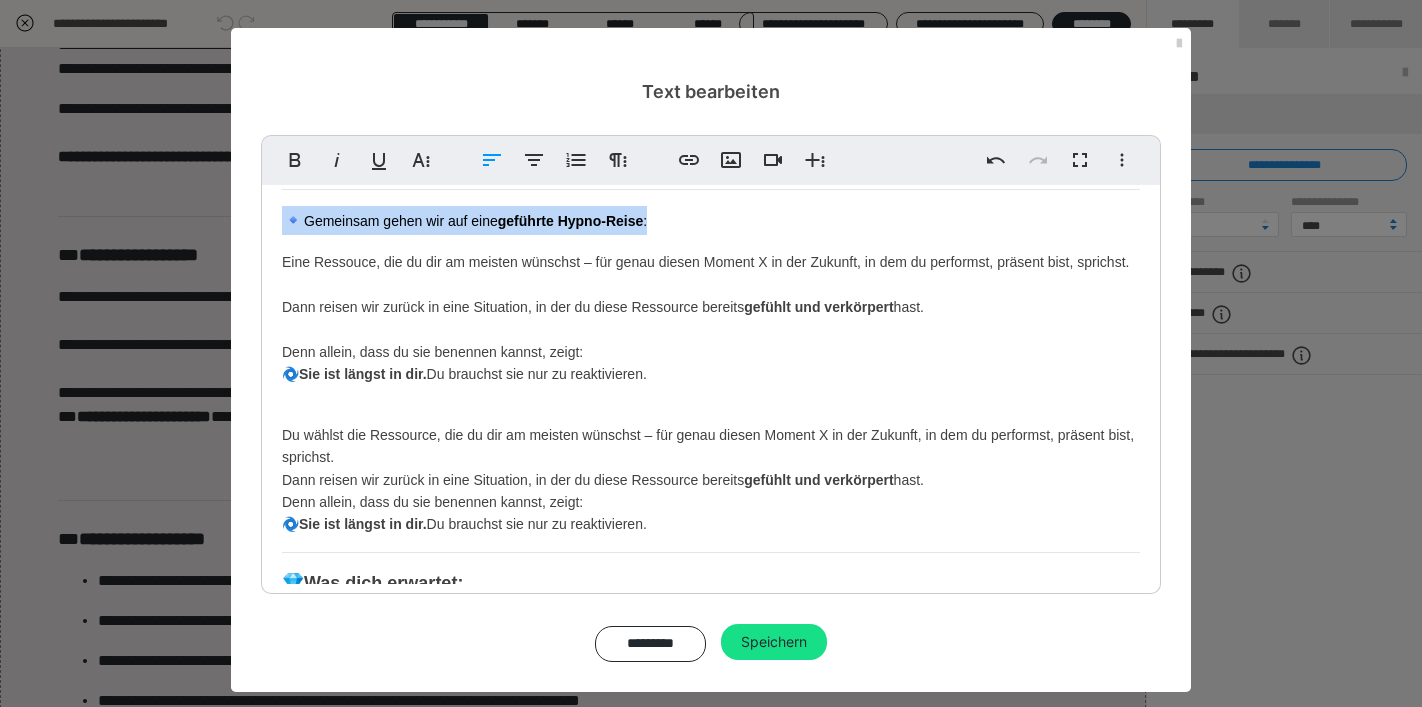 drag, startPoint x: 660, startPoint y: 227, endPoint x: 264, endPoint y: 226, distance: 396.00125 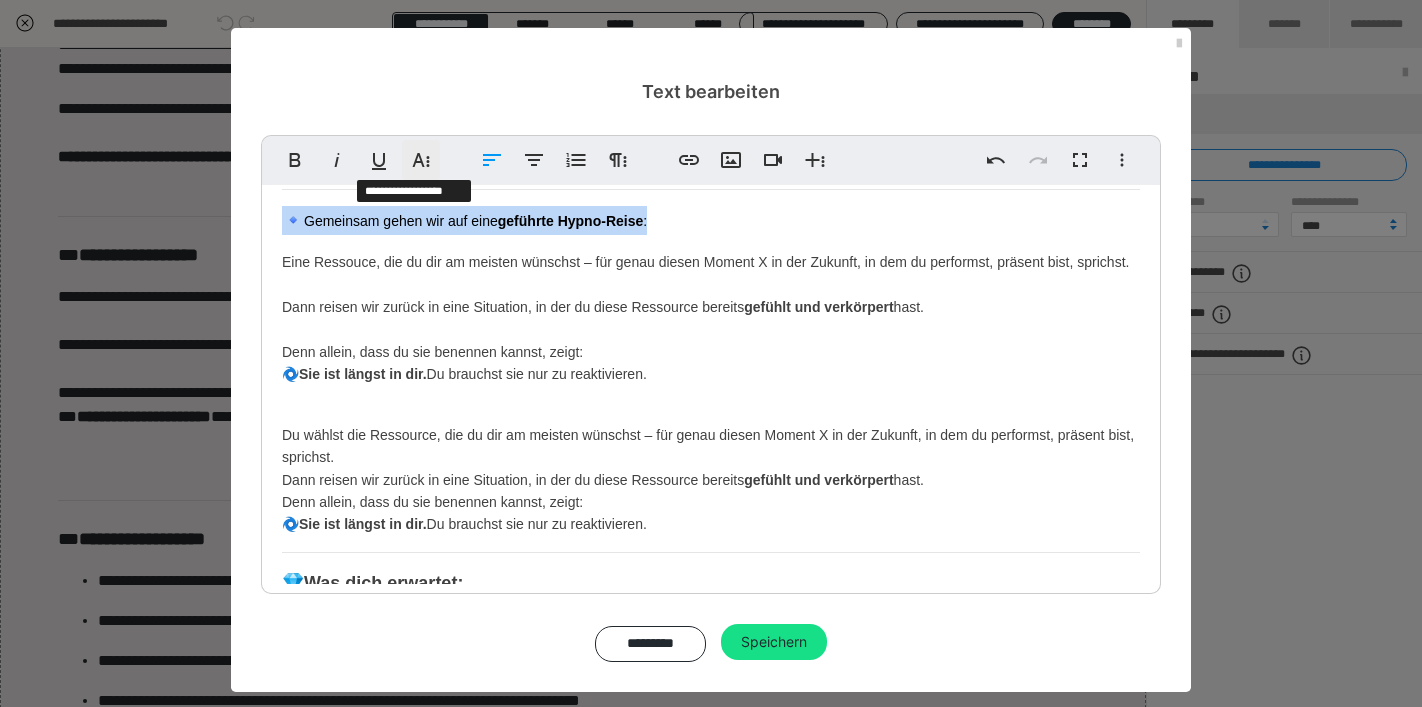 click 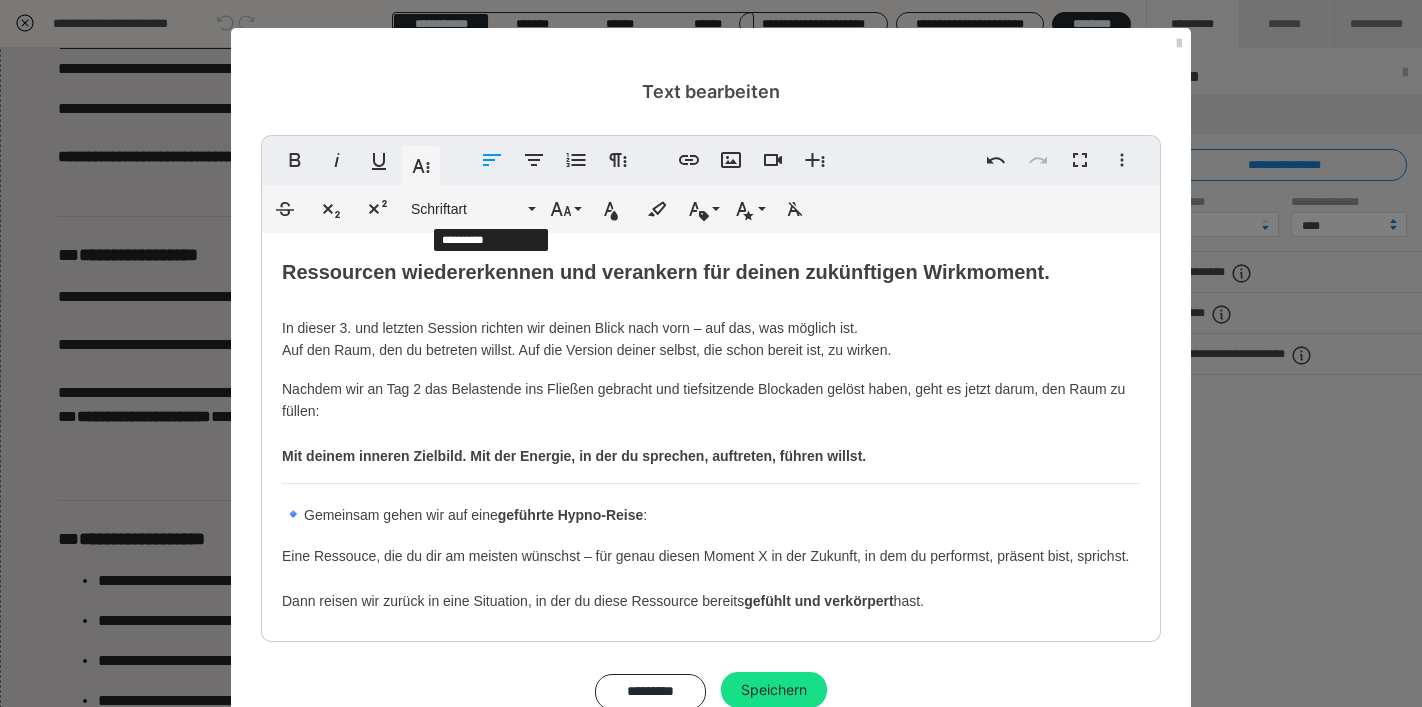 scroll, scrollTop: 246, scrollLeft: 0, axis: vertical 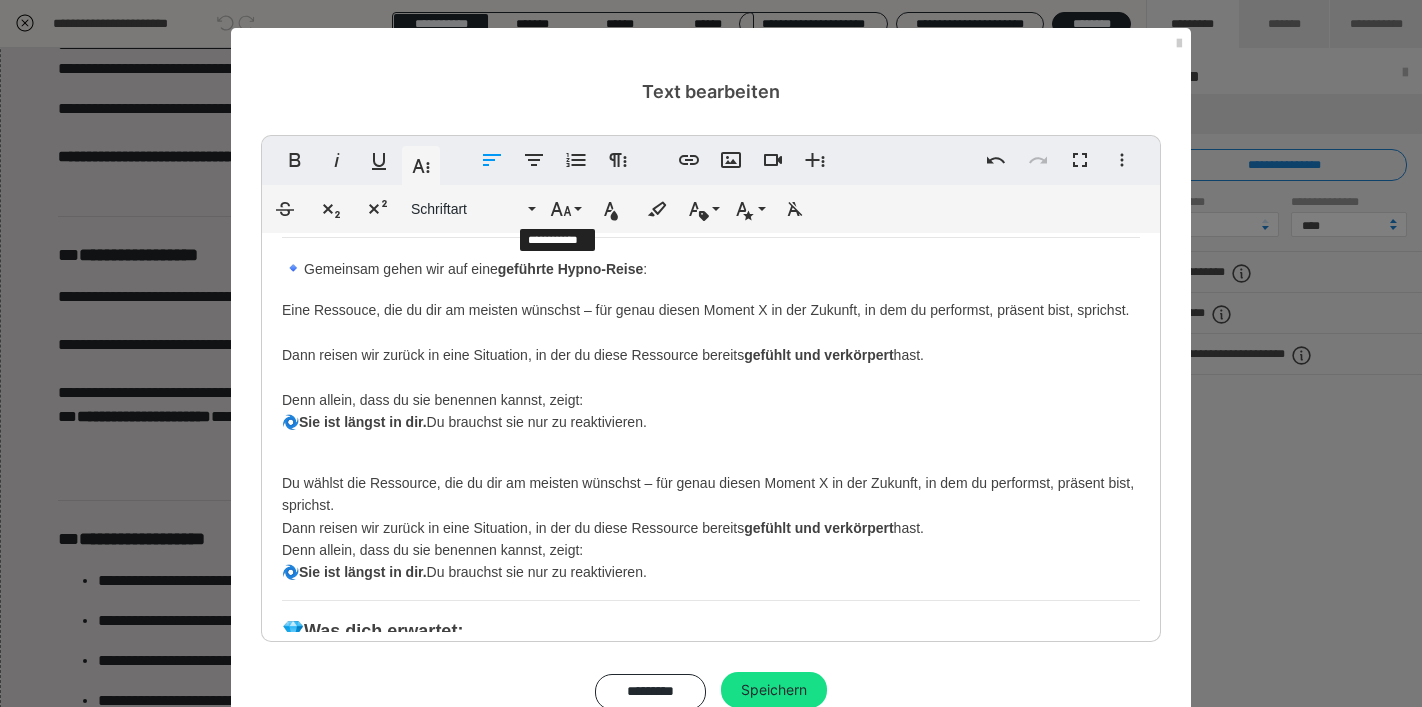 click on "Durchgestrichen Tiefgestellt Hochgestellt Schriftart ABeeZee Abhaya Libre Abril FatFace Alegreya [PERSON_NAME] Amatic SC Anonymous Pro [PERSON_NAME] Archivo Black Archivo Light Archivo Medium Archivo Arimo Arvo B612 Barlow Bebas Neue Belleza Big Shoulders Stencil Display BioRhyme Blinker Cairo Cardo Catamaran Caveat Caveat Brush Comfortaa Concert One Cormorant Cormorant Garamond Courier Prime Crimson Text Dancing Script Eczar Exo Exo 2 Figtree Fira Sans Fjalla One Forum [PERSON_NAME] Libre Fraunces Grandstander IBM Plex Serif Inconsolata Inder Indie Flower Inter Josefin Sans [PERSON_NAME] Lexend Deca Libre Baskerville Libre Franklin Lilita One Lobster Lobster Two Lora Merienda [PERSON_NAME] Montserrat Black Montserrat Extra Bold Montserrat Light Montserrat Med Mulish MuseoModerno Nixie One Noto Sans Noto Serif Nunito Nunito Sans Old Standard TT Open Sans Oswald Oxygen [PERSON_NAME] Hand Playball Playfair Display Poppins PT Sans PT Sans Narrow PT Serif Public Sans Quicksand Rakkas Raleway Righteous" at bounding box center (711, 209) 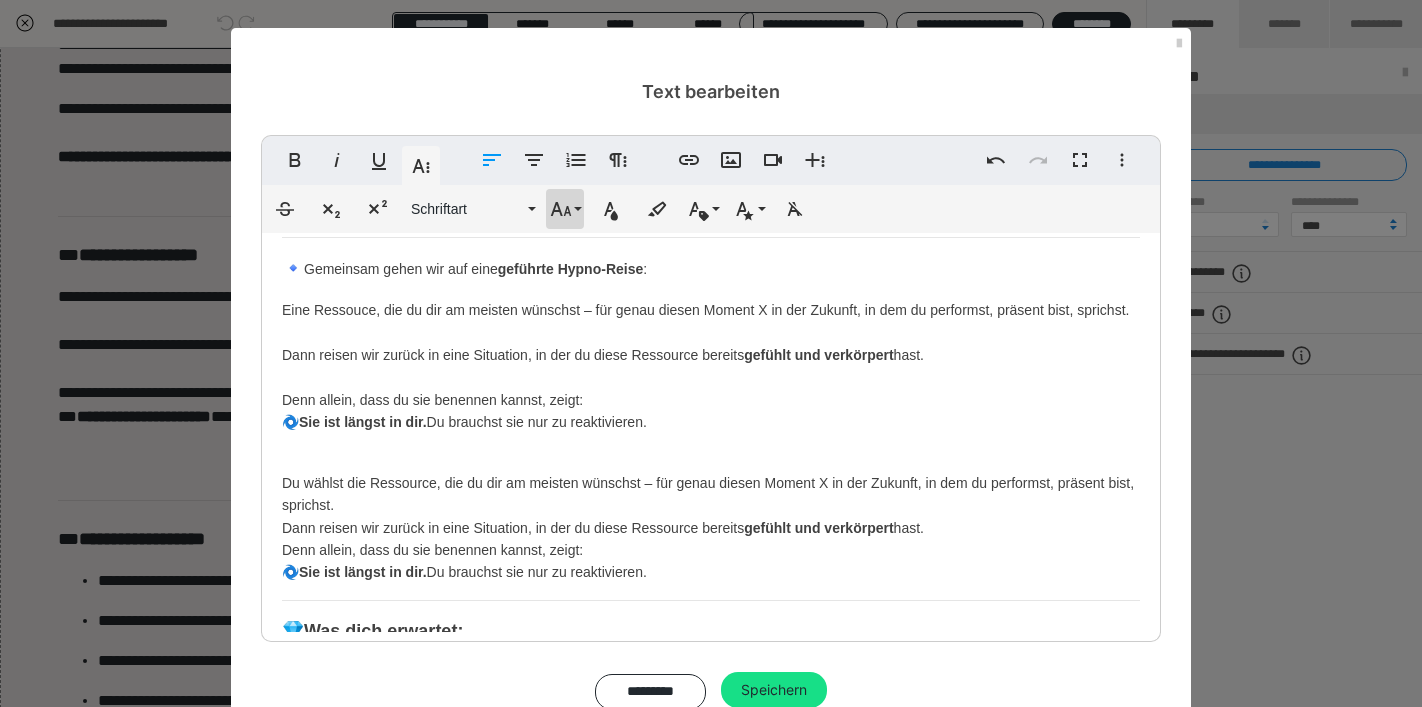 click 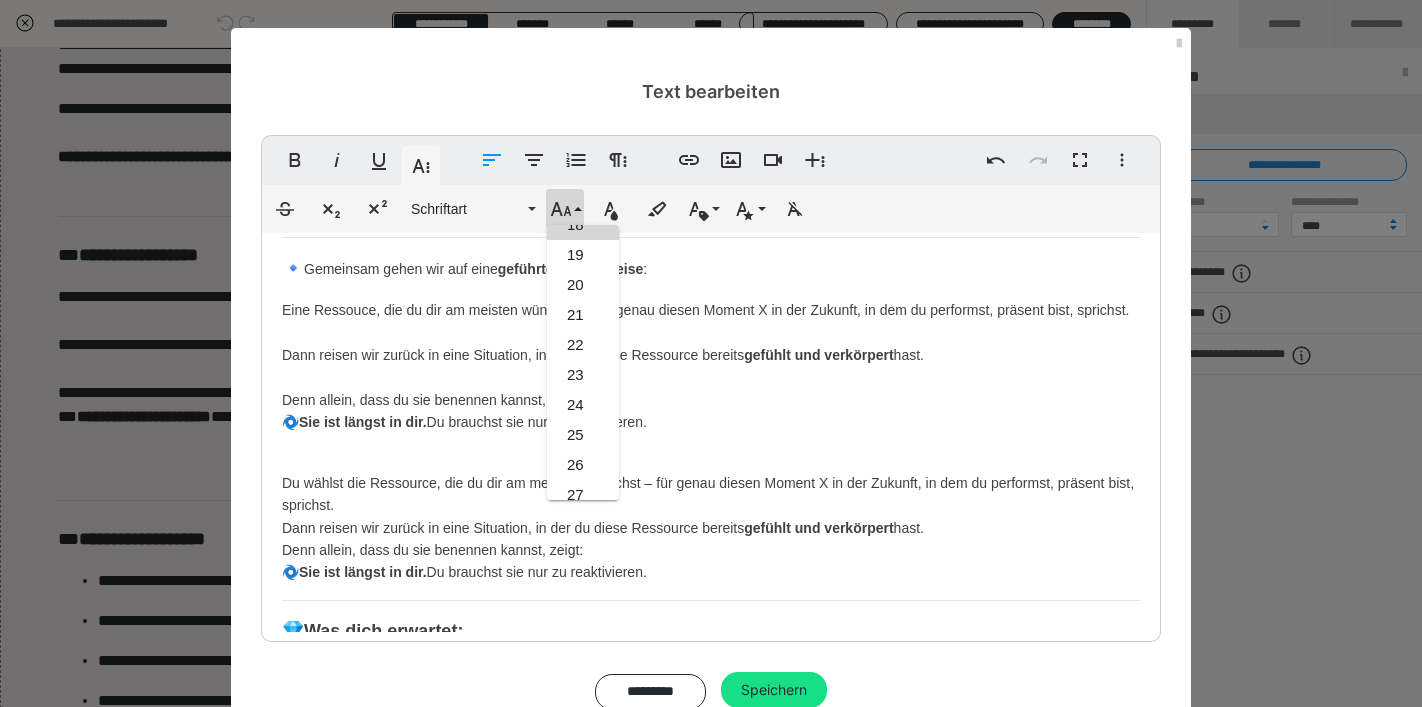 click on "18" at bounding box center [583, 225] 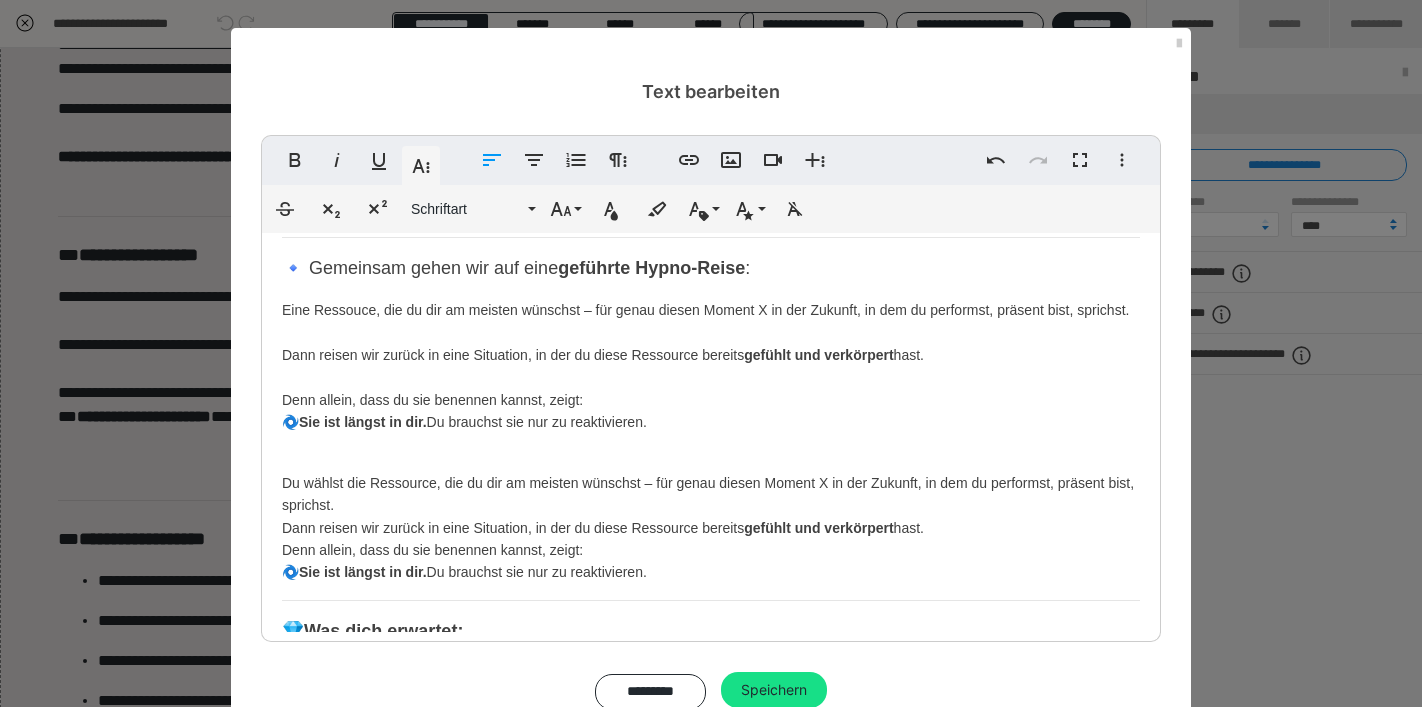 click on "Ressourcen wiedererkennen und verankern für deinen zukünftigen Wirkmoment. In dieser 3. und letzten Session richten wir deinen Blick nach vorn – auf das, was möglich ist. Auf den Raum, den du betreten willst. Auf die Version deiner selbst, die schon bereit ist, zu wirken. Nachdem wir an Tag 2 das Belastende ins Fließen gebracht und tiefsitzende Blockaden gelöst haben, geht es jetzt darum, den Raum zu füllen: Mit deinem inneren Zielbild. Mit der Energie, in der du sprechen, auftreten, führen willst. 🔹 Gemeinsam gehen wir auf eine  geführte Hypno-Reise : Eine Ressouce, die du dir am meisten wünschst – für genau diesen Moment X in der Zukunft, in dem du performst, präsent bist, sprichst. Dann reisen wir zurück in eine Situation, in der du diese Ressource bereits  gefühlt und verkörpert  hast. Denn allein, dass du sie benennen kannst, zeigt: 🌀  Sie ist längst in dir.  Du brauchst sie nur zu reaktivieren. Dann reisen wir zurück in eine Situation, in der du diese Ressource bereits   hast." at bounding box center [711, 701] 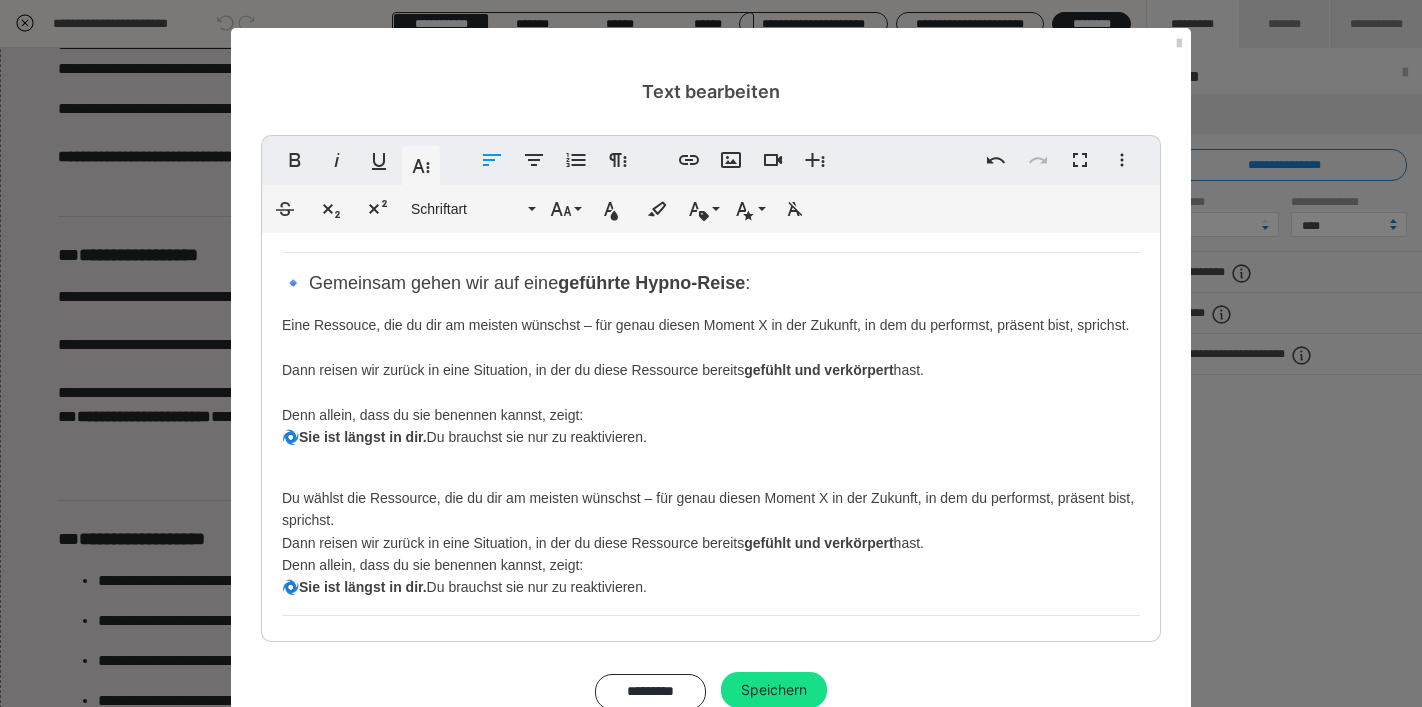 click on "Eine Ressouce, die du dir am meisten wünschst – für genau diesen Moment X in der Zukunft, in dem du performst, präsent bist, sprichst. Dann reisen wir zurück in eine Situation, in der du diese Ressource bereits  gefühlt und verkörpert  hast. Denn allein, dass du sie benennen kannst, zeigt: 🌀  Sie ist längst in dir.  Du brauchst sie nur zu reaktivieren." at bounding box center (711, 381) 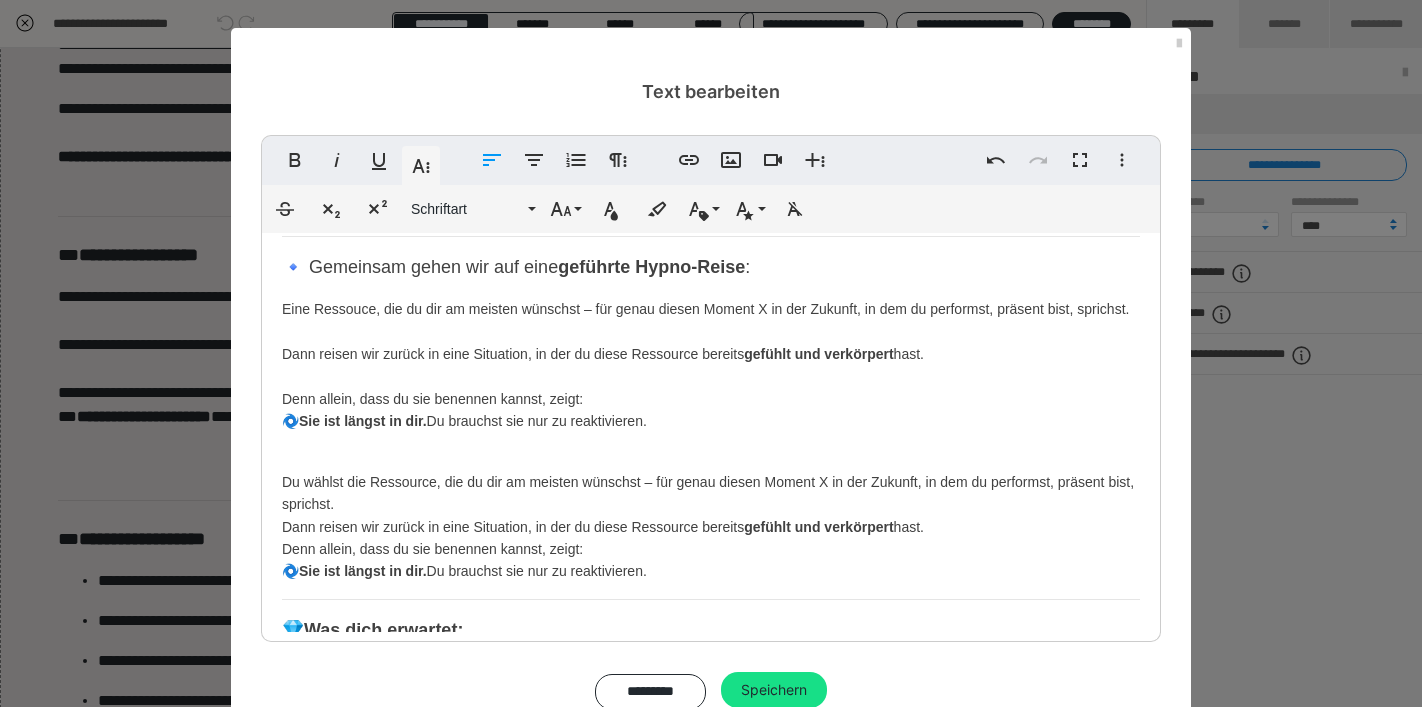 scroll, scrollTop: 237, scrollLeft: 0, axis: vertical 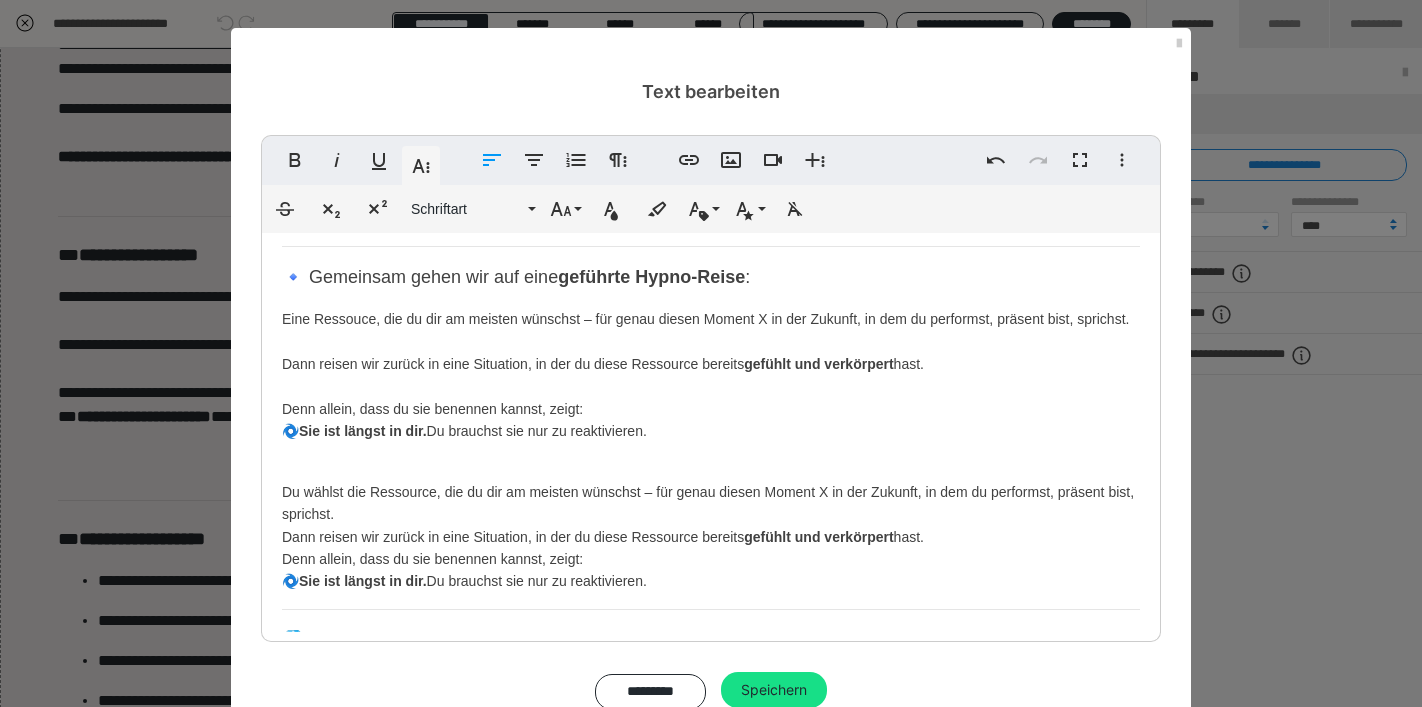 drag, startPoint x: 267, startPoint y: 316, endPoint x: 624, endPoint y: 470, distance: 388.79944 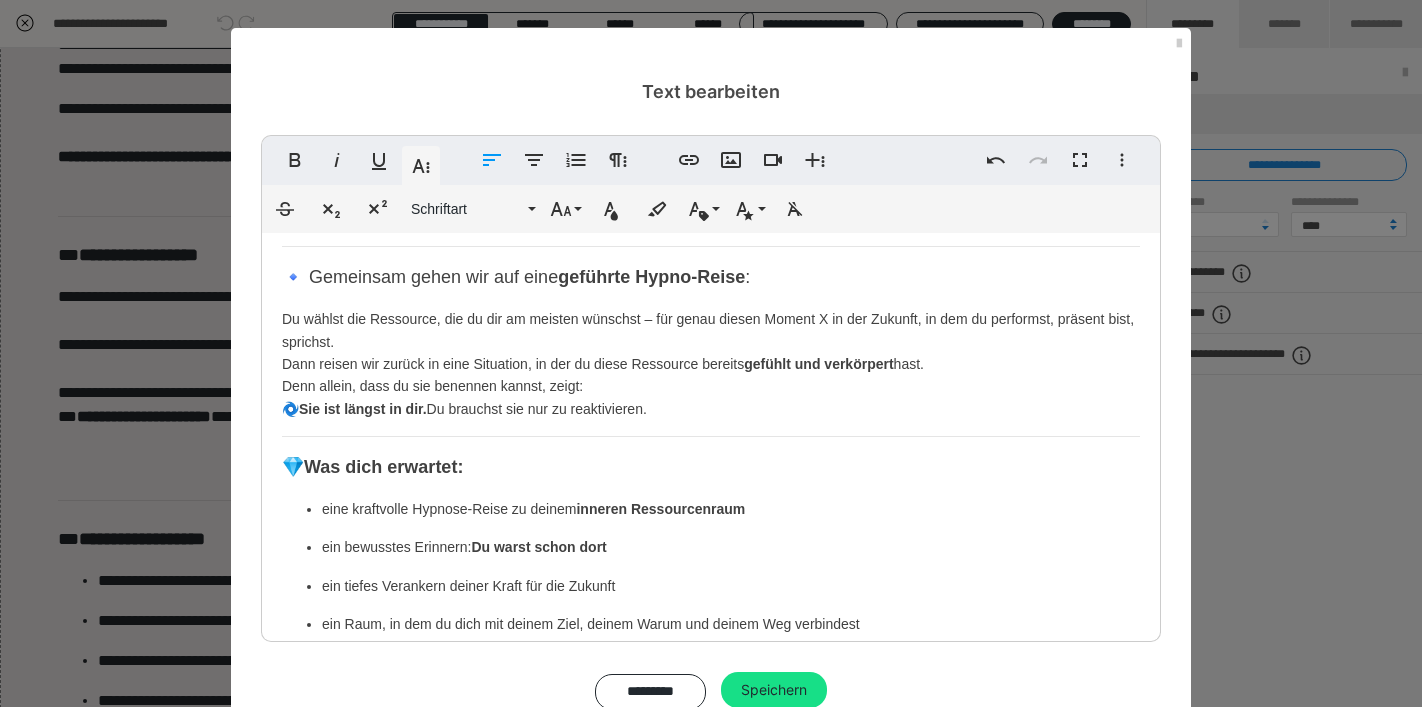 click on "Ressourcen wiedererkennen und verankern für deinen zukünftigen Wirkmoment. In dieser 3. und letzten Session richten wir deinen Blick nach vorn – auf das, was möglich ist. Auf den Raum, den du betreten willst. Auf die Version deiner selbst, die schon bereit ist, zu wirken. Nachdem wir an Tag 2 das Belastende ins Fließen gebracht und tiefsitzende Blockaden gelöst haben, geht es jetzt darum, den Raum zu füllen: Mit deinem inneren Zielbild. Mit der Energie, in der du sprechen, auftreten, führen willst. 🔹 Gemeinsam gehen wir auf eine  geführte Hypno-Reise : Du wählst die Ressource, die du dir am meisten wünschst – für genau diesen Moment X in der Zukunft, in dem du performst, präsent bist, sprichst. Dann reisen wir zurück in eine Situation, in der du diese Ressource bereits  gefühlt und verkörpert  hast. Denn allein, dass du sie benennen kannst, zeigt: 🌀  Sie ist längst in dir.  Du brauchst sie nur zu reaktivieren. 💎  Was dich erwartet: eine kraftvolle Hypnose-Reise zu deinem  🔵" at bounding box center (711, 623) 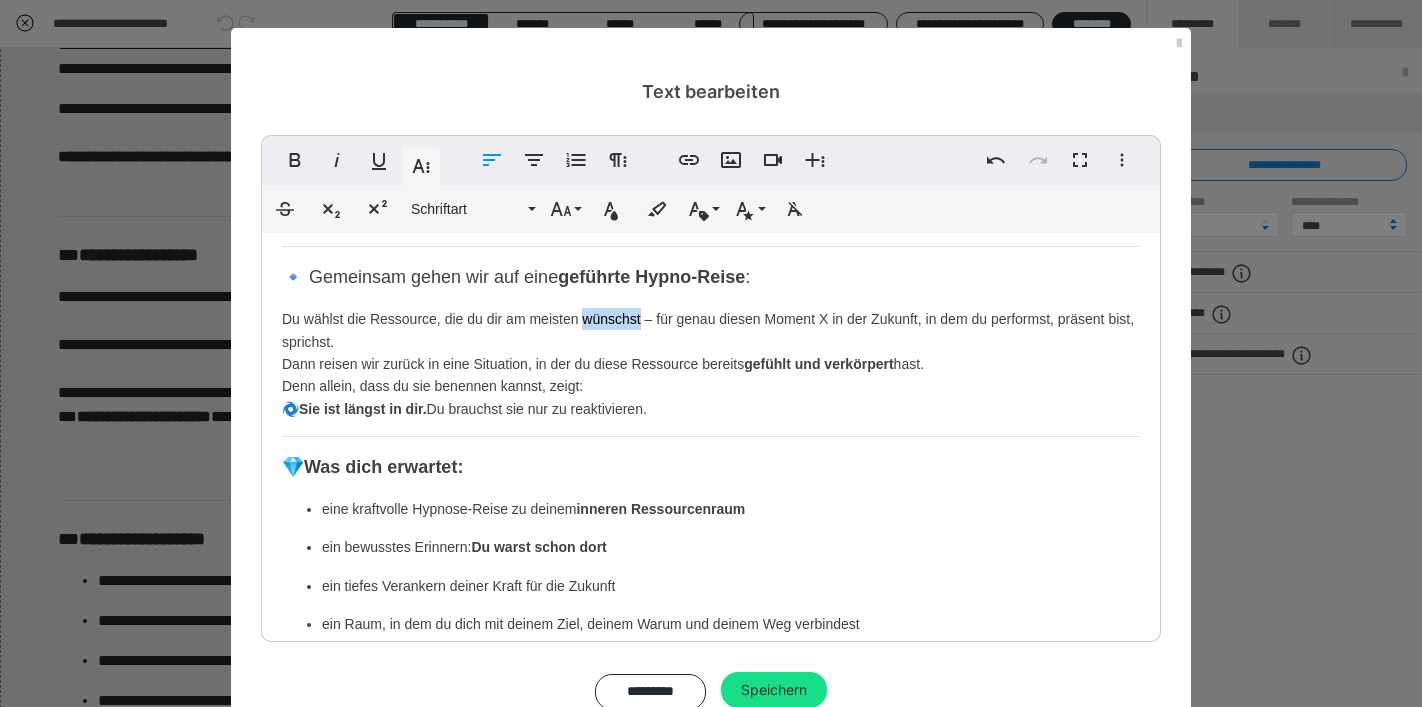 click on "Ressourcen wiedererkennen und verankern für deinen zukünftigen Wirkmoment. In dieser 3. und letzten Session richten wir deinen Blick nach vorn – auf das, was möglich ist. Auf den Raum, den du betreten willst. Auf die Version deiner selbst, die schon bereit ist, zu wirken. Nachdem wir an Tag 2 das Belastende ins Fließen gebracht und tiefsitzende Blockaden gelöst haben, geht es jetzt darum, den Raum zu füllen: Mit deinem inneren Zielbild. Mit der Energie, in der du sprechen, auftreten, führen willst. 🔹 Gemeinsam gehen wir auf eine  geführte Hypno-Reise : Du wählst die Ressource, die du dir am meisten wünschst – für genau diesen Moment X in der Zukunft, in dem du performst, präsent bist, sprichst. Dann reisen wir zurück in eine Situation, in der du diese Ressource bereits  gefühlt und verkörpert  hast. Denn allein, dass du sie benennen kannst, zeigt: 🌀  Sie ist längst in dir.  Du brauchst sie nur zu reaktivieren. 💎  Was dich erwartet: eine kraftvolle Hypnose-Reise zu deinem  🔵" at bounding box center [711, 623] 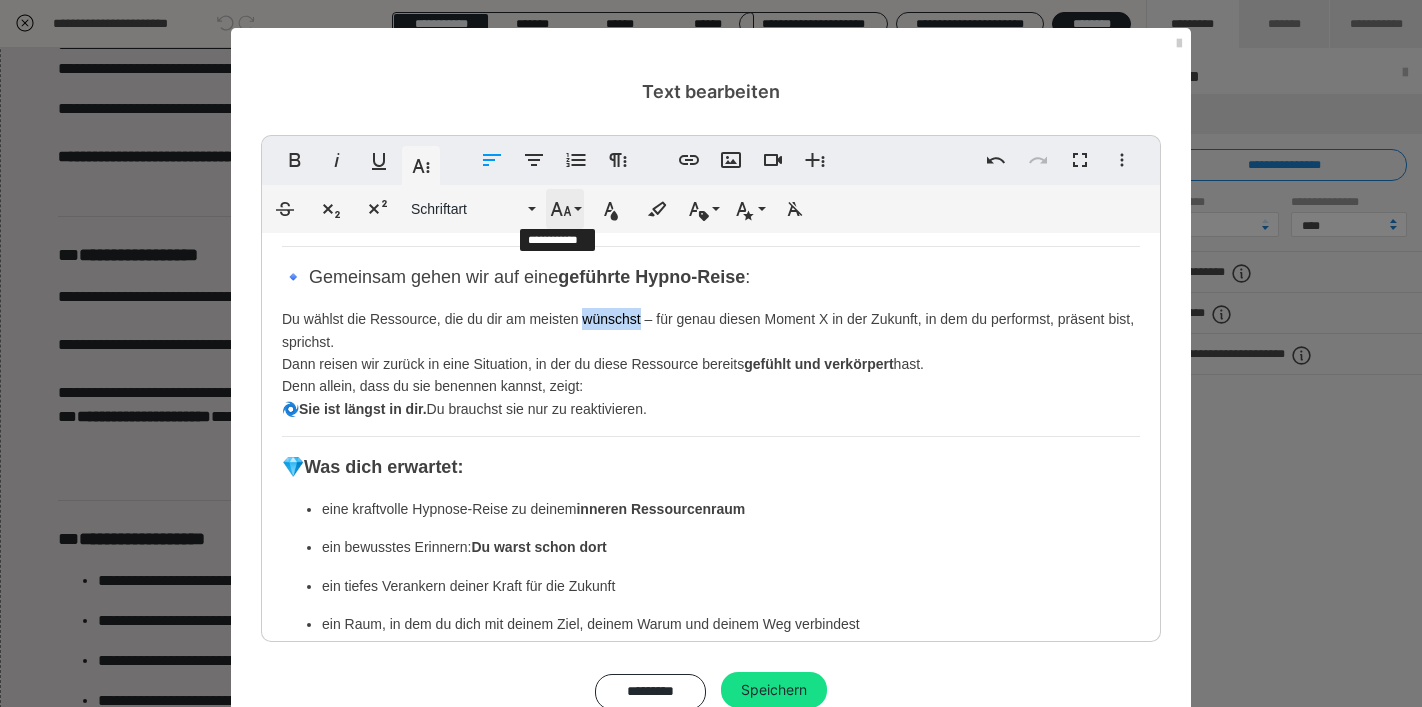 click on "Schriftgröße" at bounding box center [565, 209] 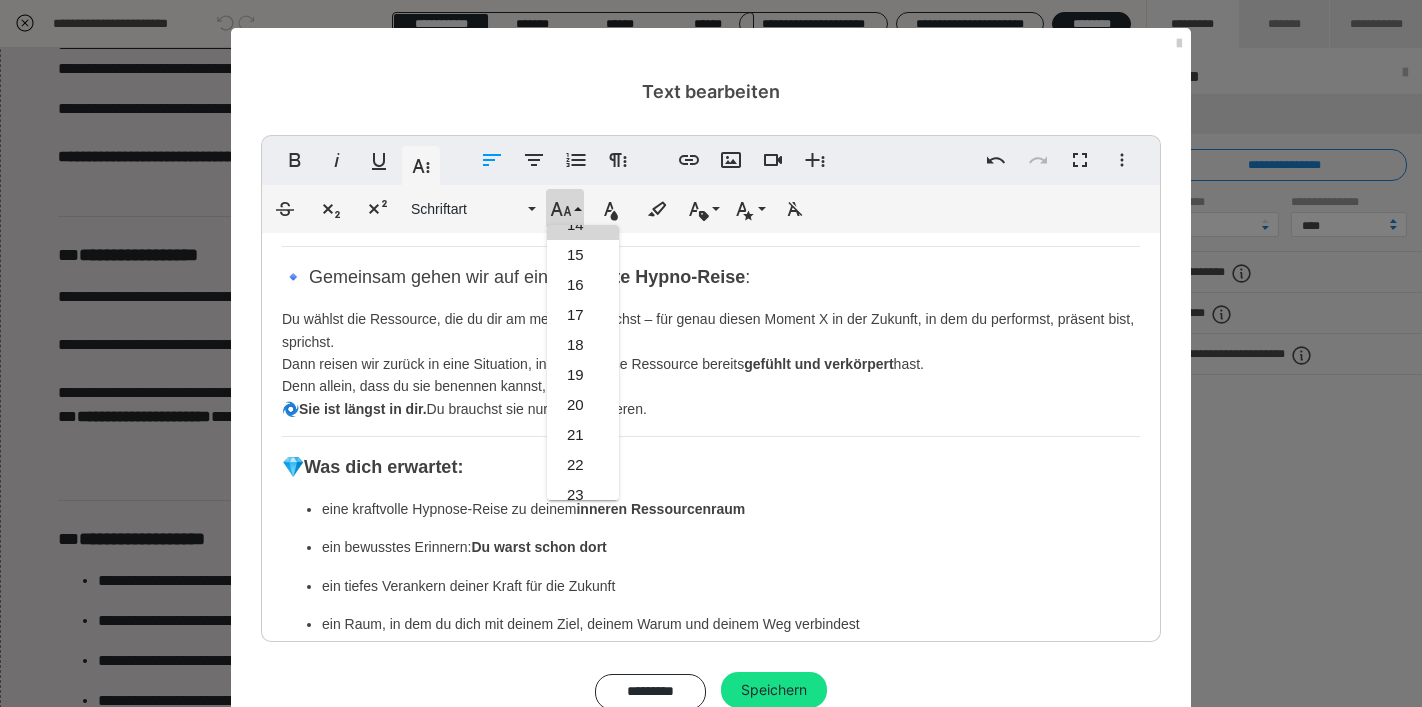 click on "Ressourcen wiedererkennen und verankern für deinen zukünftigen Wirkmoment. In dieser 3. und letzten Session richten wir deinen Blick nach vorn – auf das, was möglich ist. Auf den Raum, den du betreten willst. Auf die Version deiner selbst, die schon bereit ist, zu wirken. Nachdem wir an Tag 2 das Belastende ins Fließen gebracht und tiefsitzende Blockaden gelöst haben, geht es jetzt darum, den Raum zu füllen: Mit deinem inneren Zielbild. Mit der Energie, in der du sprechen, auftreten, führen willst. 🔹 Gemeinsam gehen wir auf eine  geführte Hypno-Reise : Du wählst die Ressource, die du dir am meisten wünschst – für genau diesen Moment X in der Zukunft, in dem du performst, präsent bist, sprichst. Dann reisen wir zurück in eine Situation, in der du diese Ressource bereits  gefühlt und verkörpert  hast. Denn allein, dass du sie benennen kannst, zeigt: 🌀  Sie ist längst in dir.  Du brauchst sie nur zu reaktivieren. 💎  Was dich erwartet: eine kraftvolle Hypnose-Reise zu deinem  🔵" at bounding box center (711, 623) 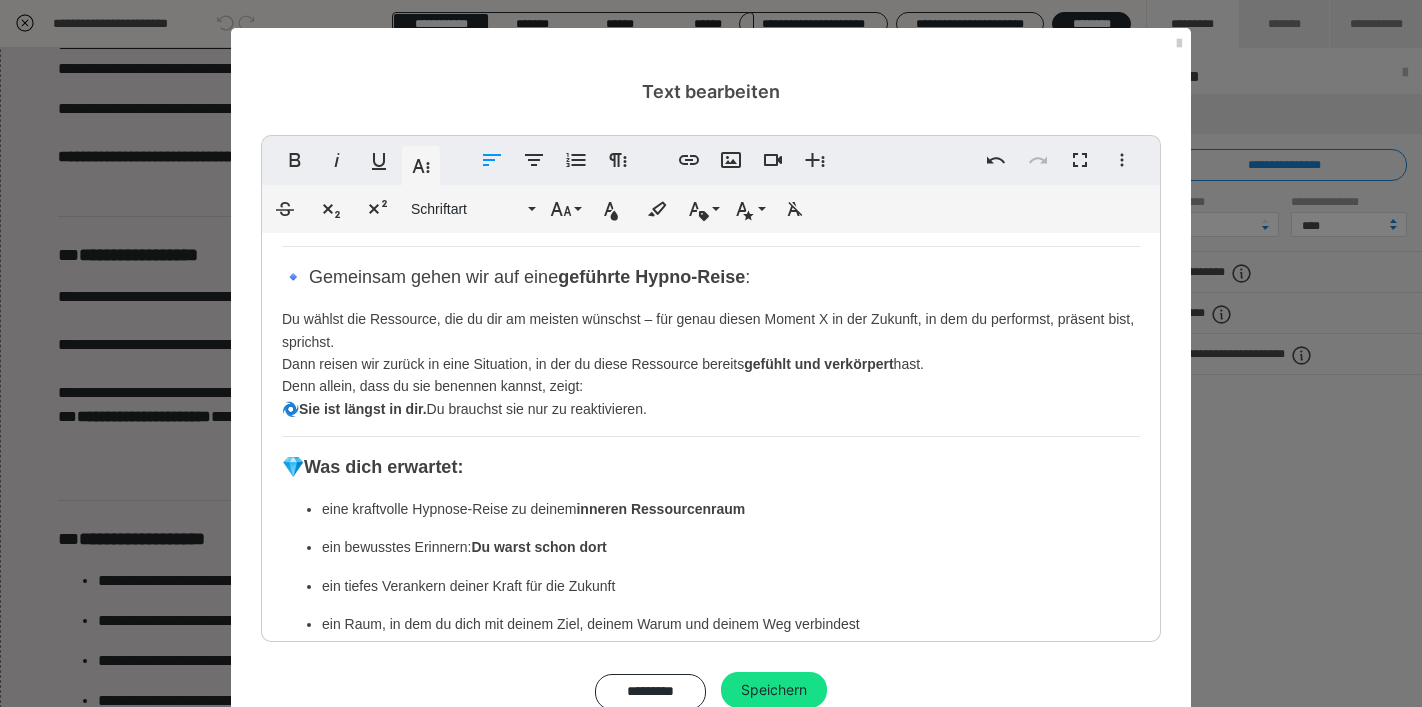 click on "Ressourcen wiedererkennen und verankern für deinen zukünftigen Wirkmoment. In dieser 3. und letzten Session richten wir deinen Blick nach vorn – auf das, was möglich ist. Auf den Raum, den du betreten willst. Auf die Version deiner selbst, die schon bereit ist, zu wirken. Nachdem wir an Tag 2 das Belastende ins Fließen gebracht und tiefsitzende Blockaden gelöst haben, geht es jetzt darum, den Raum zu füllen: Mit deinem inneren Zielbild. Mit der Energie, in der du sprechen, auftreten, führen willst. 🔹 Gemeinsam gehen wir auf eine  geführte Hypno-Reise : Du wählst die Ressource, die du dir am meisten wünschst – für genau diesen Moment X in der Zukunft, in dem du performst, präsent bist, sprichst. Dann reisen wir zurück in eine Situation, in der du diese Ressource bereits  gefühlt und verkörpert  hast. Denn allein, dass du sie benennen kannst, zeigt: 🌀  Sie ist längst in dir.  Du brauchst sie nur zu reaktivieren. 💎  Was dich erwartet: eine kraftvolle Hypnose-Reise zu deinem  🔵" at bounding box center [711, 623] 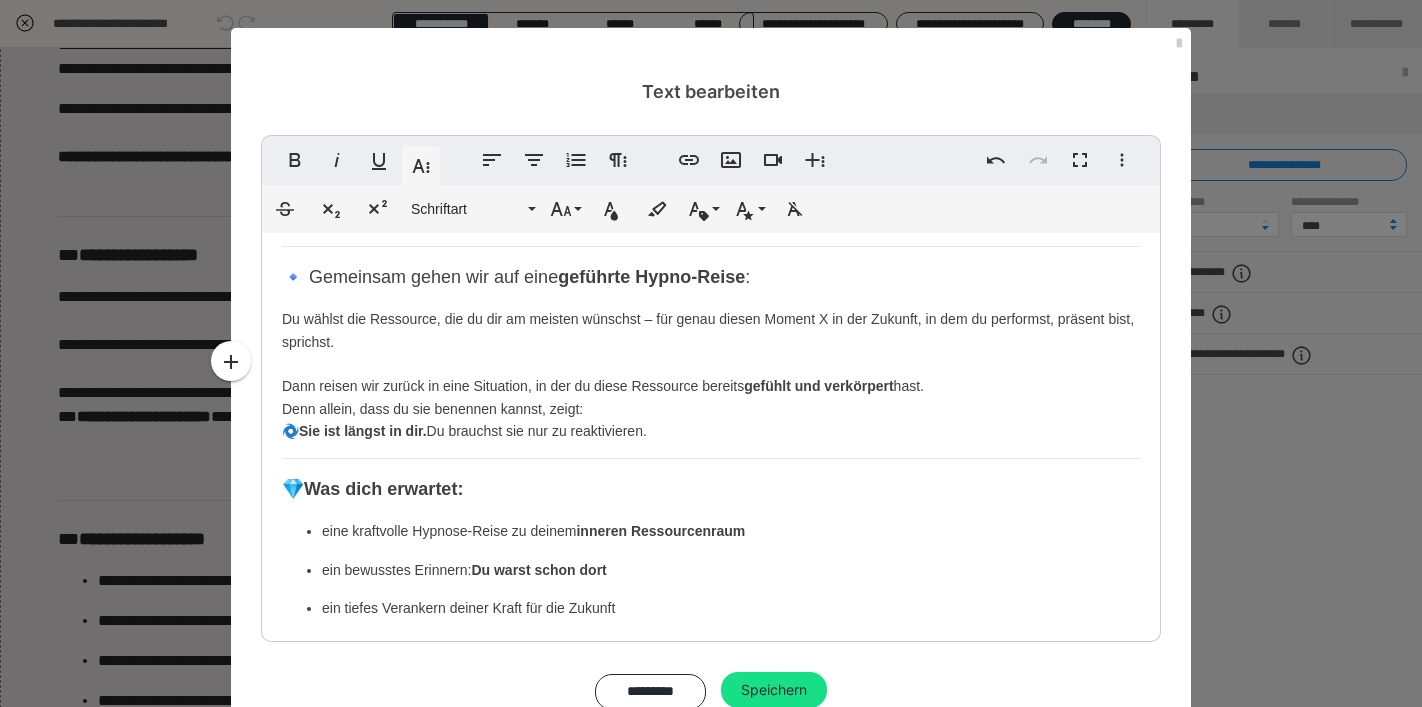 click on "Ressourcen wiedererkennen und verankern für deinen zukünftigen Wirkmoment. In dieser 3. und letzten Session richten wir deinen Blick nach vorn – auf das, was möglich ist. Auf den Raum, den du betreten willst. Auf die Version deiner selbst, die schon bereit ist, zu wirken. Nachdem wir an Tag 2 das Belastende ins Fließen gebracht und tiefsitzende Blockaden gelöst haben, geht es jetzt darum, den Raum zu füllen: Mit deinem inneren Zielbild. Mit der Energie, in der du sprechen, auftreten, führen willst. 🔹 Gemeinsam gehen wir auf eine  geführte Hypno-Reise : Du wählst die Ressource, die du dir am meisten wünschst – für genau diesen Moment X in der Zukunft, in dem du performst, präsent bist, sprichst. Dann reisen wir zurück in eine Situation, in der du diese Ressource bereits  gefühlt und verkörpert  hast. Denn allein, dass du sie benennen kannst, zeigt: 🌀  Sie ist längst in dir.  Du brauchst sie nur zu reaktivieren. 💎  Was dich erwartet: eine kraftvolle Hypnose-Reise zu deinem  🔵" at bounding box center [711, 635] 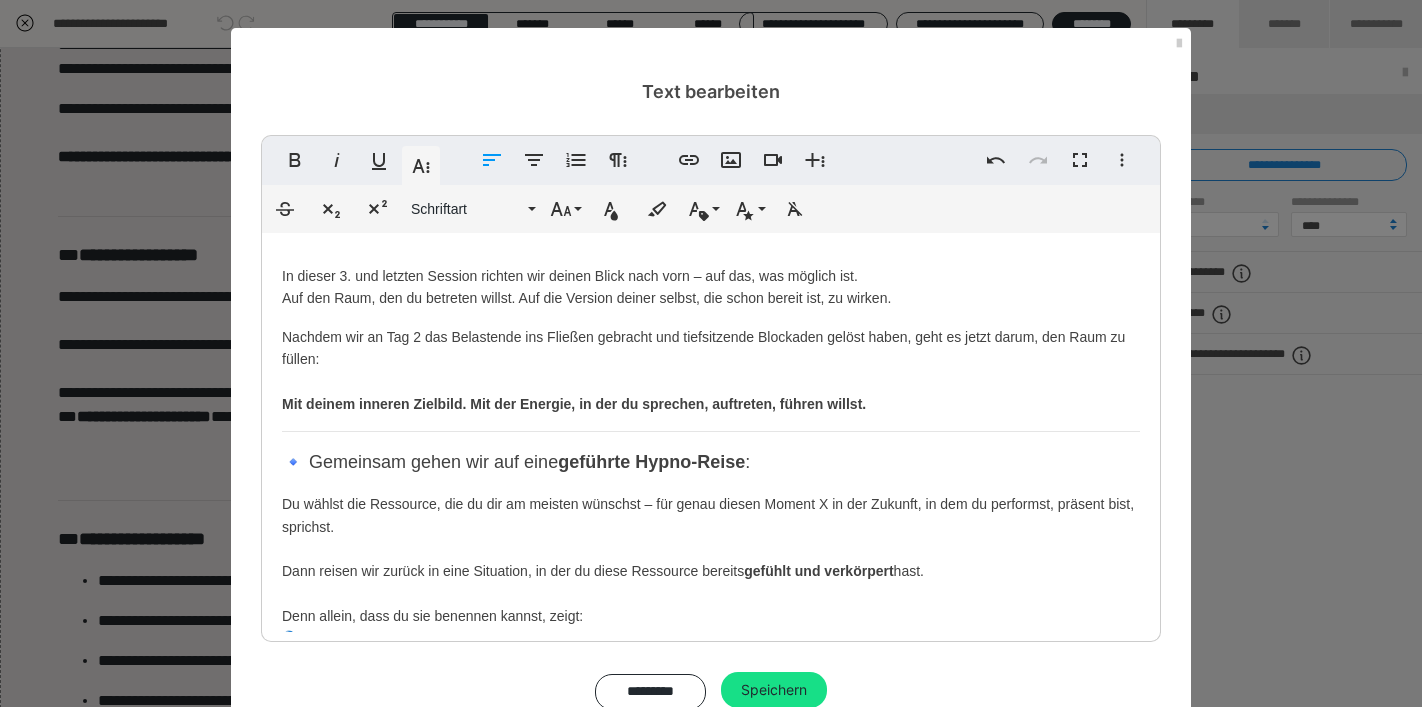 scroll, scrollTop: 0, scrollLeft: 0, axis: both 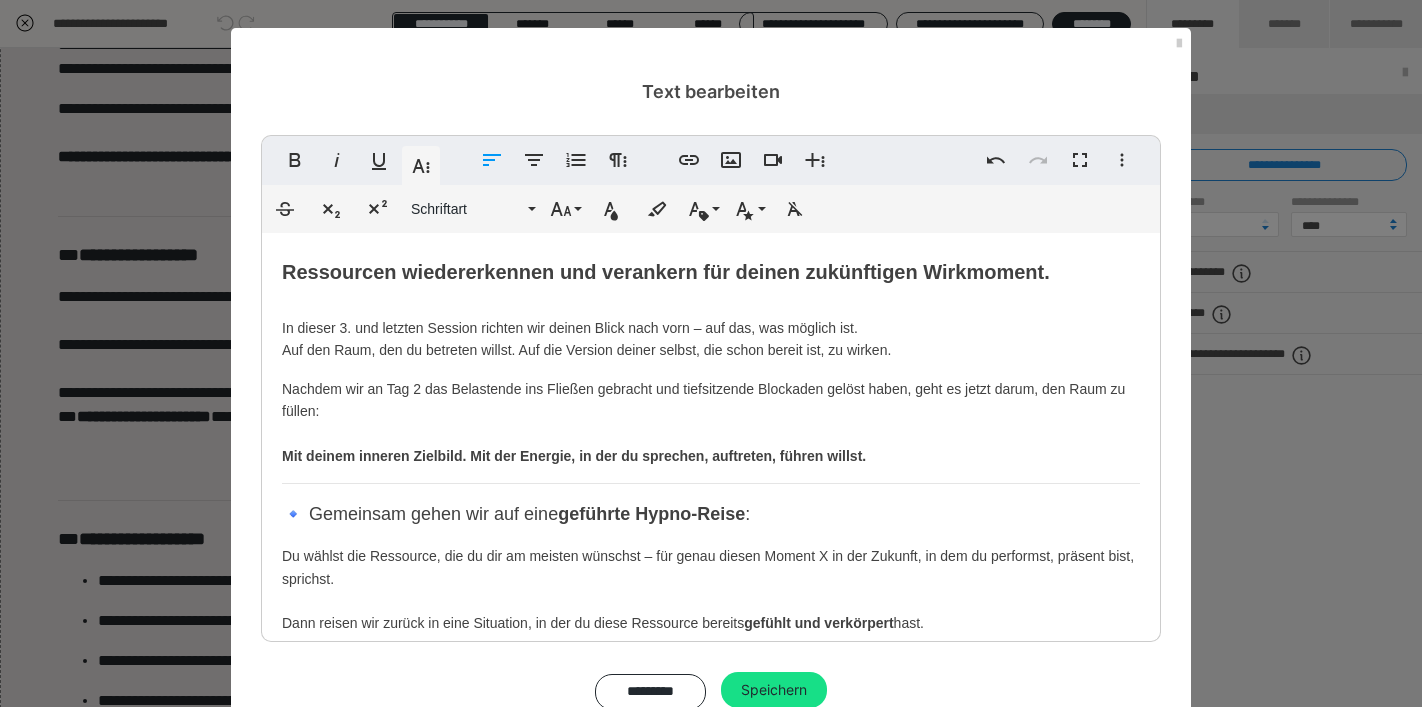 click on "Ressourcen wiedererkennen und verankern für deinen zukünftigen Wirkmoment." at bounding box center (666, 272) 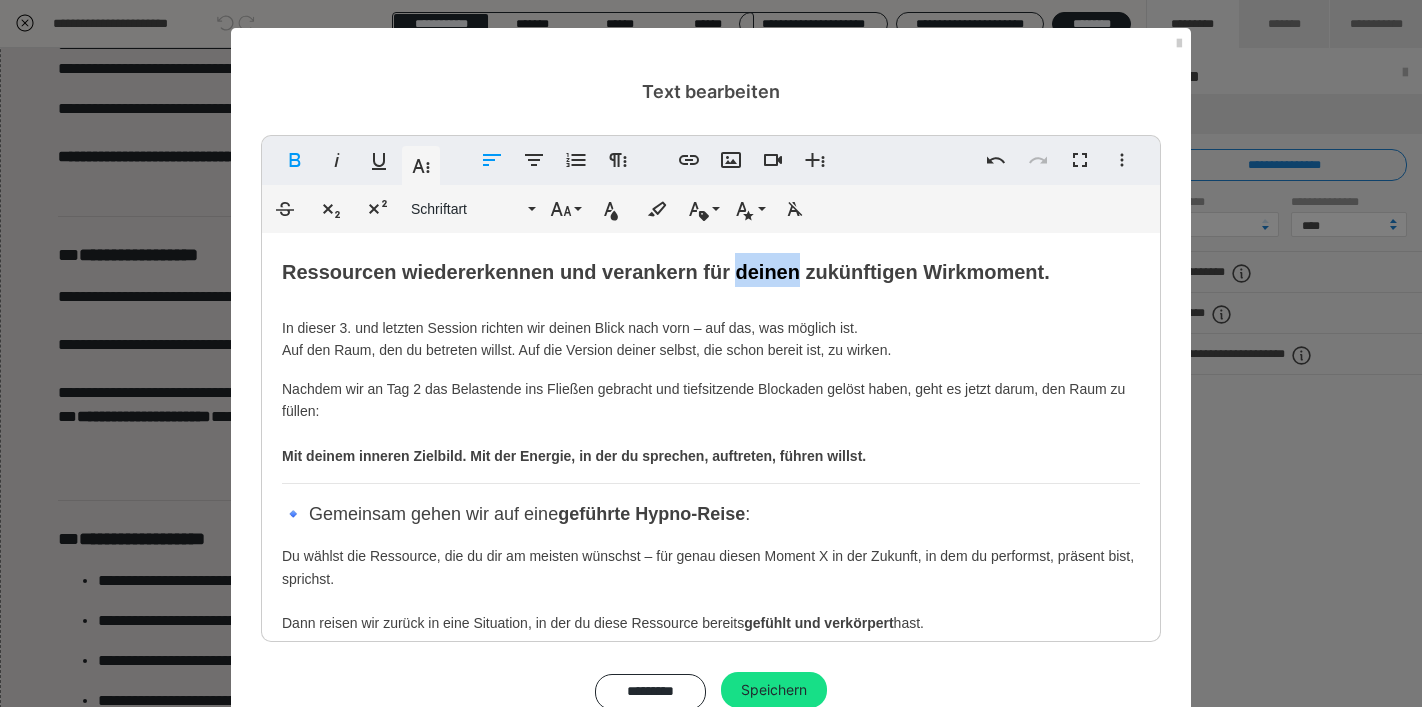 click on "Ressourcen wiedererkennen und verankern für deinen zukünftigen Wirkmoment." at bounding box center [666, 272] 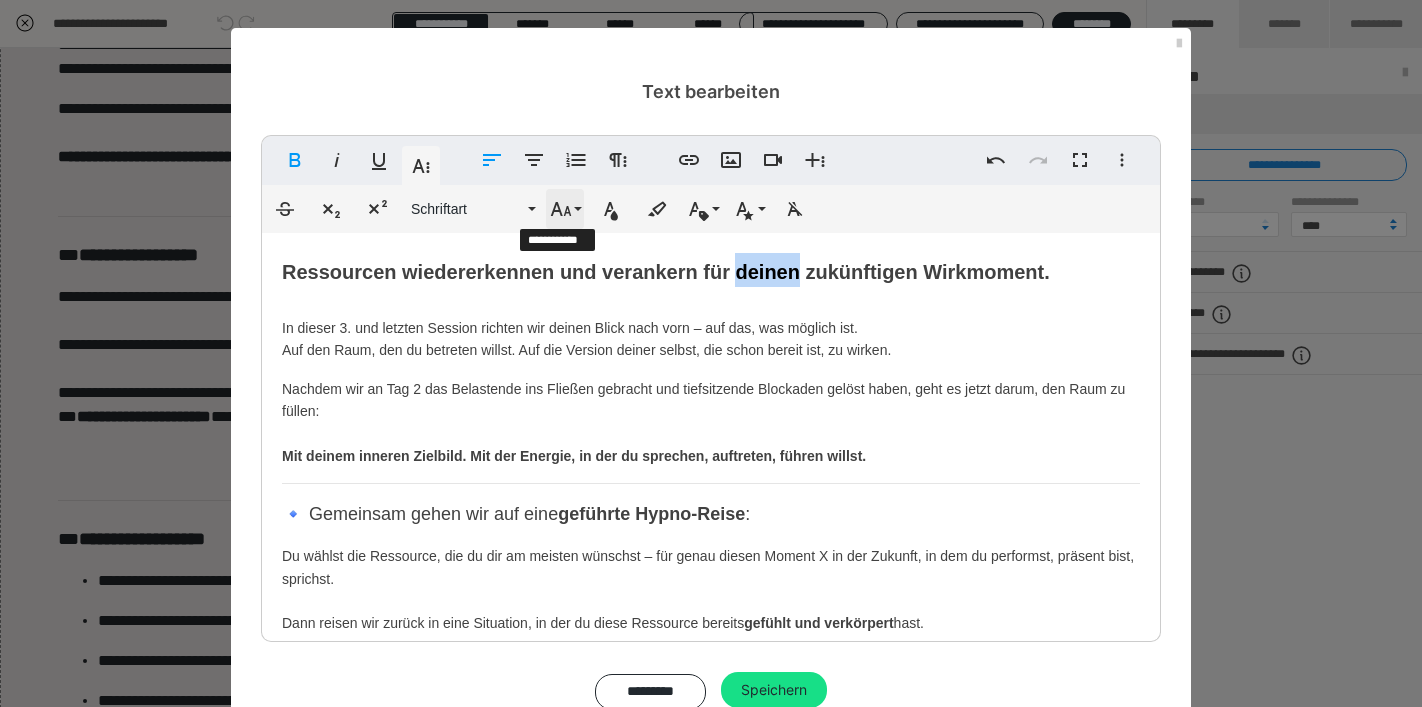 click on "Schriftgröße" at bounding box center [565, 209] 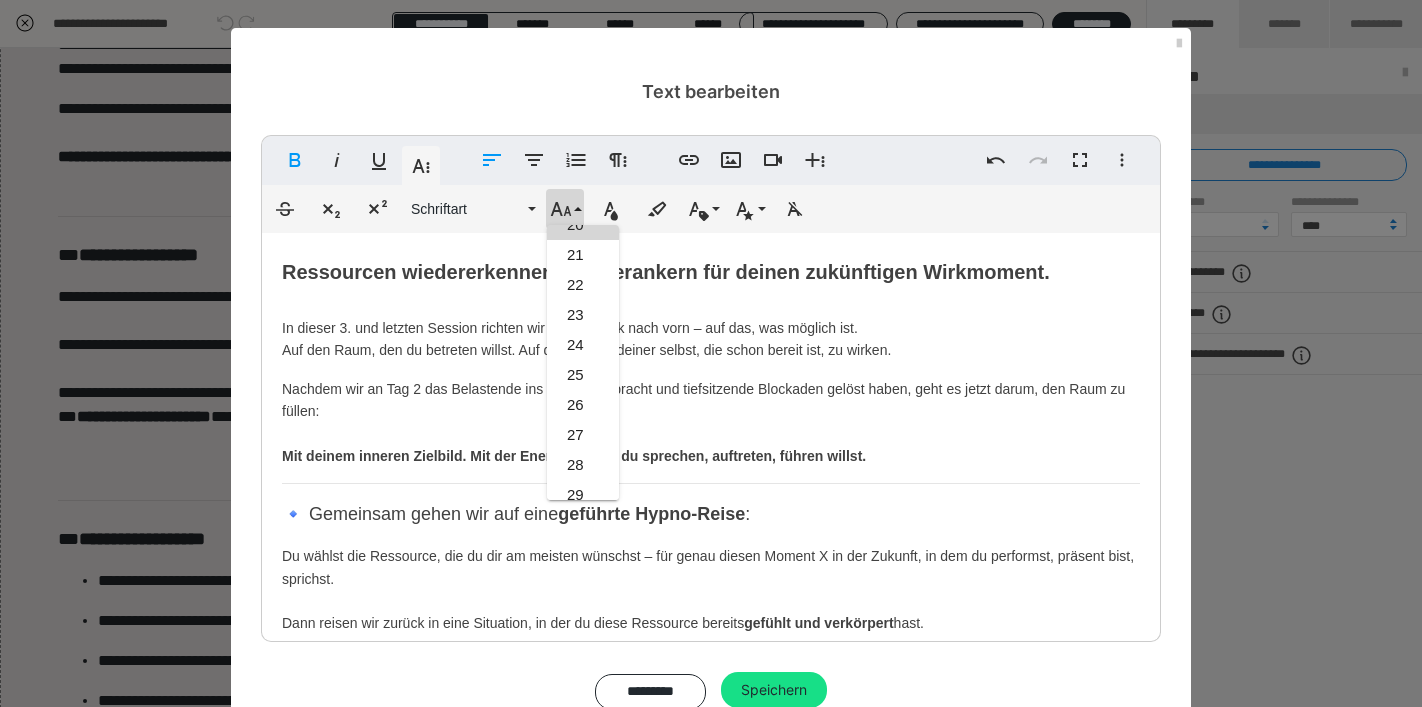 click on "Nachdem wir an Tag 2 das Belastende ins Fließen gebracht und tiefsitzende Blockaden gelöst haben, geht es jetzt darum, den Raum zu füllen: Mit deinem inneren Zielbild. Mit der Energie, in der du sprechen, auftreten, führen willst." at bounding box center (711, 423) 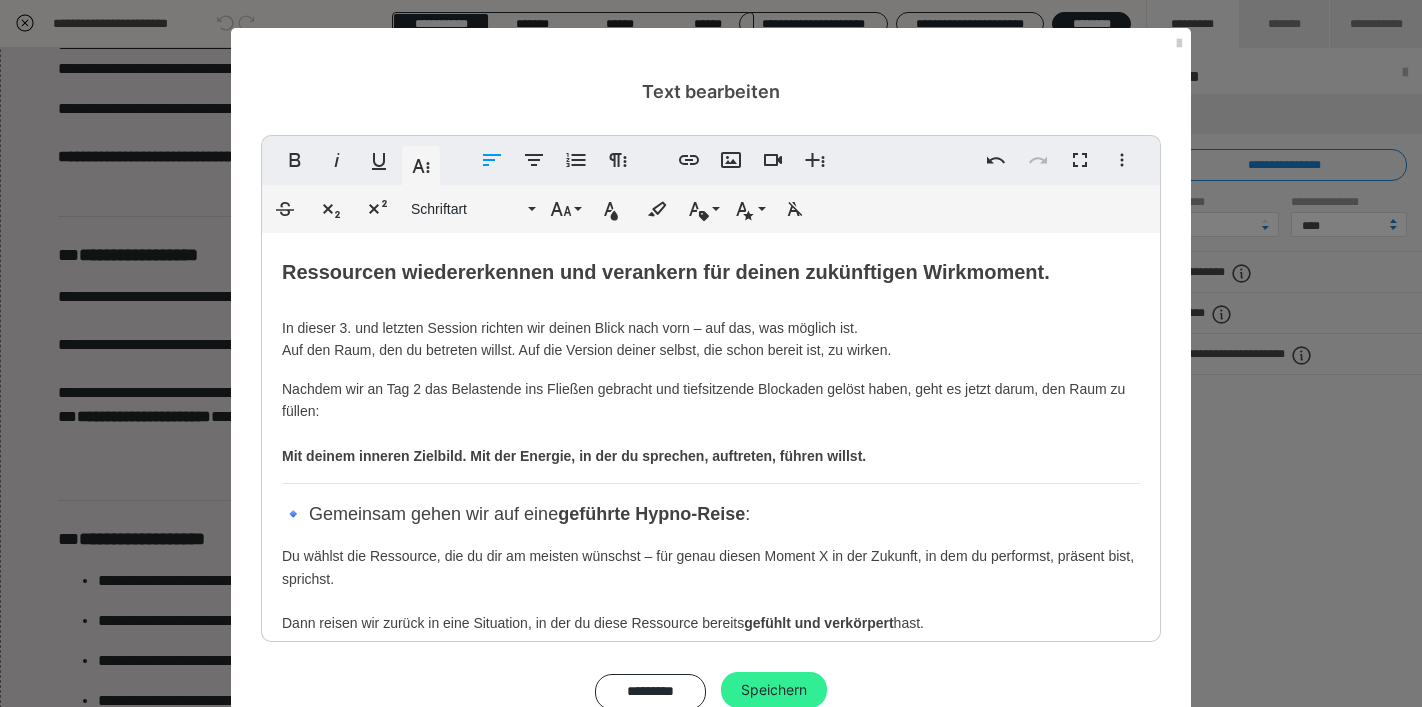click on "Speichern" at bounding box center (774, 690) 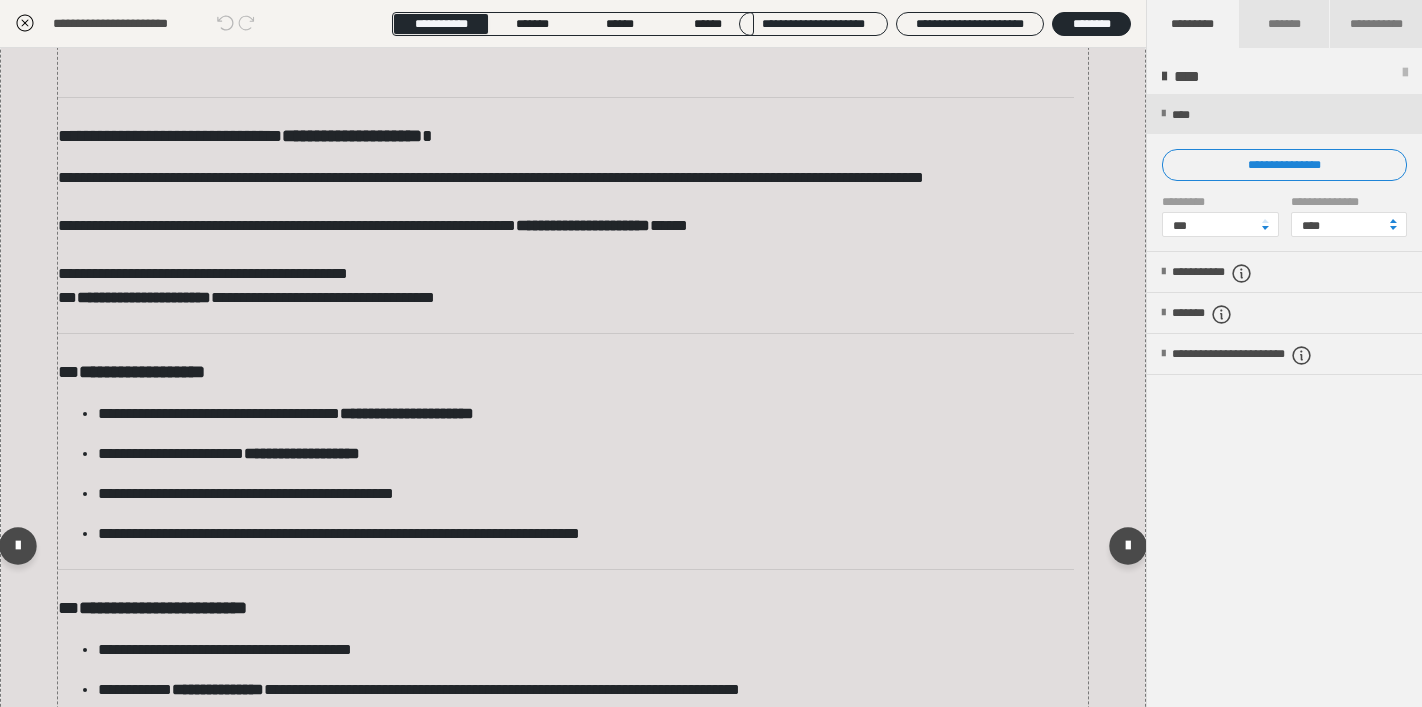 scroll, scrollTop: 263, scrollLeft: 0, axis: vertical 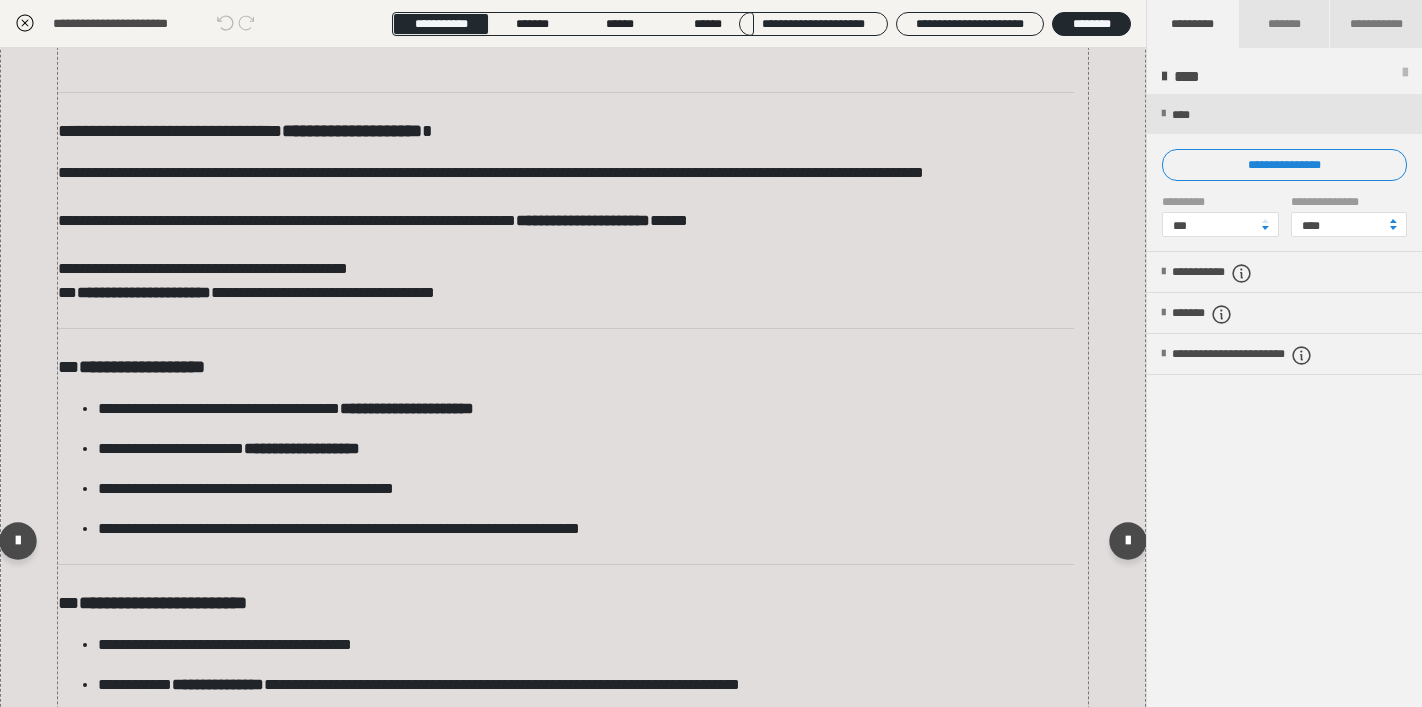 click on "**********" at bounding box center [566, 469] 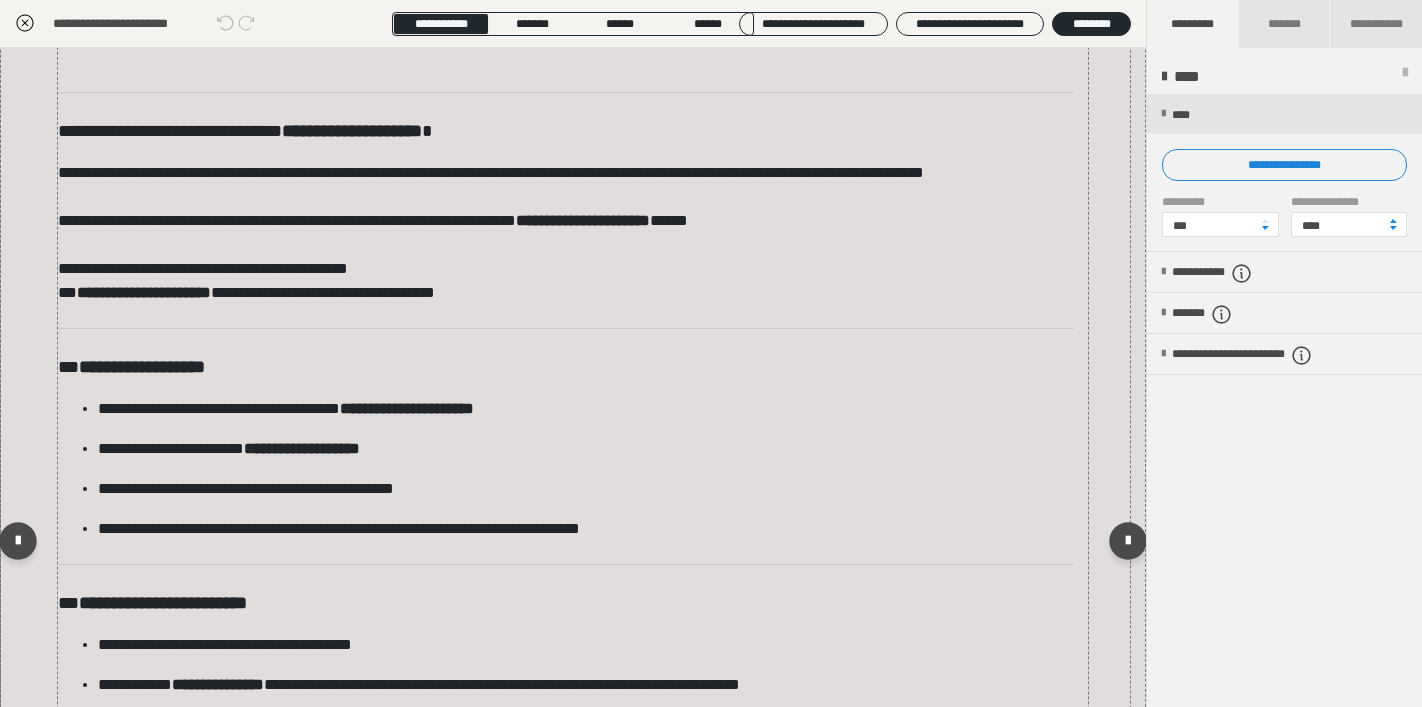 click on "**********" at bounding box center [566, 469] 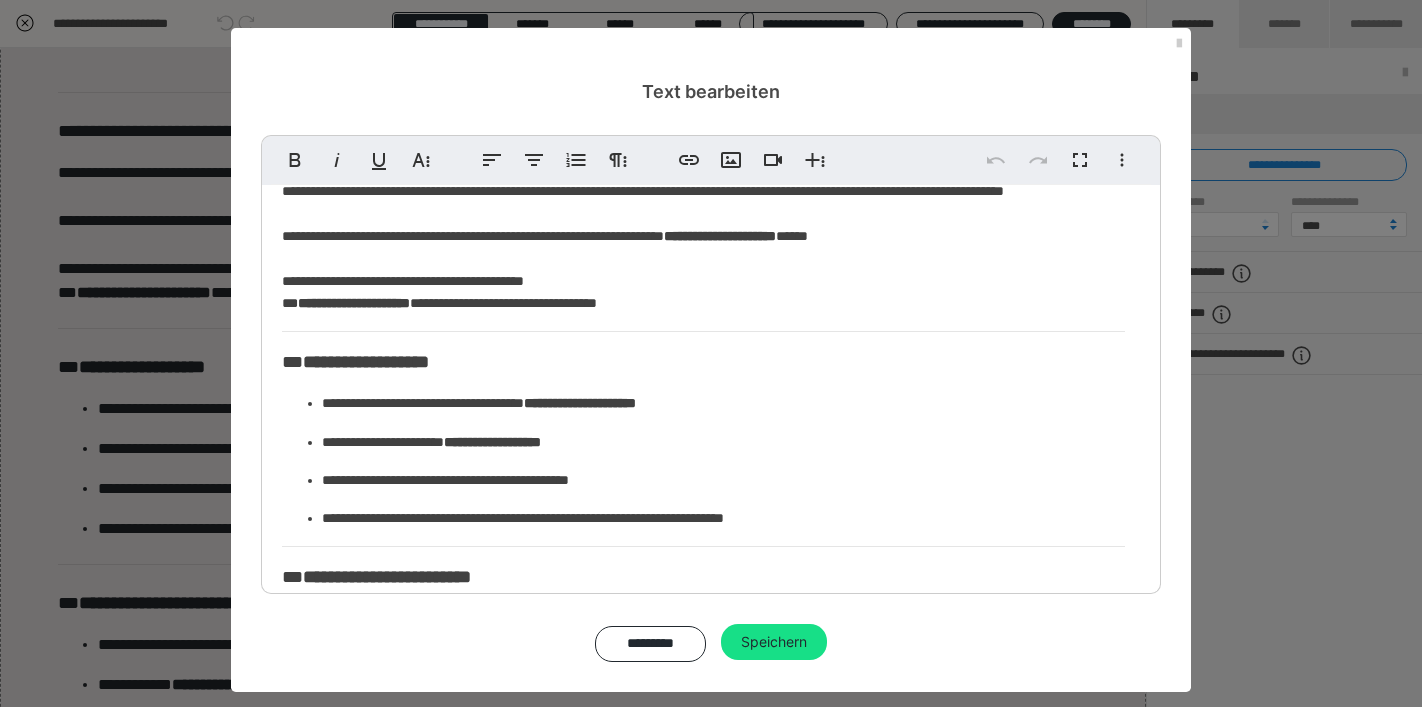 scroll, scrollTop: 333, scrollLeft: 0, axis: vertical 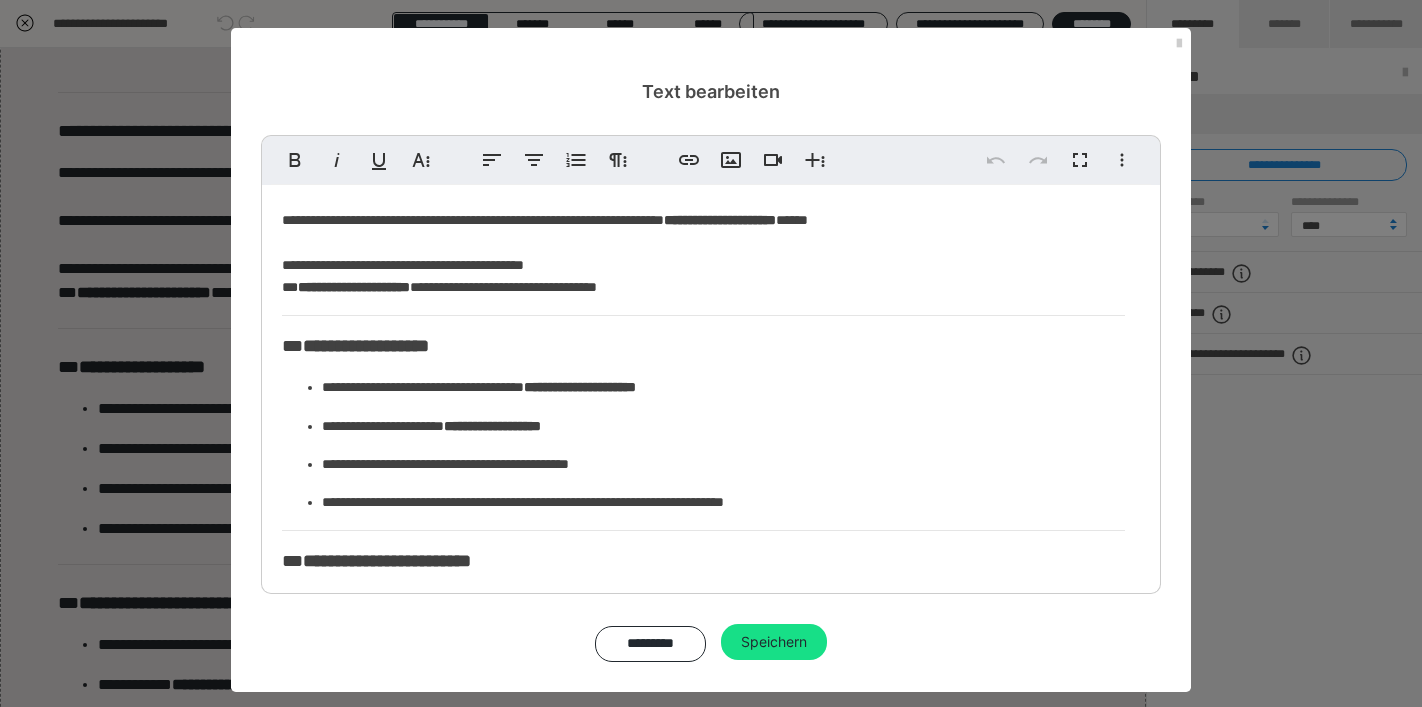 click on "**********" at bounding box center (723, 387) 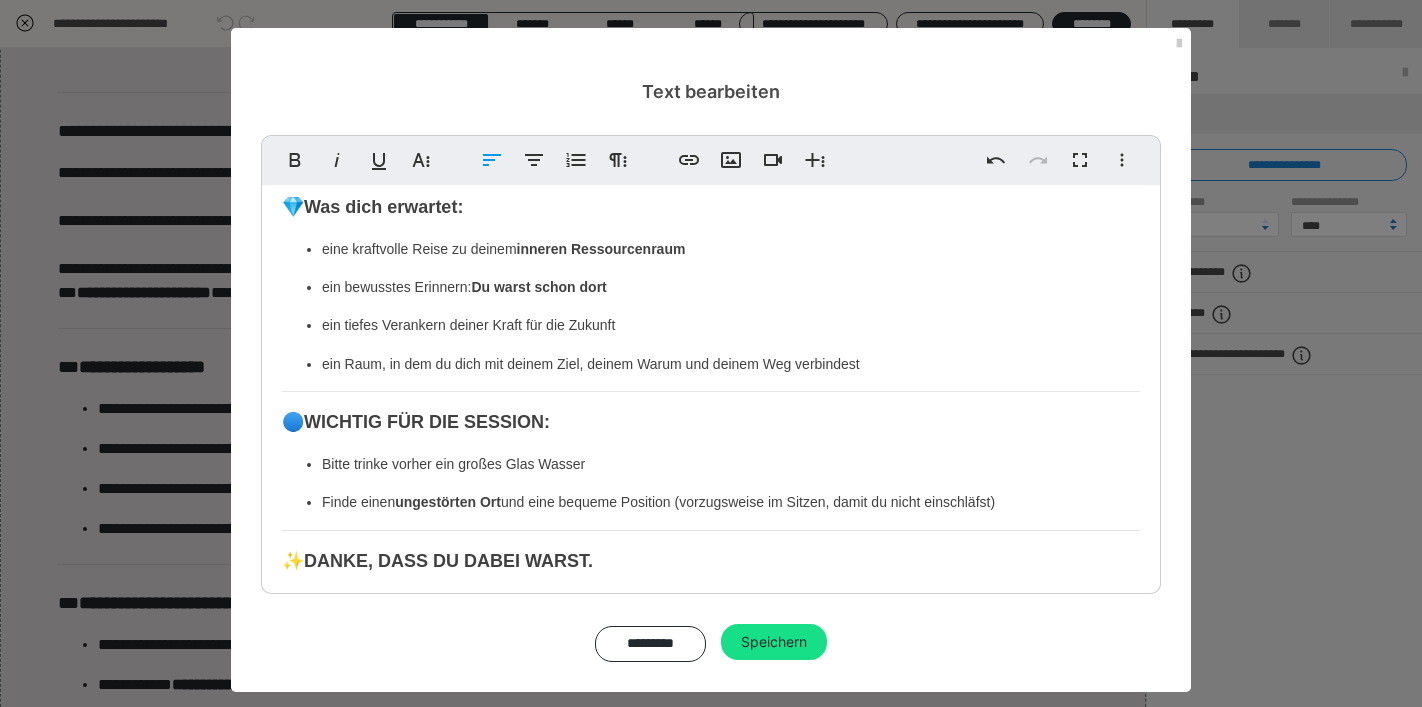 scroll, scrollTop: 496, scrollLeft: 0, axis: vertical 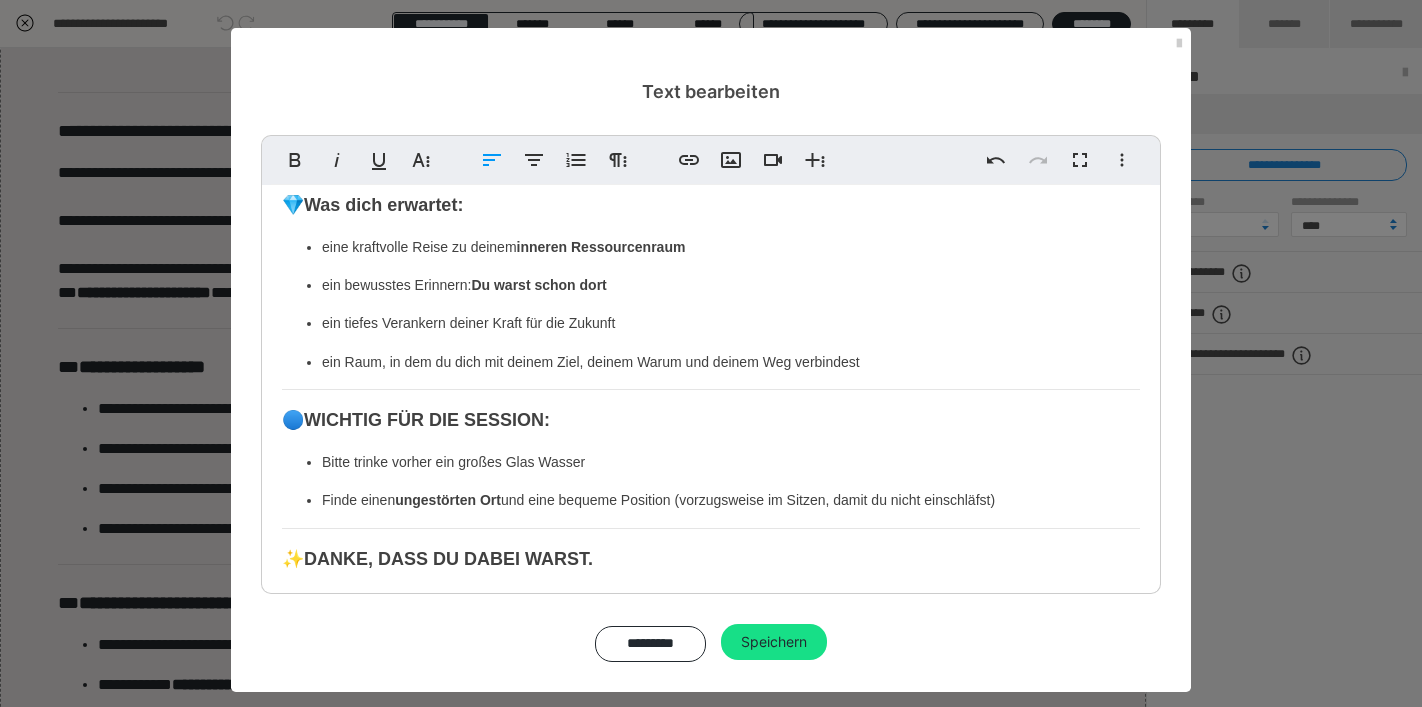 click on "ein tiefes Verankern deiner Kraft für die Zukunft" at bounding box center [731, 323] 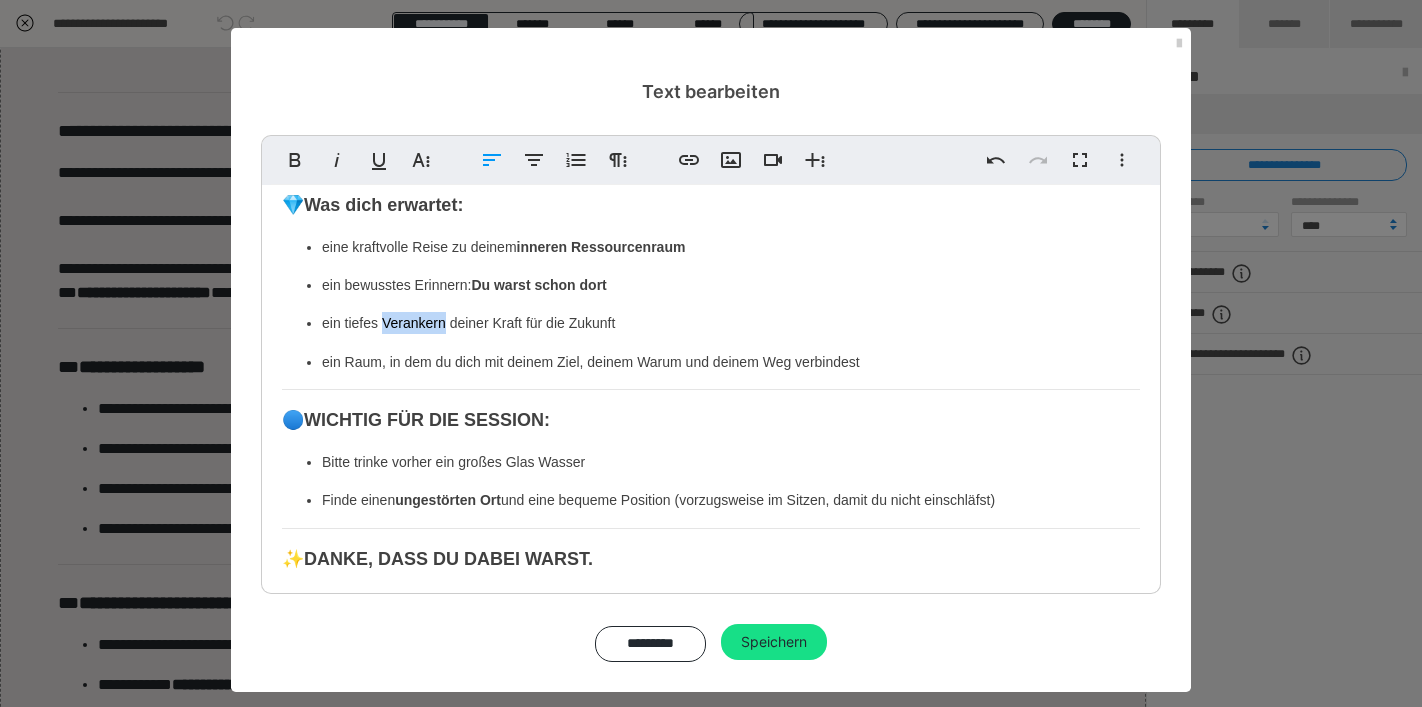 click on "ein tiefes Verankern deiner Kraft für die Zukunft" at bounding box center [731, 323] 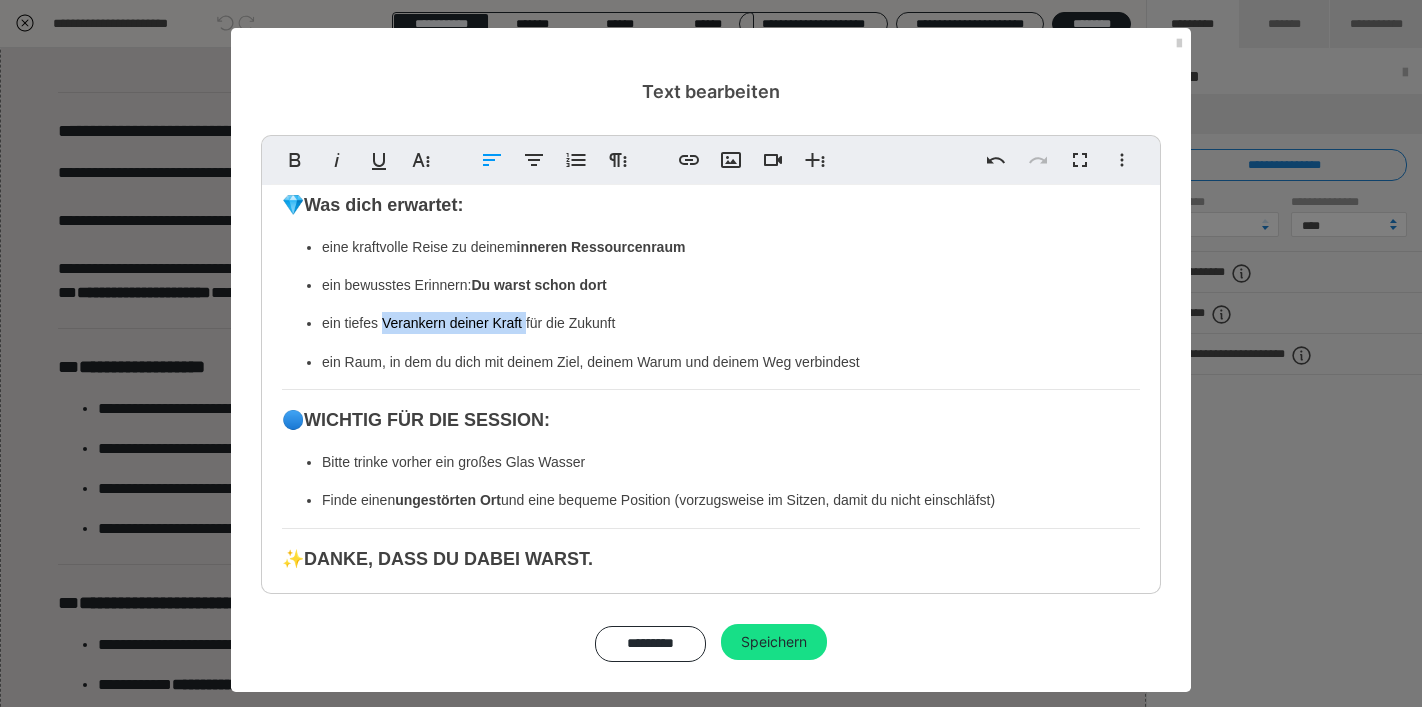 drag, startPoint x: 375, startPoint y: 324, endPoint x: 518, endPoint y: 329, distance: 143.08739 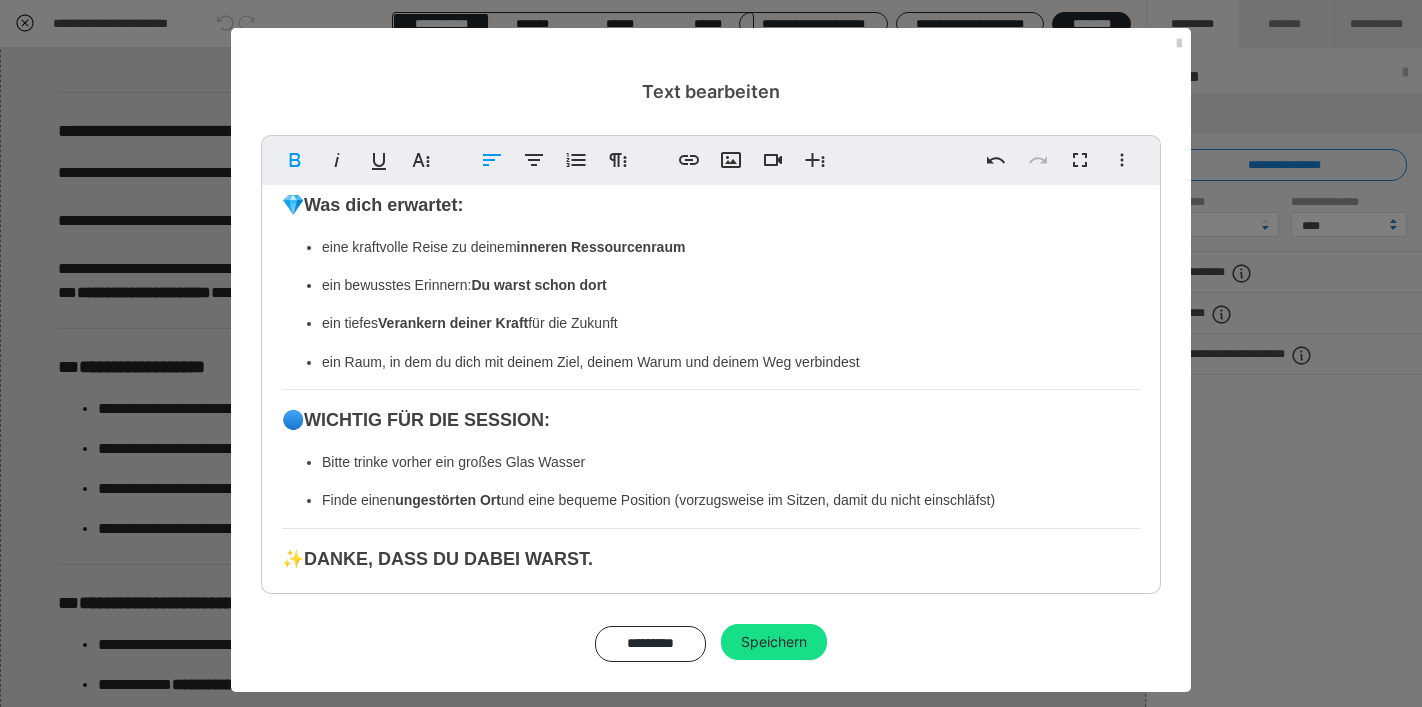 click on "Ressourcen wiedererkennen und verankern für deinen zukünftigen Wirkmoment. In dieser 3. und letzten Session richten wir deinen Blick nach vorn – auf das, was möglich ist. Auf den Raum, den du betreten willst. Auf die Version deiner selbst, die schon bereit ist, zu wirken. Nachdem wir an Tag 2 das Belastende ins Fließen gebracht und tiefsitzende Blockaden gelöst haben, geht es jetzt darum, den Raum zu füllen: Mit deinem inneren Zielbild. Mit der Energie, in der du sprechen, auftreten, führen willst. 🔹 Gemeinsam gehen wir auf eine  geführte Hypno-Reise : Du wählst die Ressource, die du dir am meisten wünschst – für genau diesen Moment X in der Zukunft, in dem du performst, präsent bist, sprichst. Dann reisen wir zurück in eine Situation, in der du diese Ressource bereits  gefühlt und verkörpert  hast. Denn allein, dass du sie benennen kannst, zeigt: 🌀  Sie ist längst in dir.  Du brauchst sie nur zu reaktivieren. 💎  Was dich erwartet: eine kraftvolle Reise zu deinem  ein tiefes  . ." at bounding box center (711, 339) 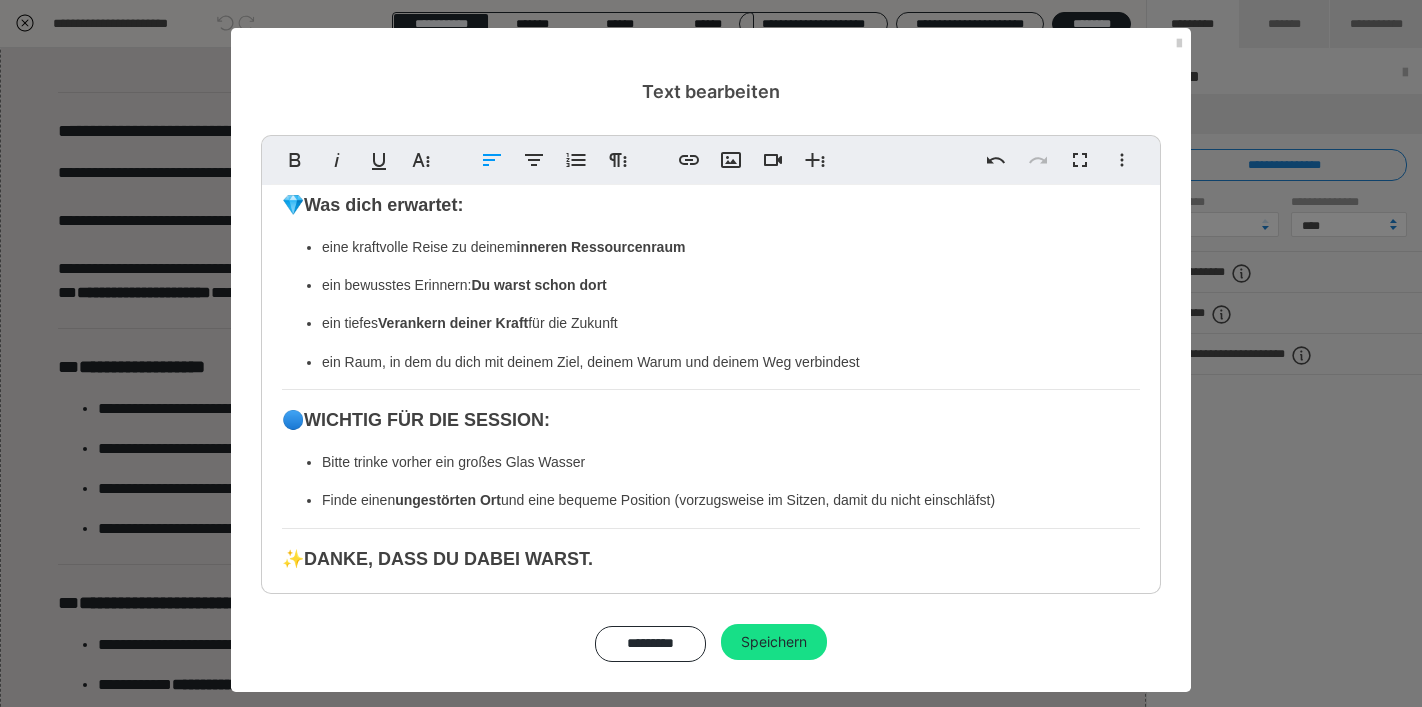 scroll, scrollTop: 511, scrollLeft: 0, axis: vertical 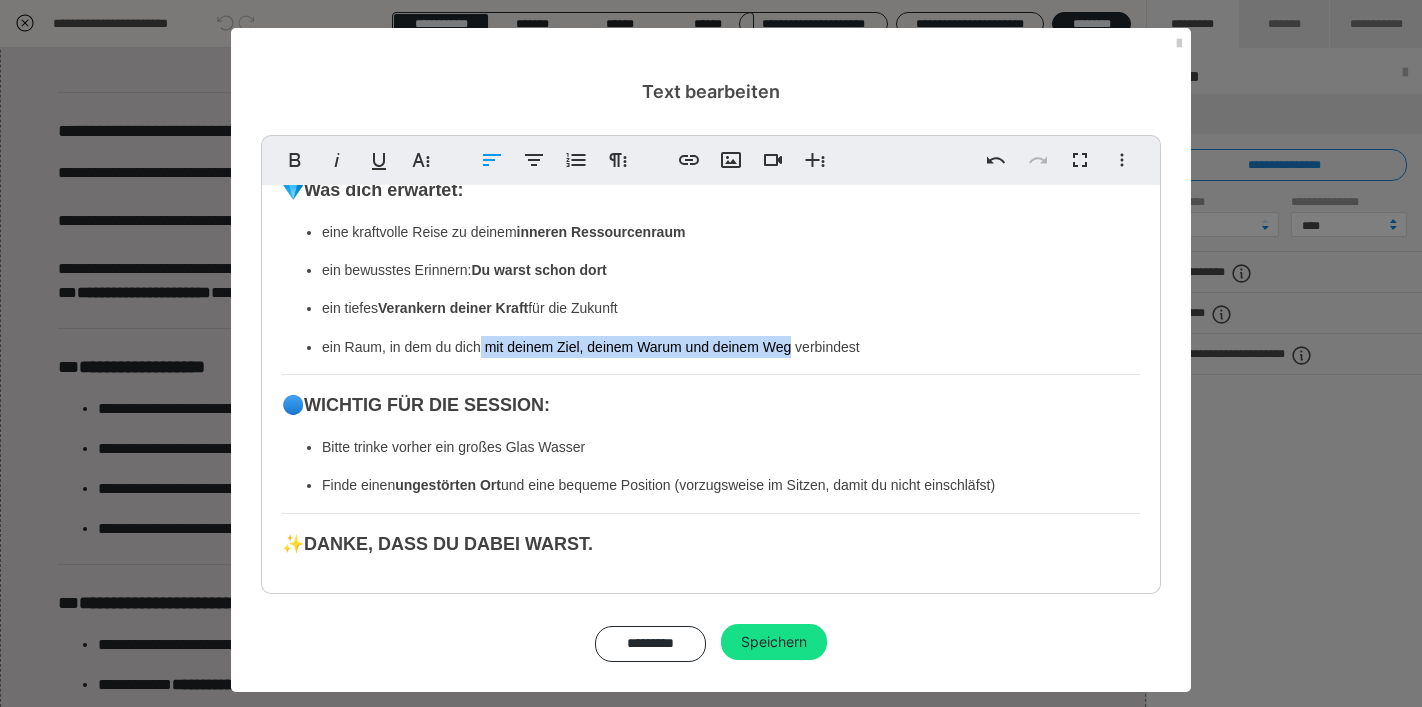drag, startPoint x: 475, startPoint y: 349, endPoint x: 783, endPoint y: 342, distance: 308.07953 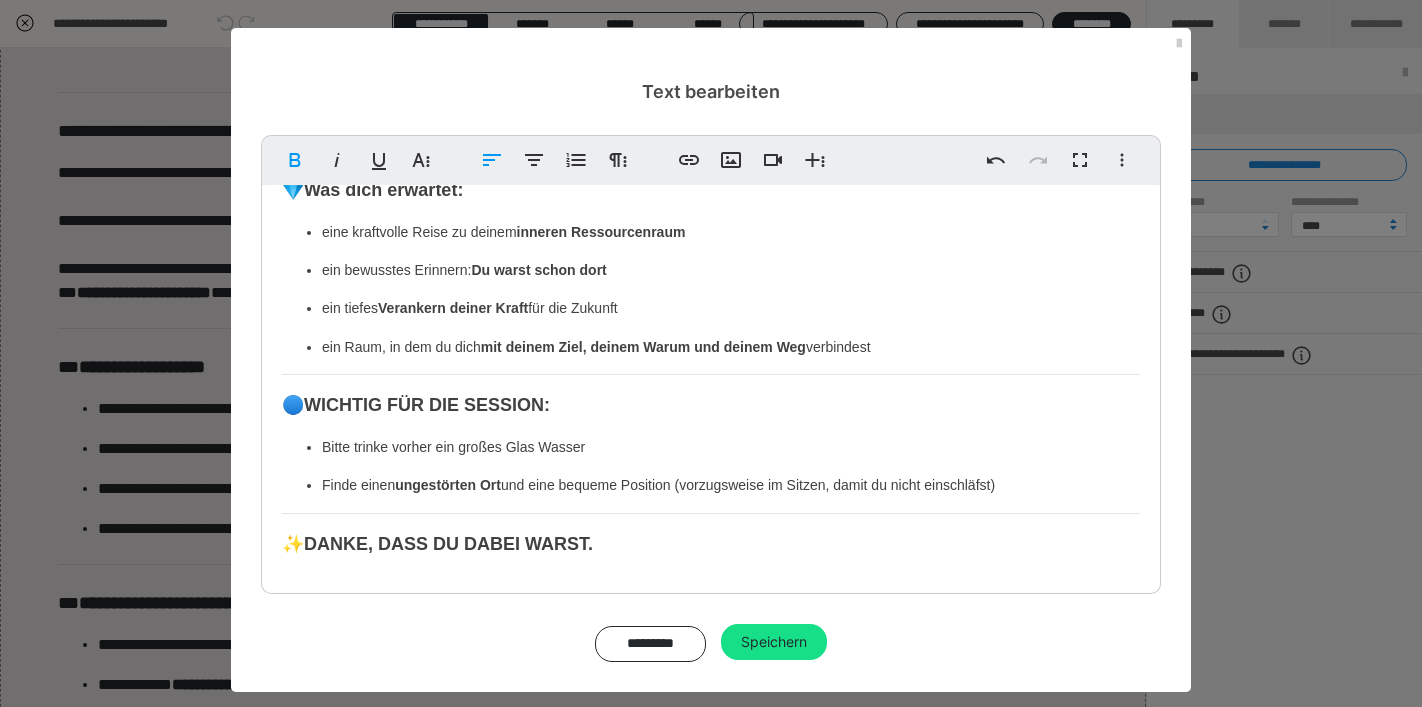 click on "🔵  WICHTIG FÜR DIE SESSION:" at bounding box center [711, 405] 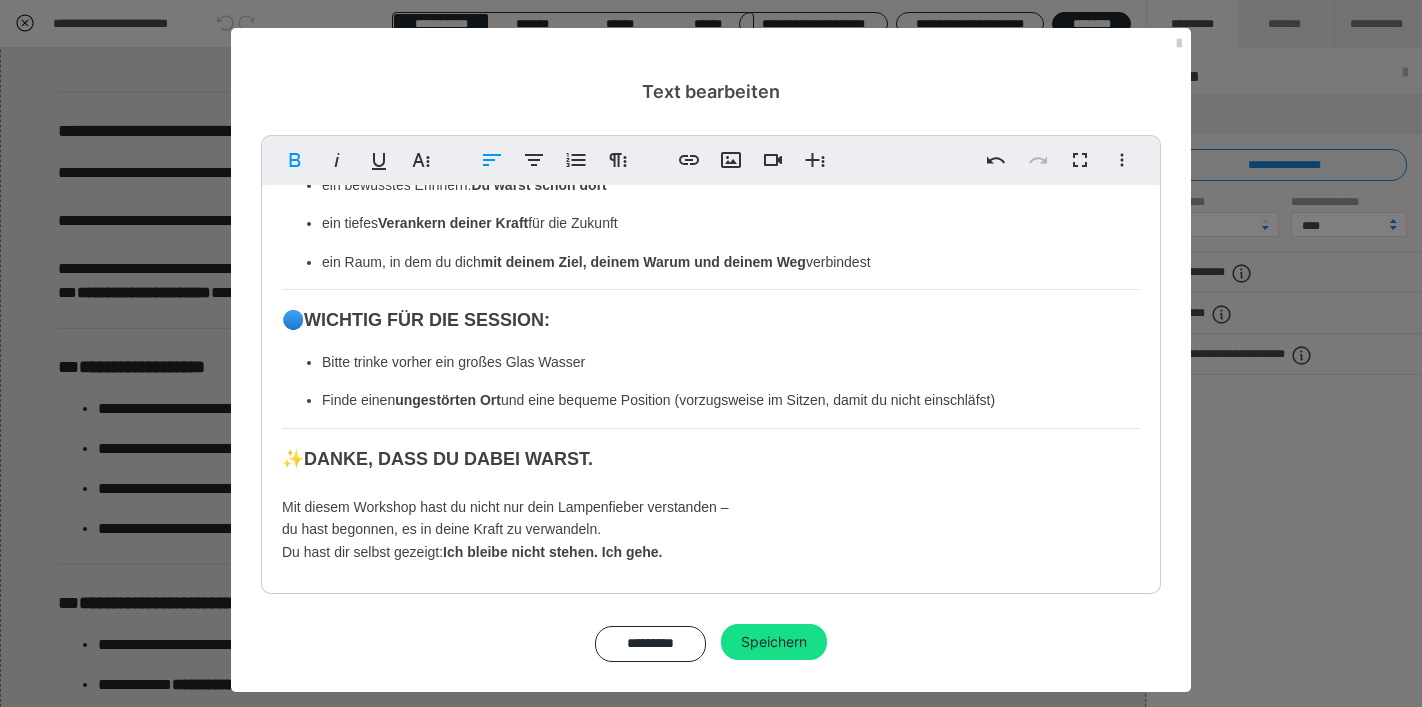 scroll, scrollTop: 600, scrollLeft: 0, axis: vertical 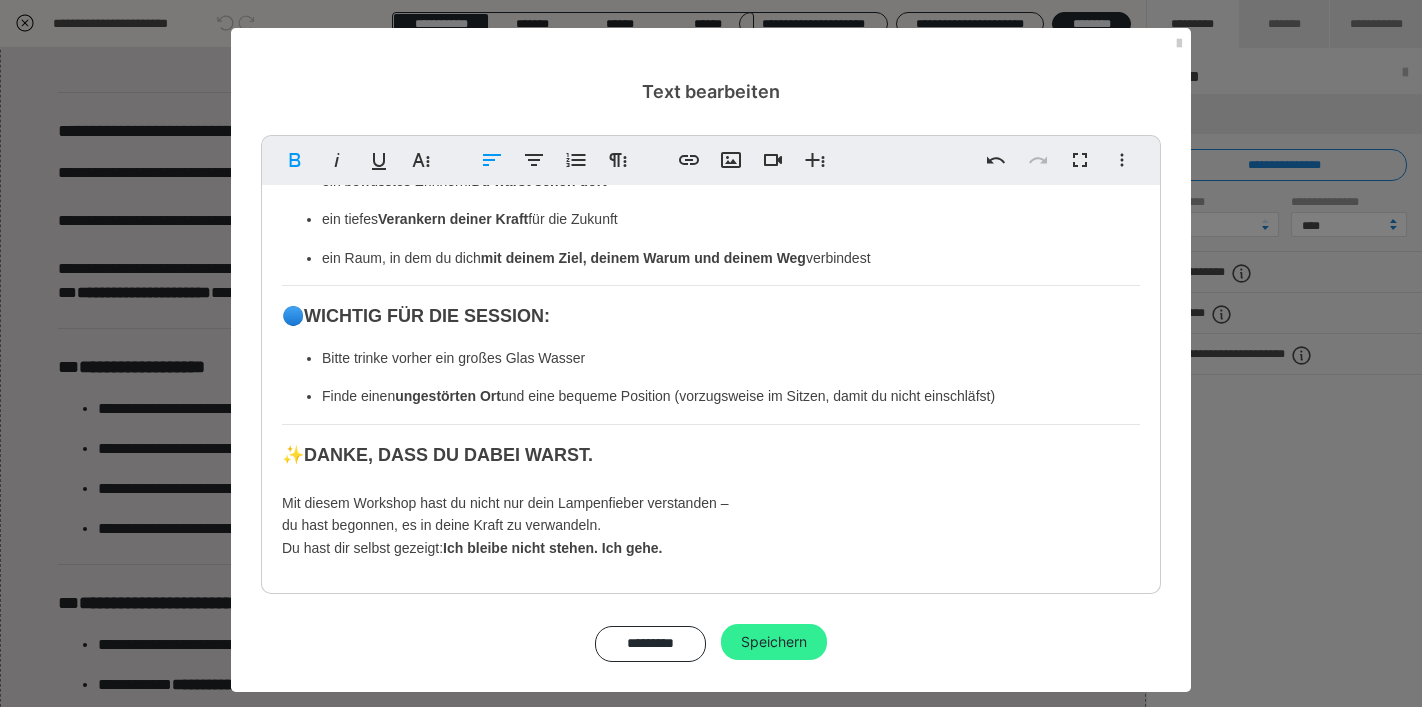 click on "Speichern" at bounding box center (774, 642) 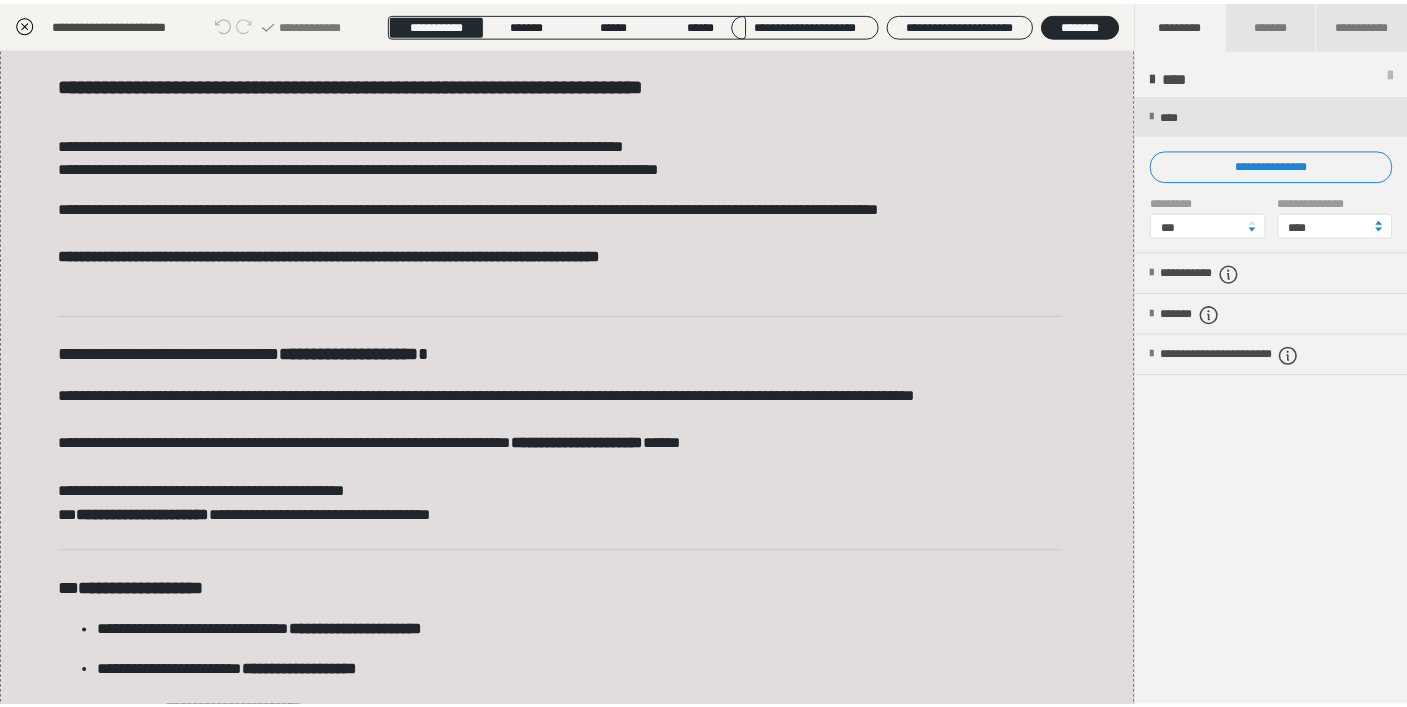 scroll, scrollTop: 0, scrollLeft: 0, axis: both 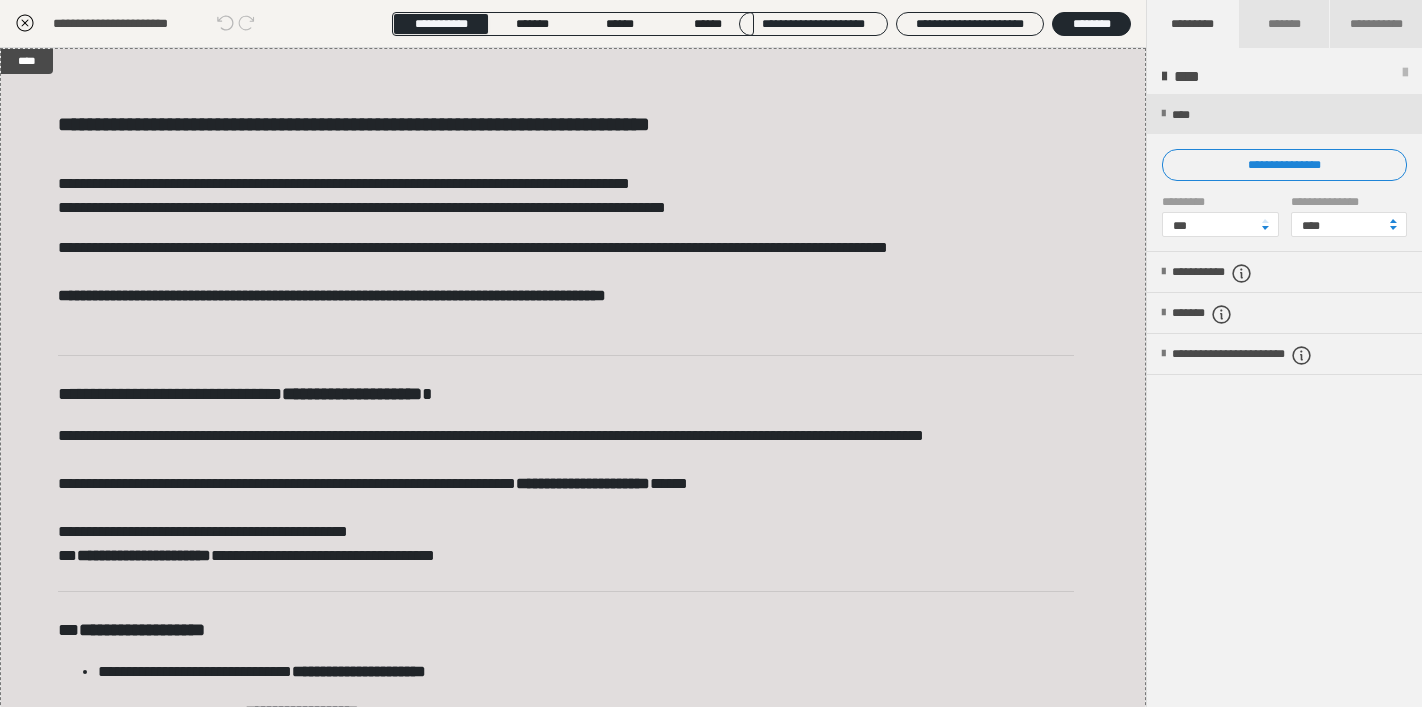 click 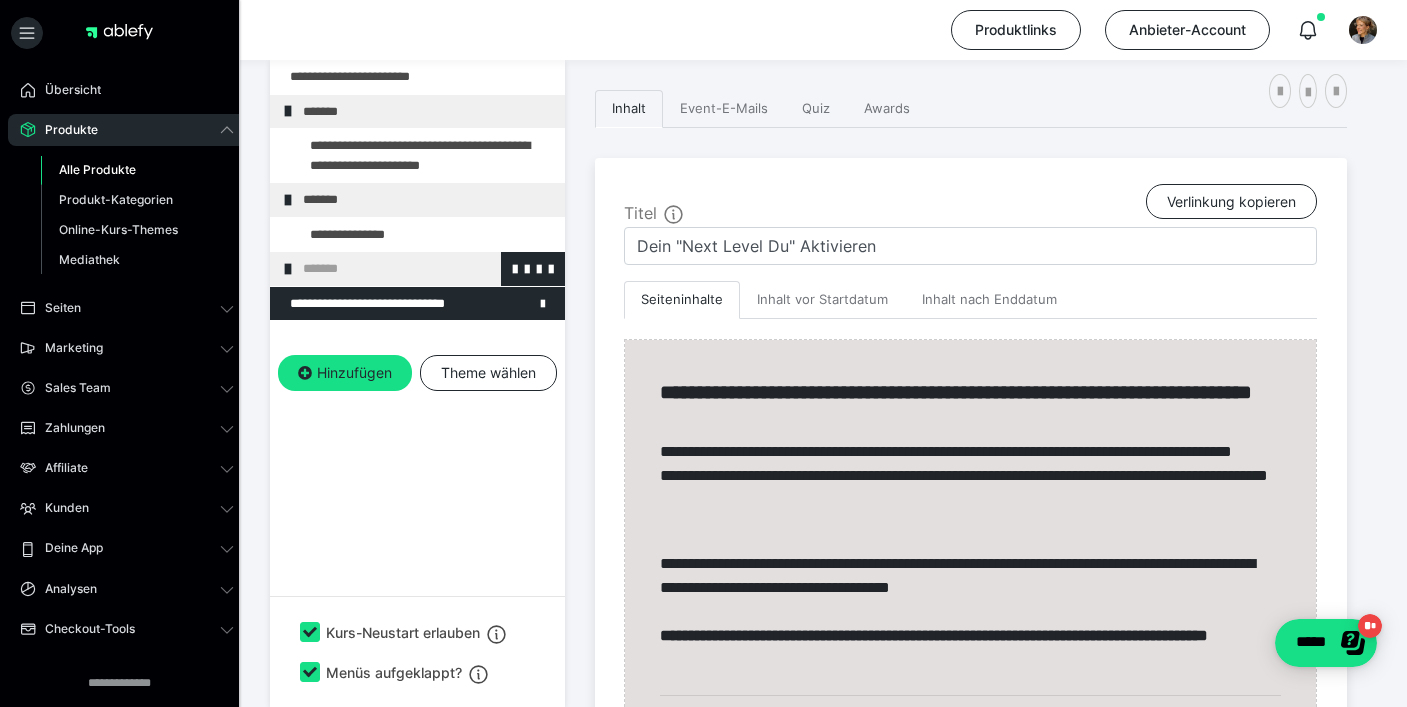 click on "*******" at bounding box center [426, 269] 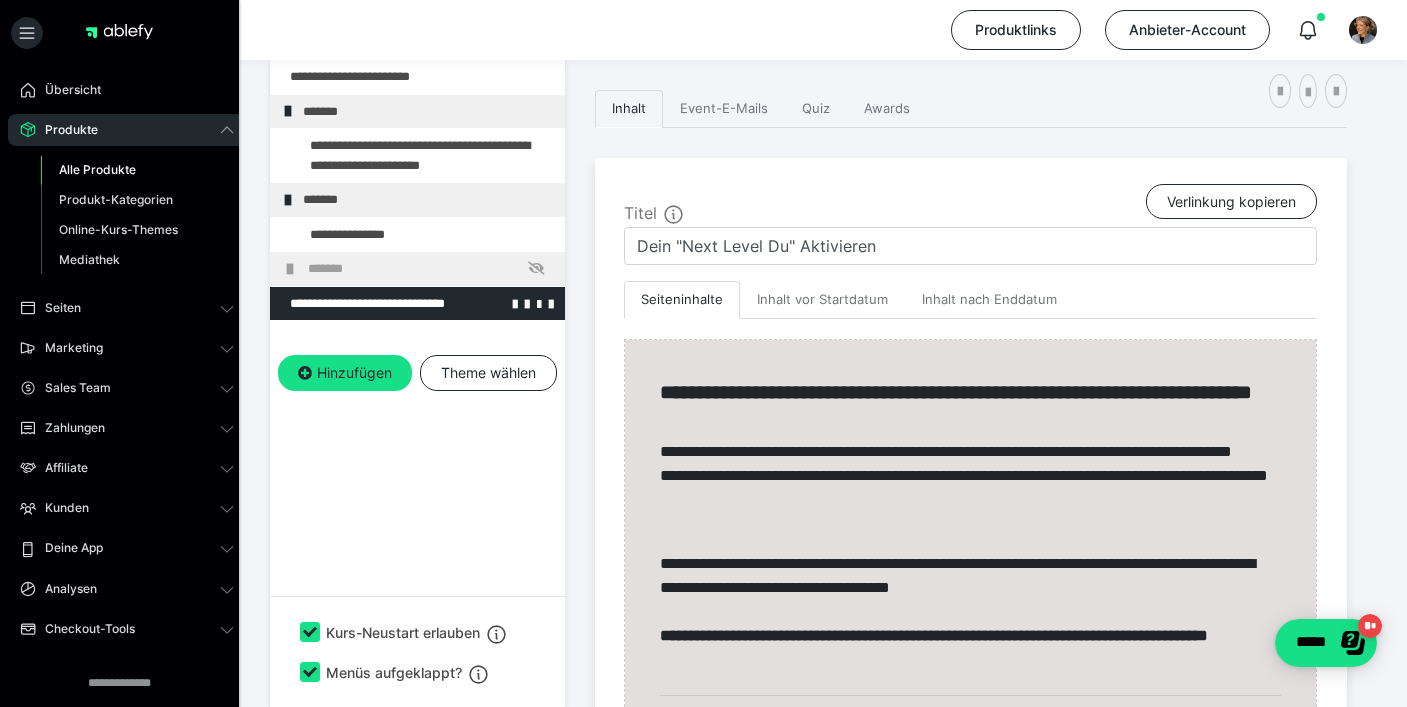 click at bounding box center (365, 304) 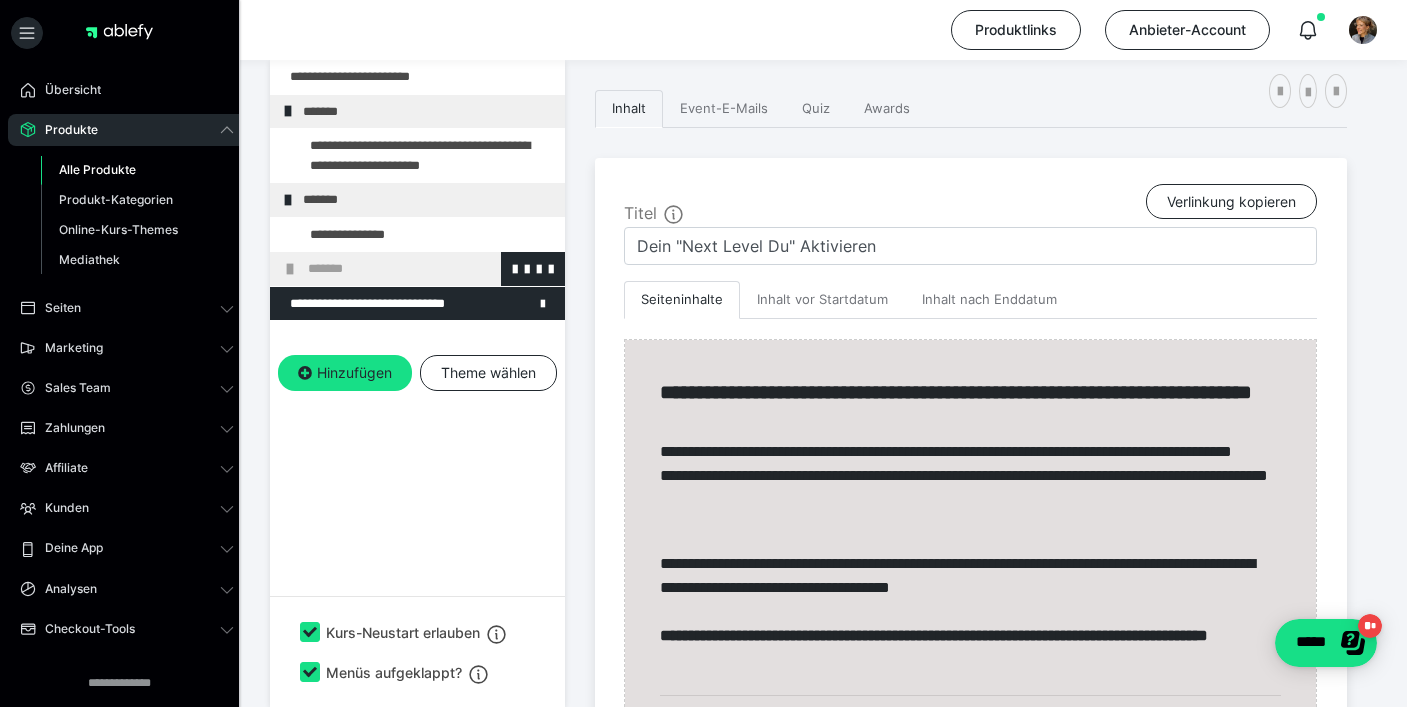 click at bounding box center (290, 269) 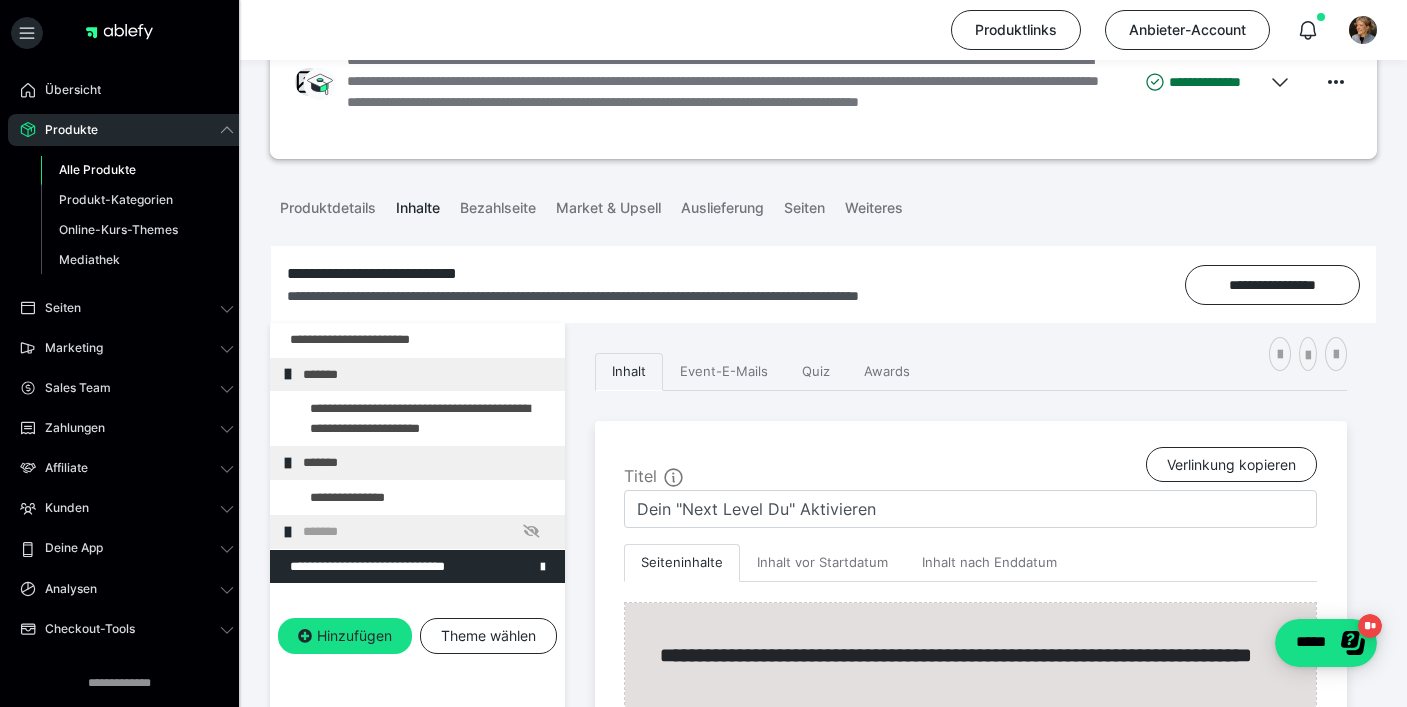scroll, scrollTop: 90, scrollLeft: 0, axis: vertical 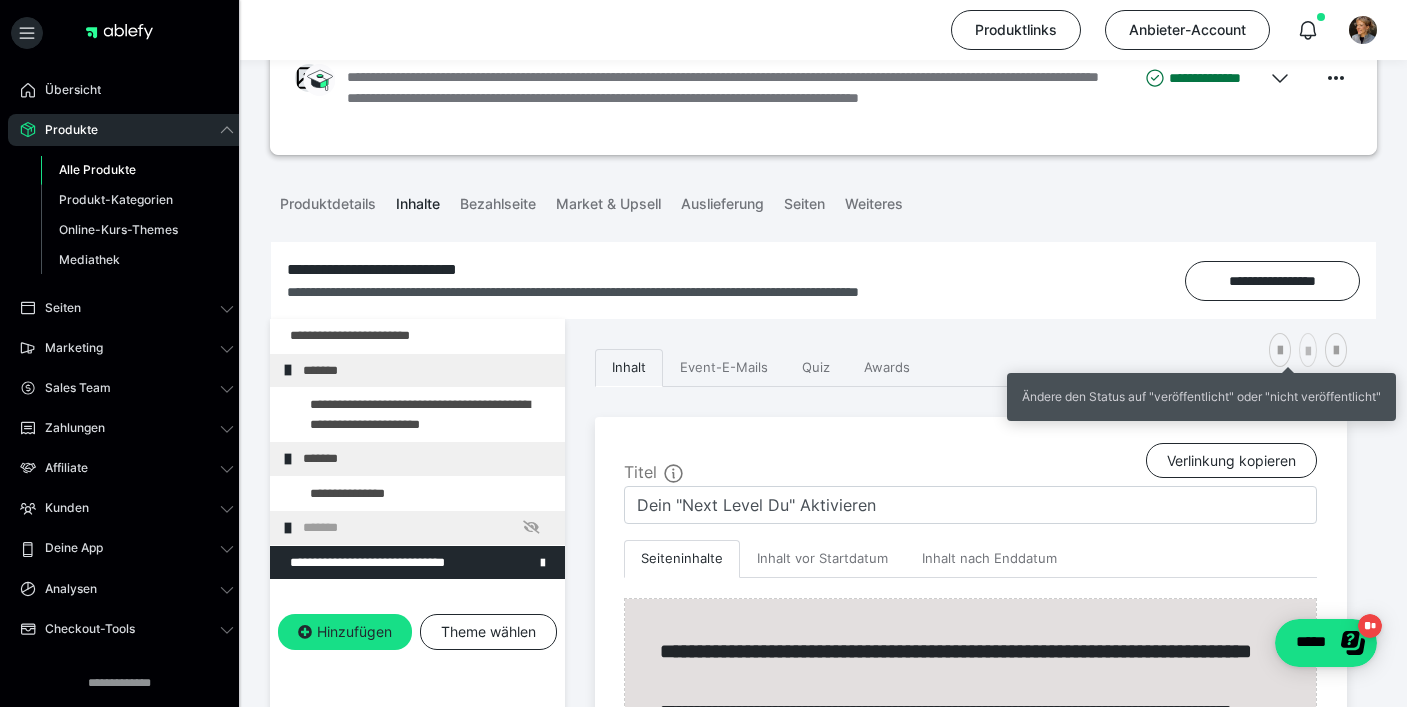 click at bounding box center (1308, 352) 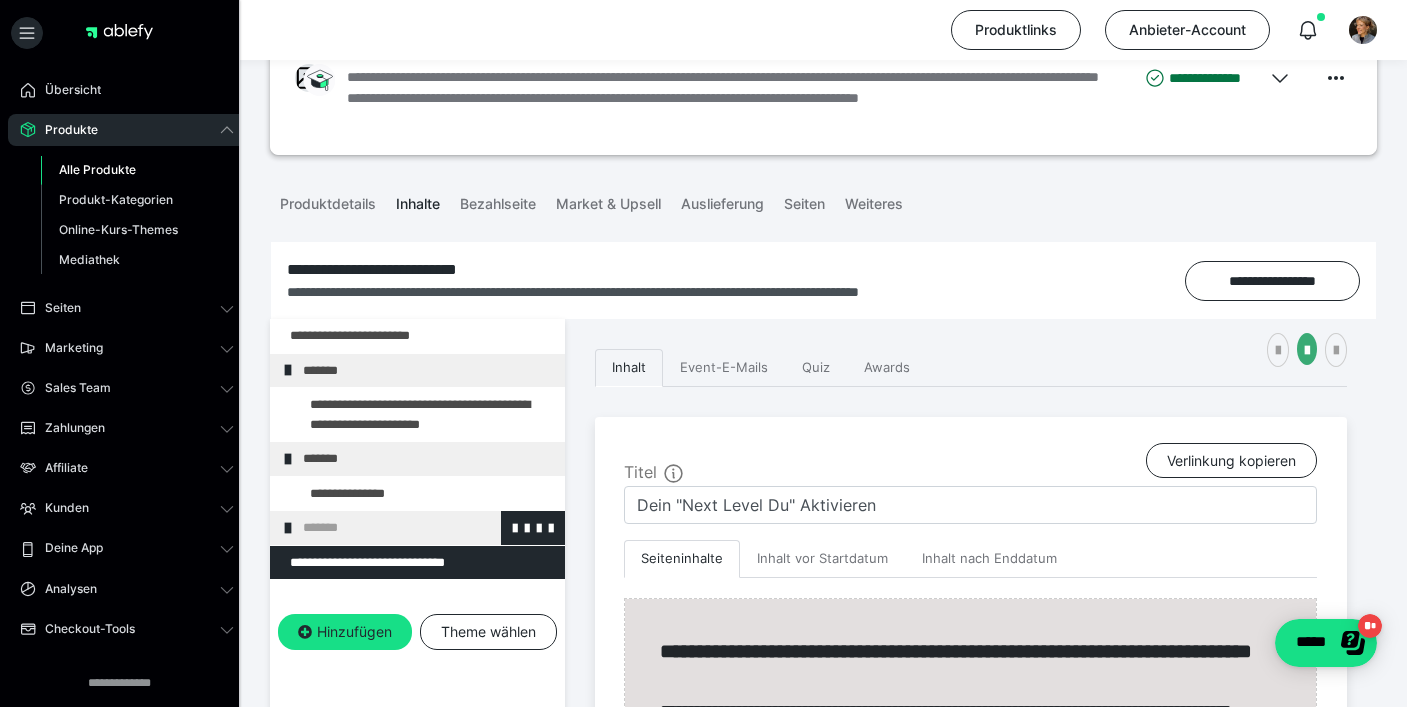 click on "*******" at bounding box center (426, 528) 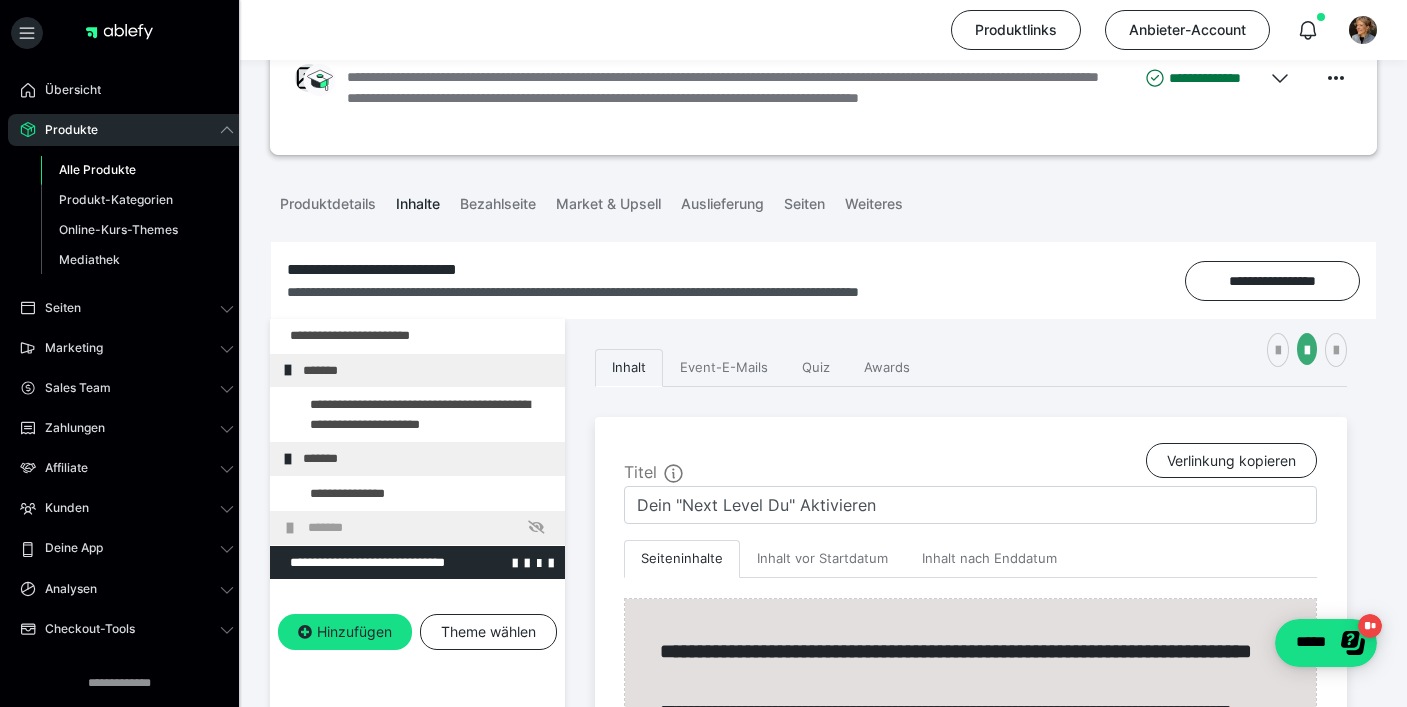 click at bounding box center [365, 563] 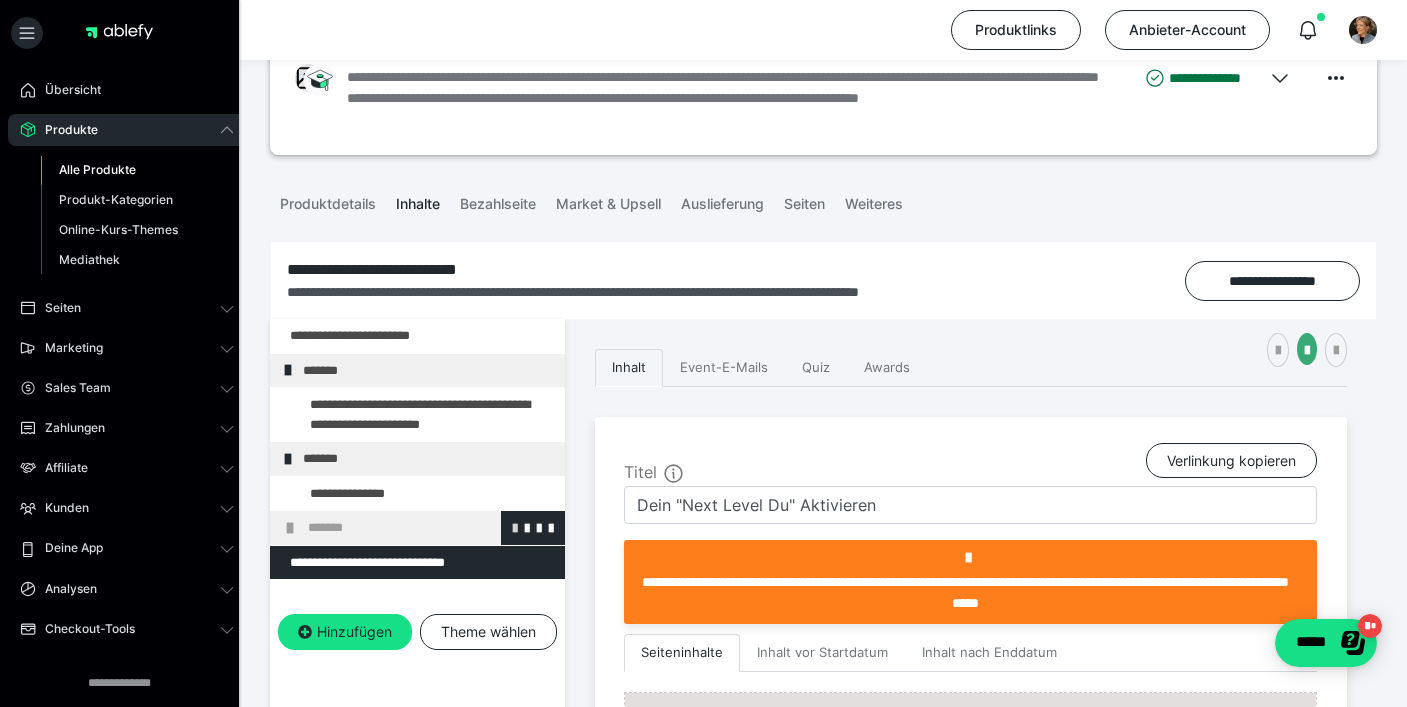 click at bounding box center [515, 527] 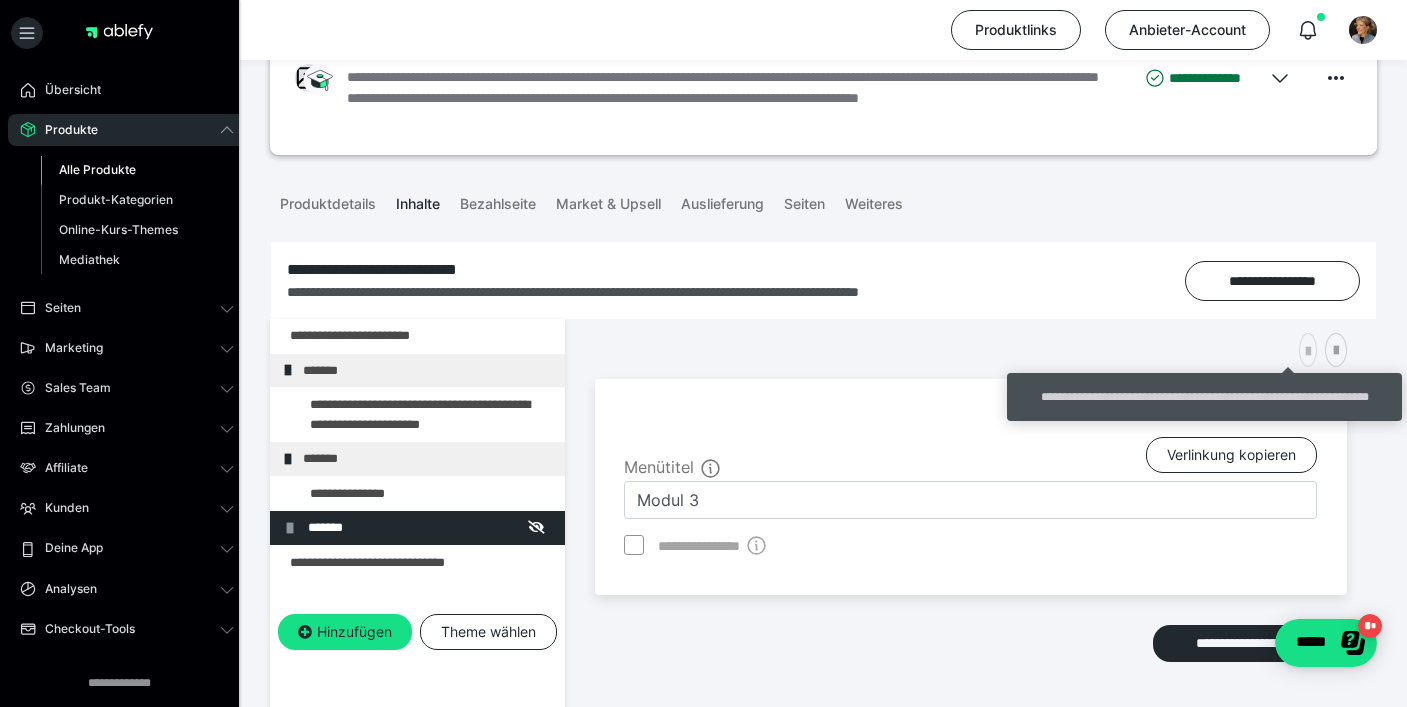 click at bounding box center [1308, 352] 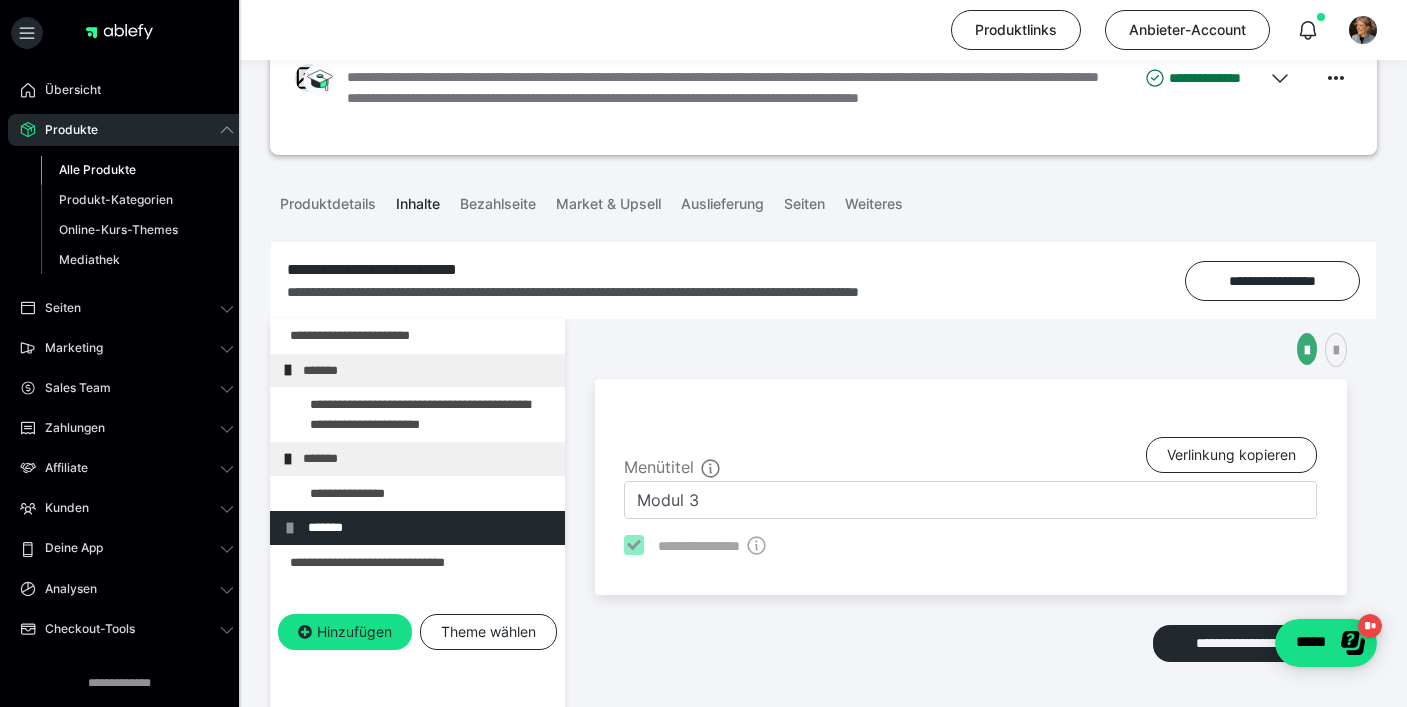 click on "**********" at bounding box center [971, 607] 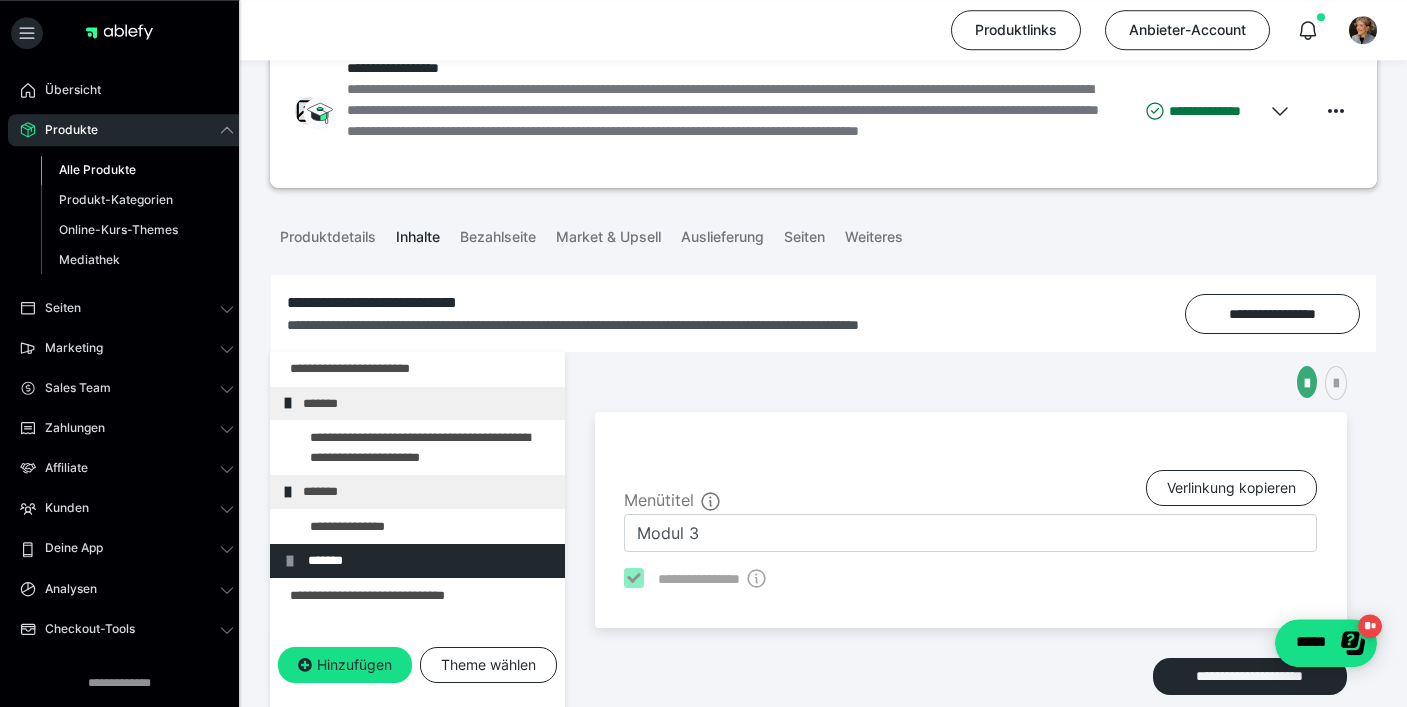 scroll, scrollTop: 88, scrollLeft: 0, axis: vertical 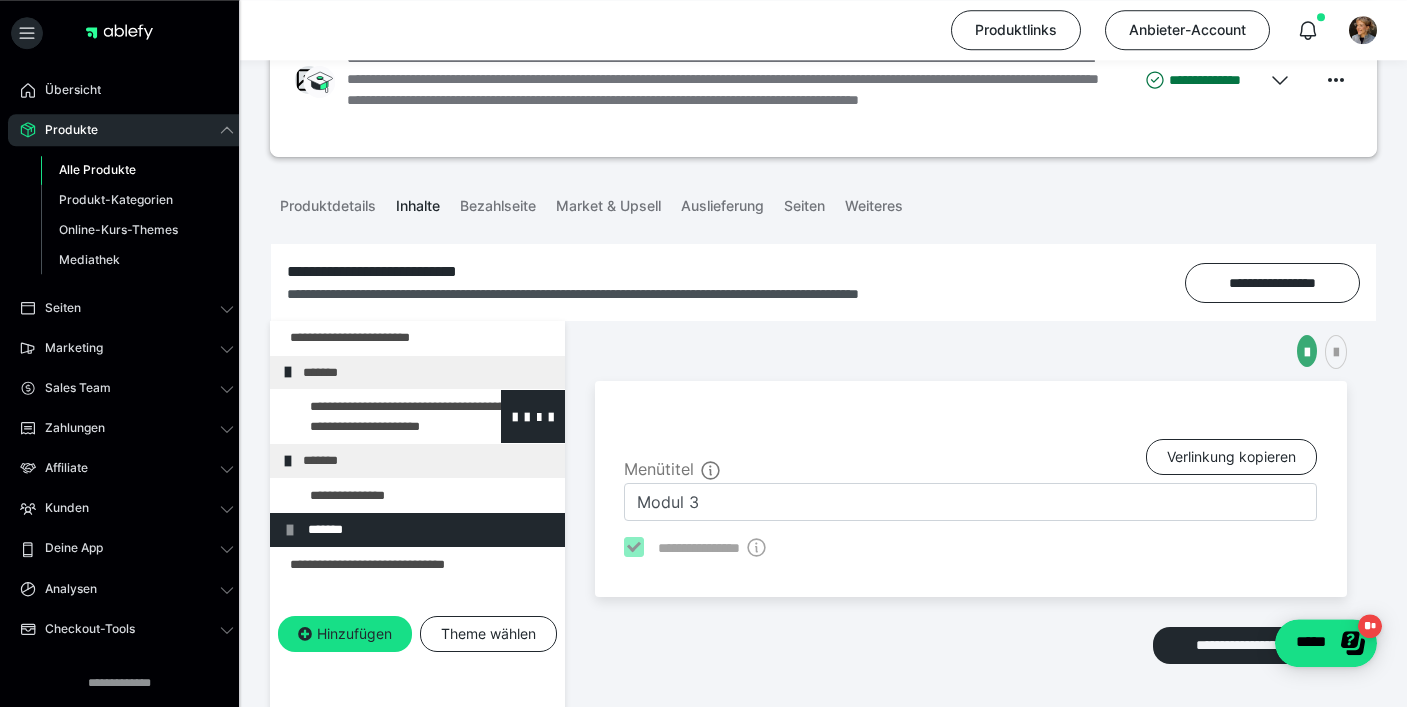click at bounding box center (375, 416) 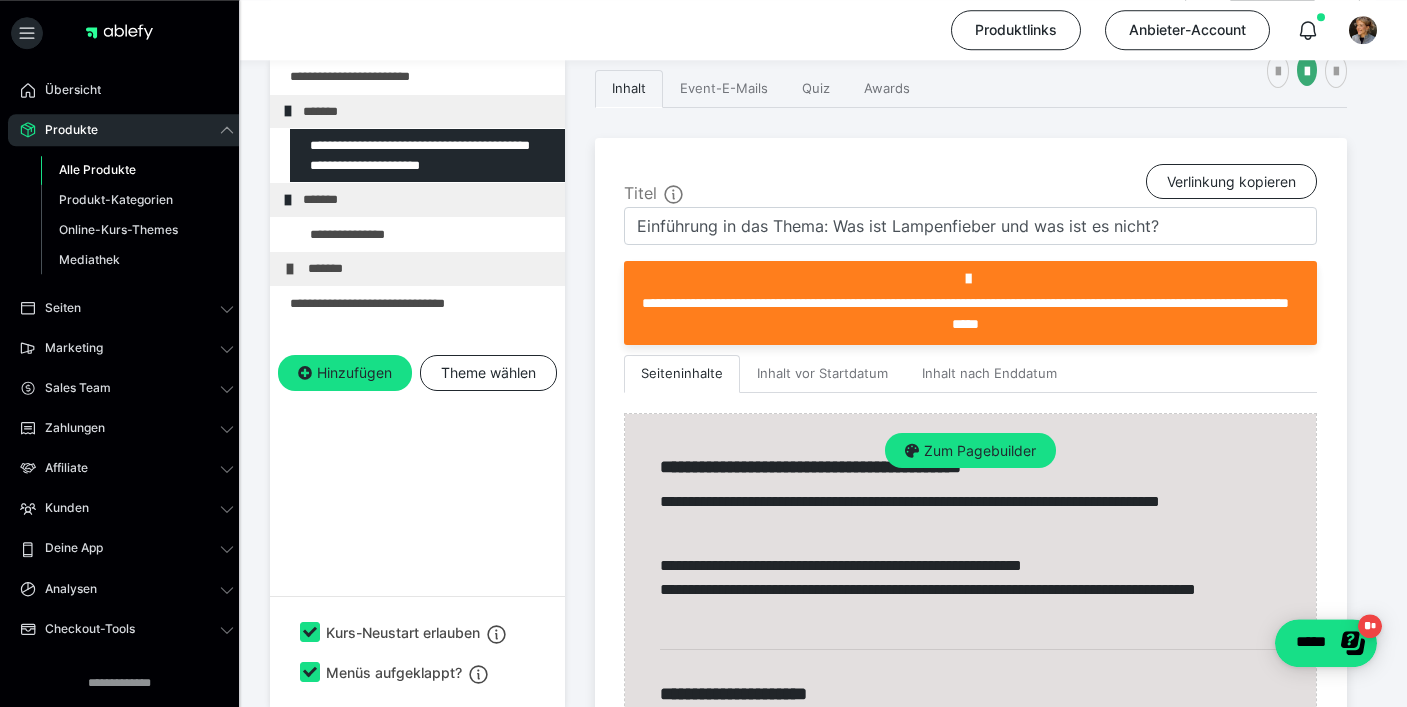 scroll, scrollTop: 383, scrollLeft: 0, axis: vertical 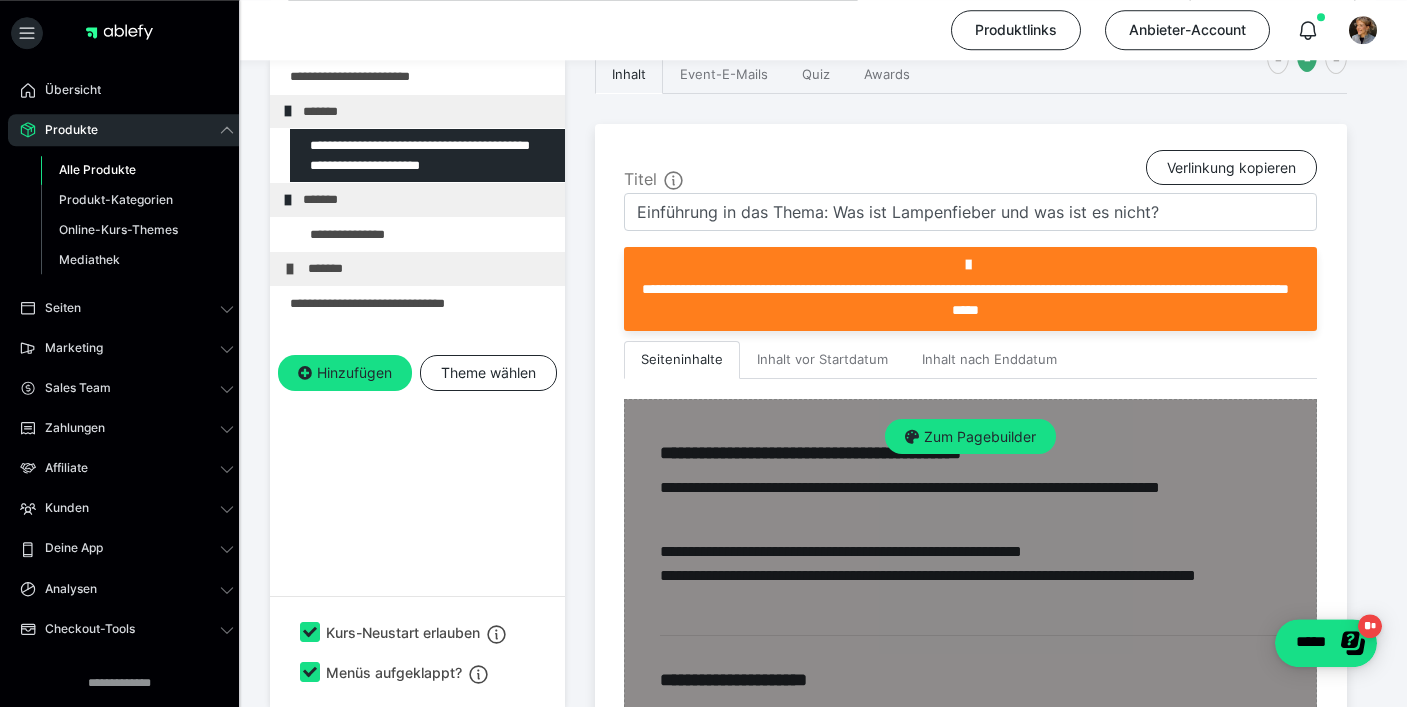 click on "Zum Pagebuilder" at bounding box center (970, 1339) 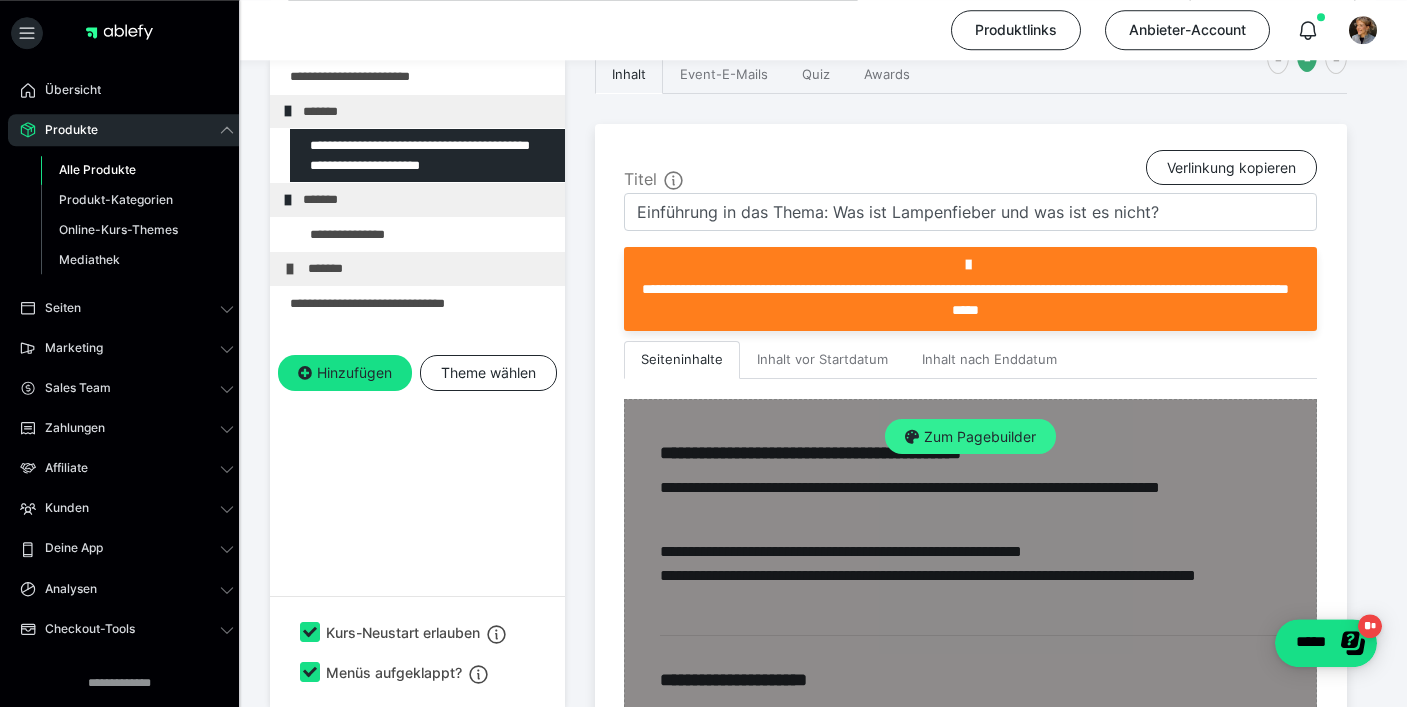 click on "Zum Pagebuilder" at bounding box center [970, 437] 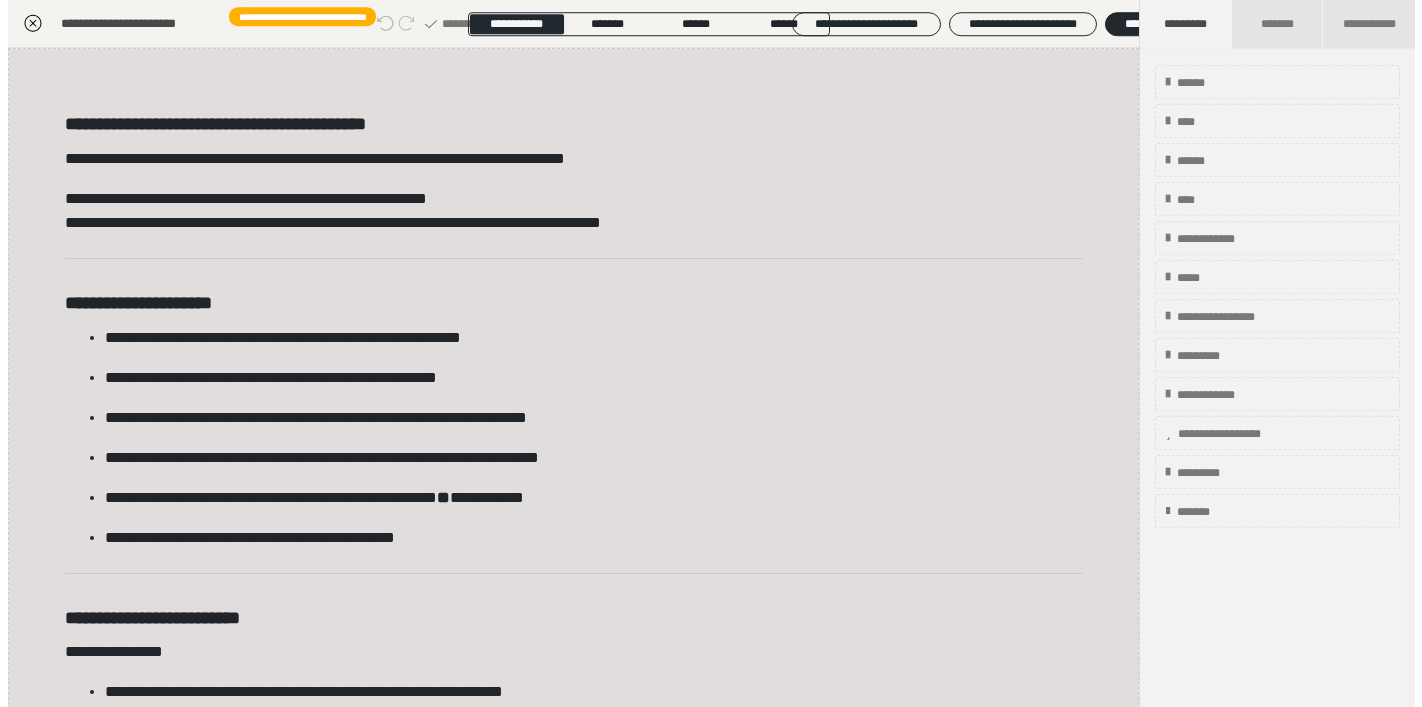 scroll, scrollTop: 349, scrollLeft: 0, axis: vertical 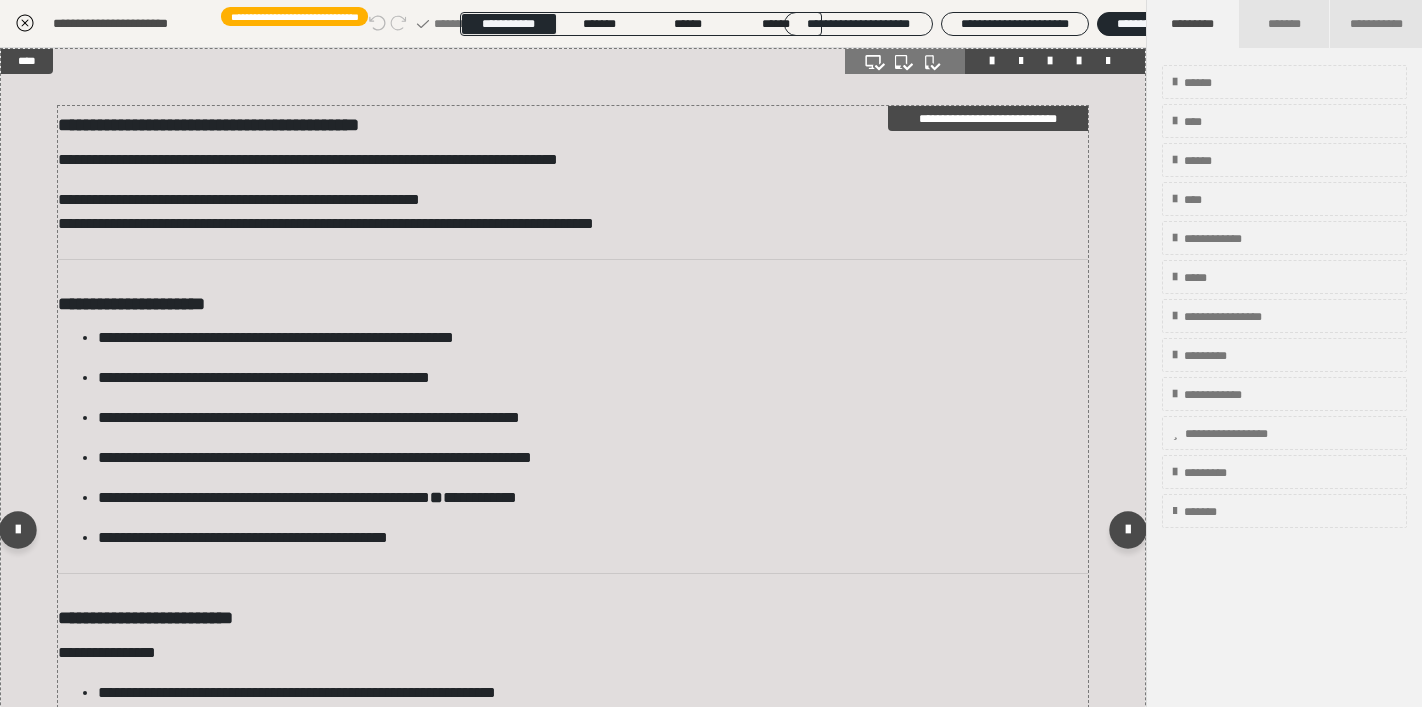 click on "**********" at bounding box center [573, 534] 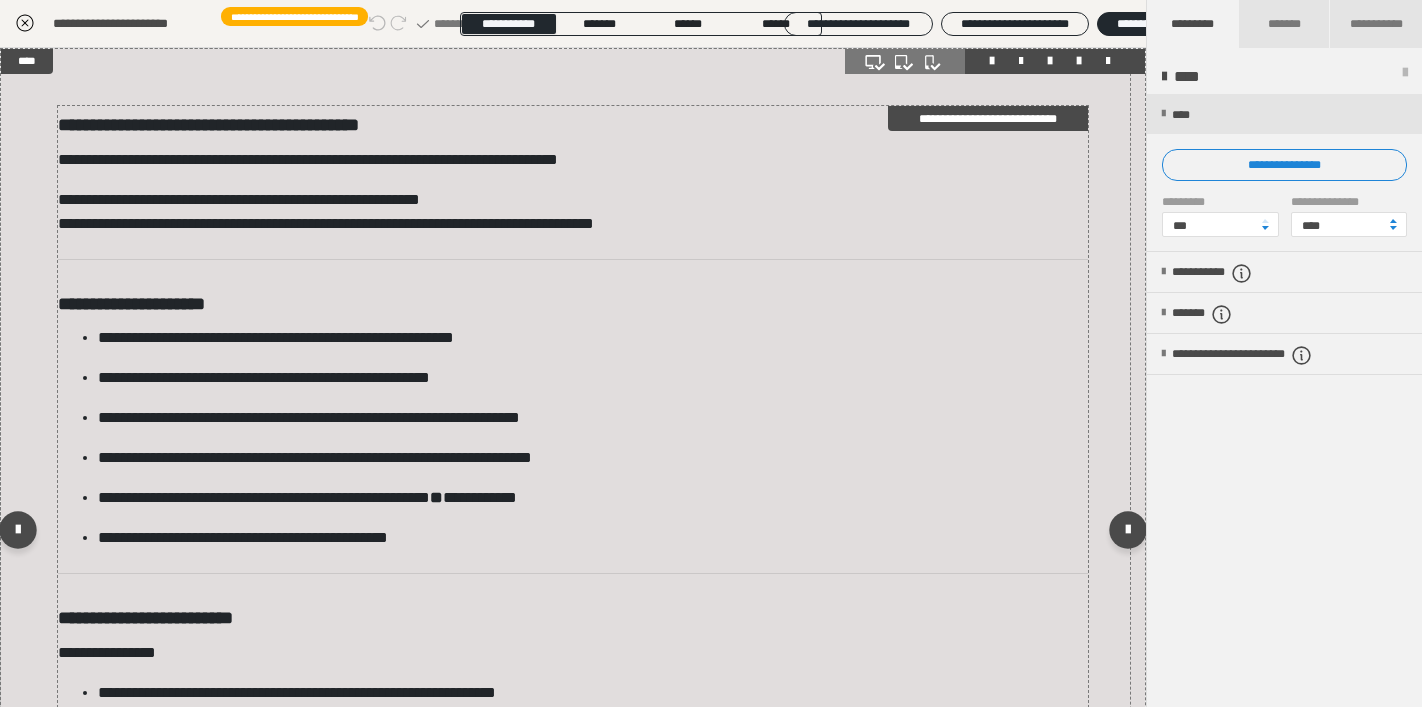 click on "**********" at bounding box center (573, 534) 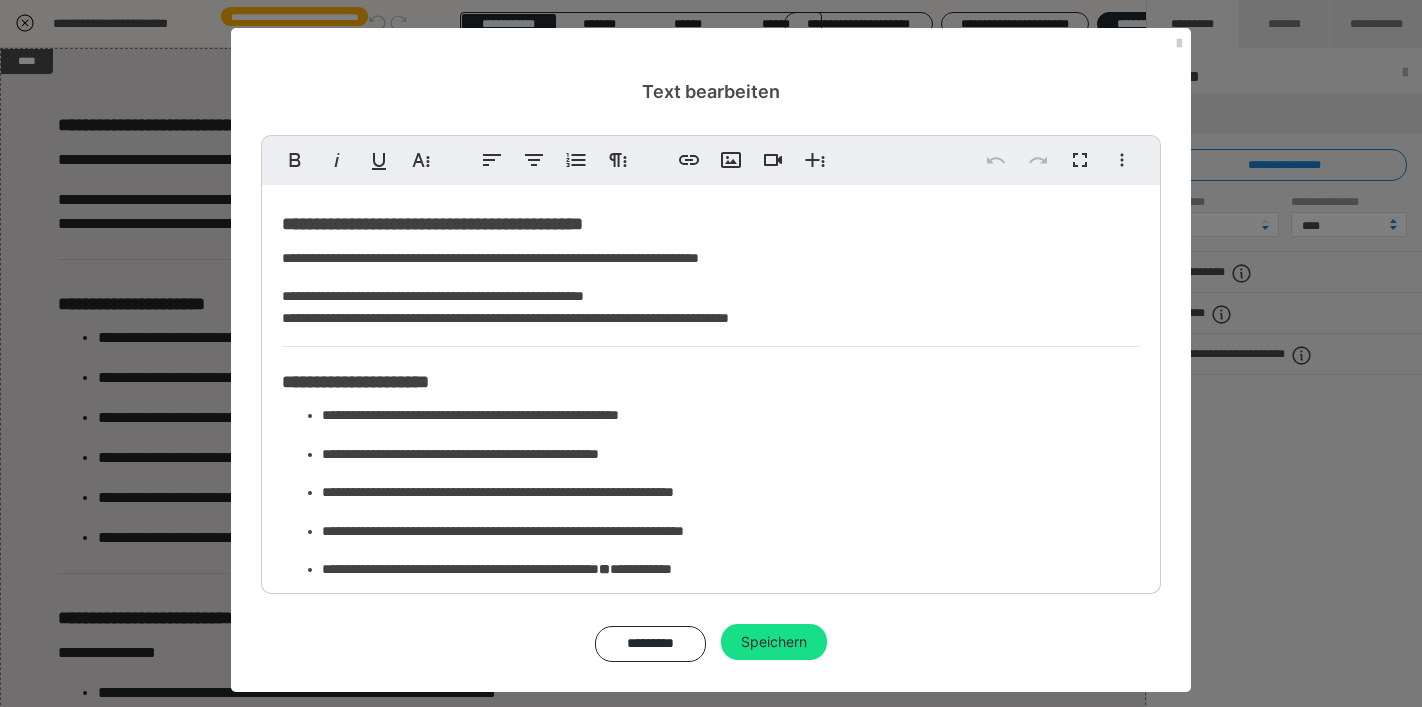click on "**********" at bounding box center (432, 224) 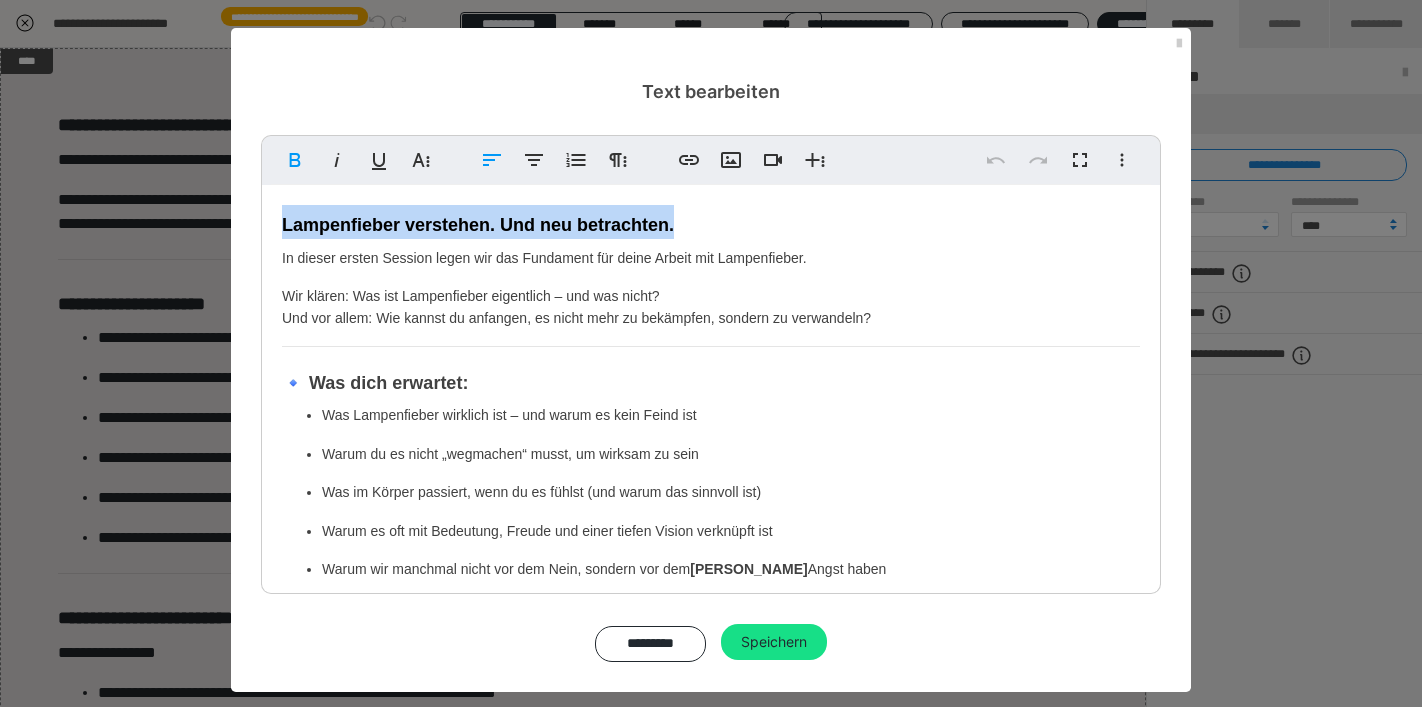 drag, startPoint x: 693, startPoint y: 221, endPoint x: 264, endPoint y: 217, distance: 429.01865 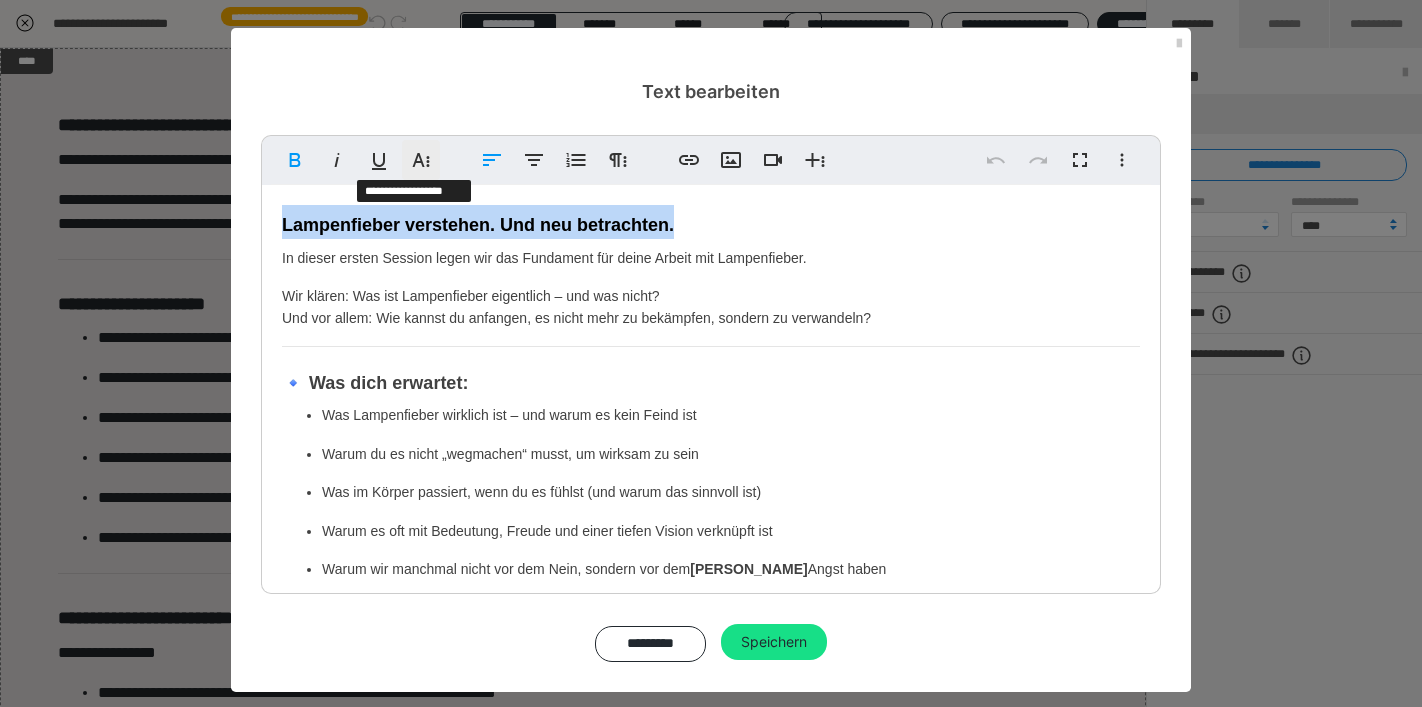 click 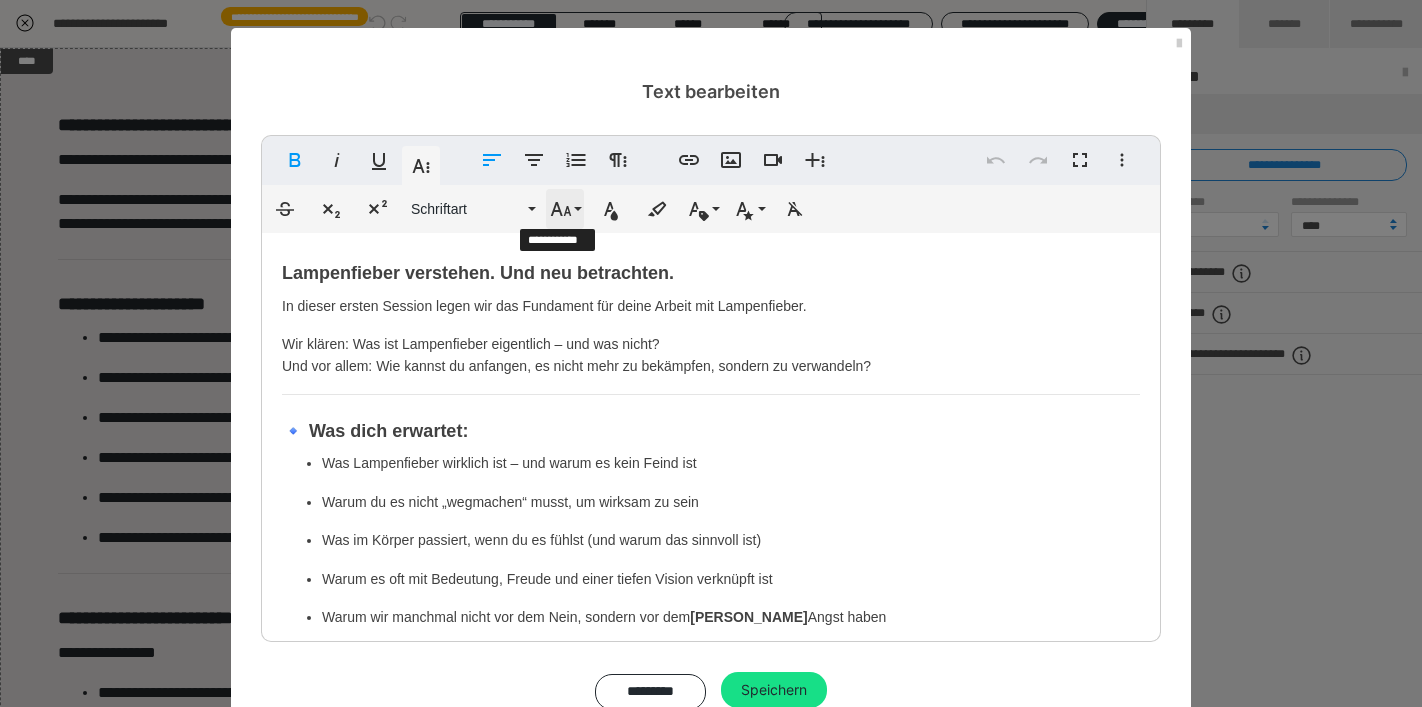 click on "Schriftgröße" at bounding box center [565, 209] 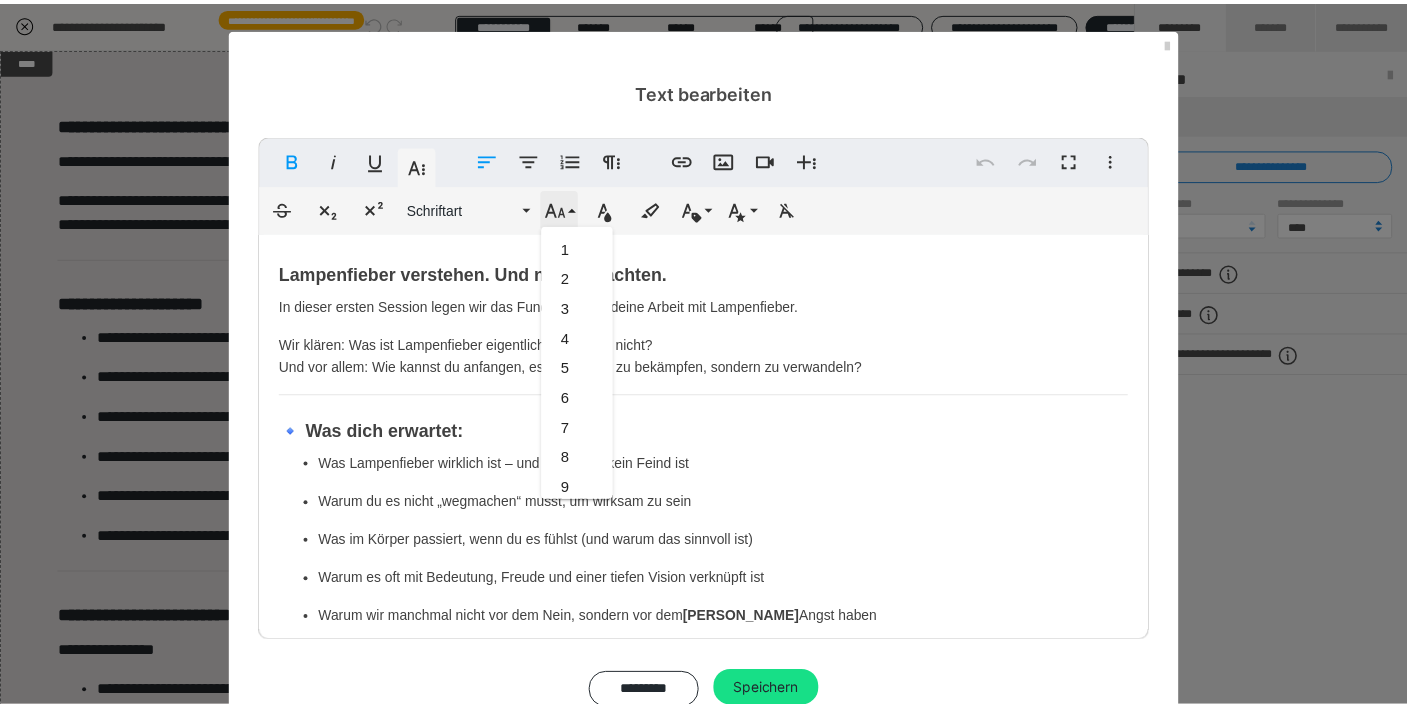 scroll, scrollTop: 533, scrollLeft: 0, axis: vertical 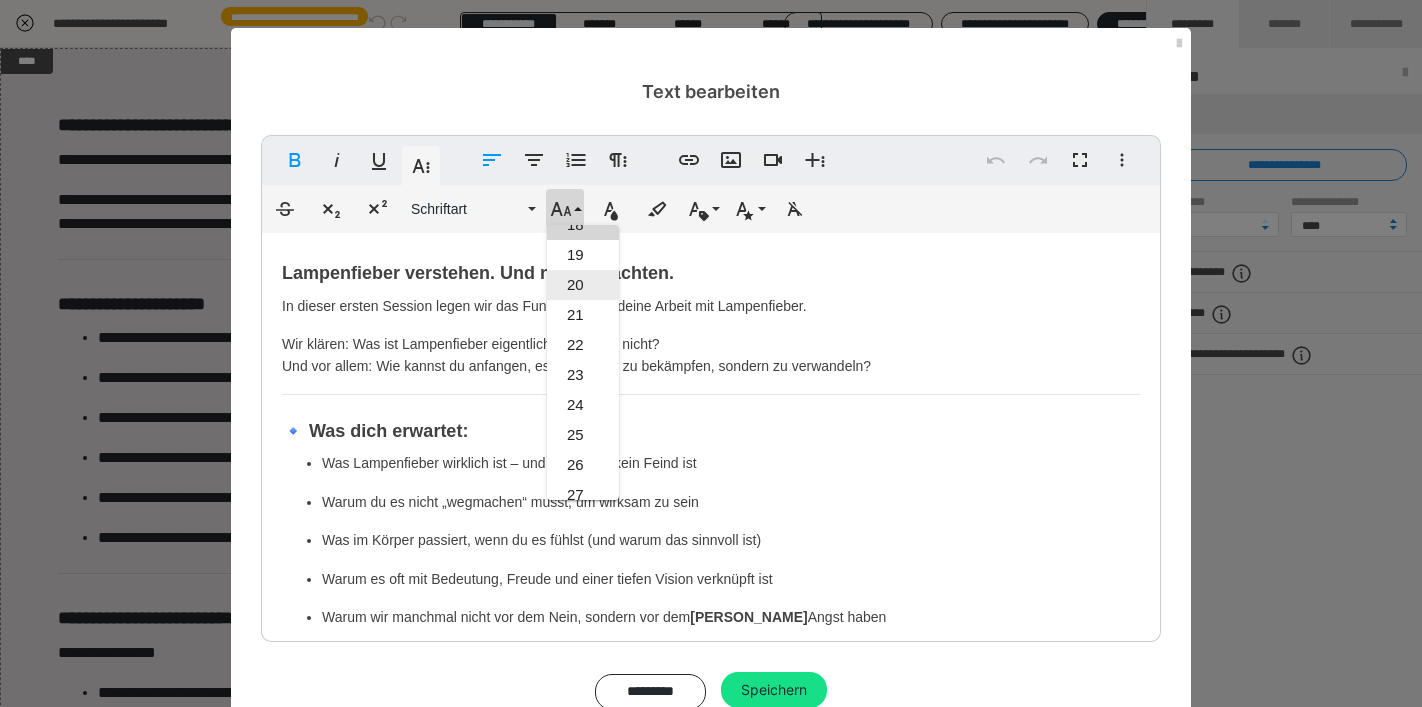 click on "20" at bounding box center [583, 285] 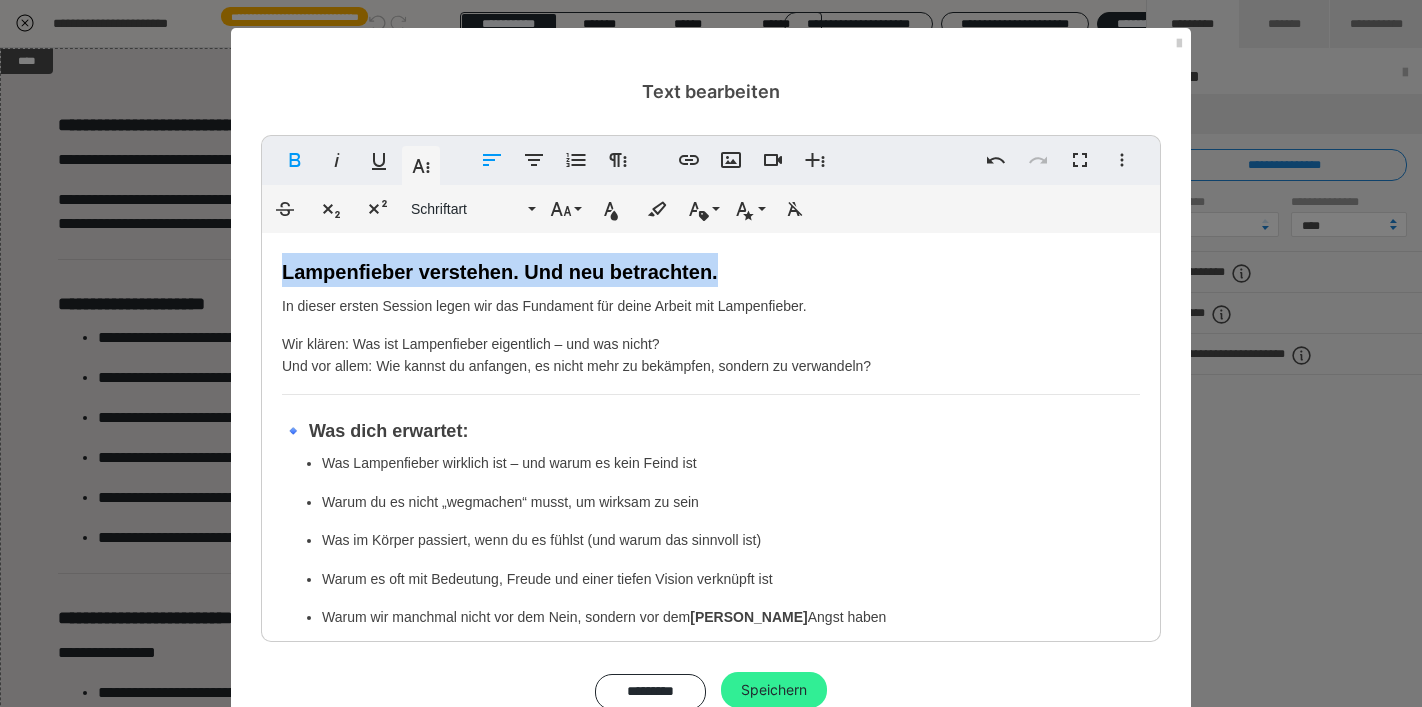 click on "Speichern" at bounding box center (774, 690) 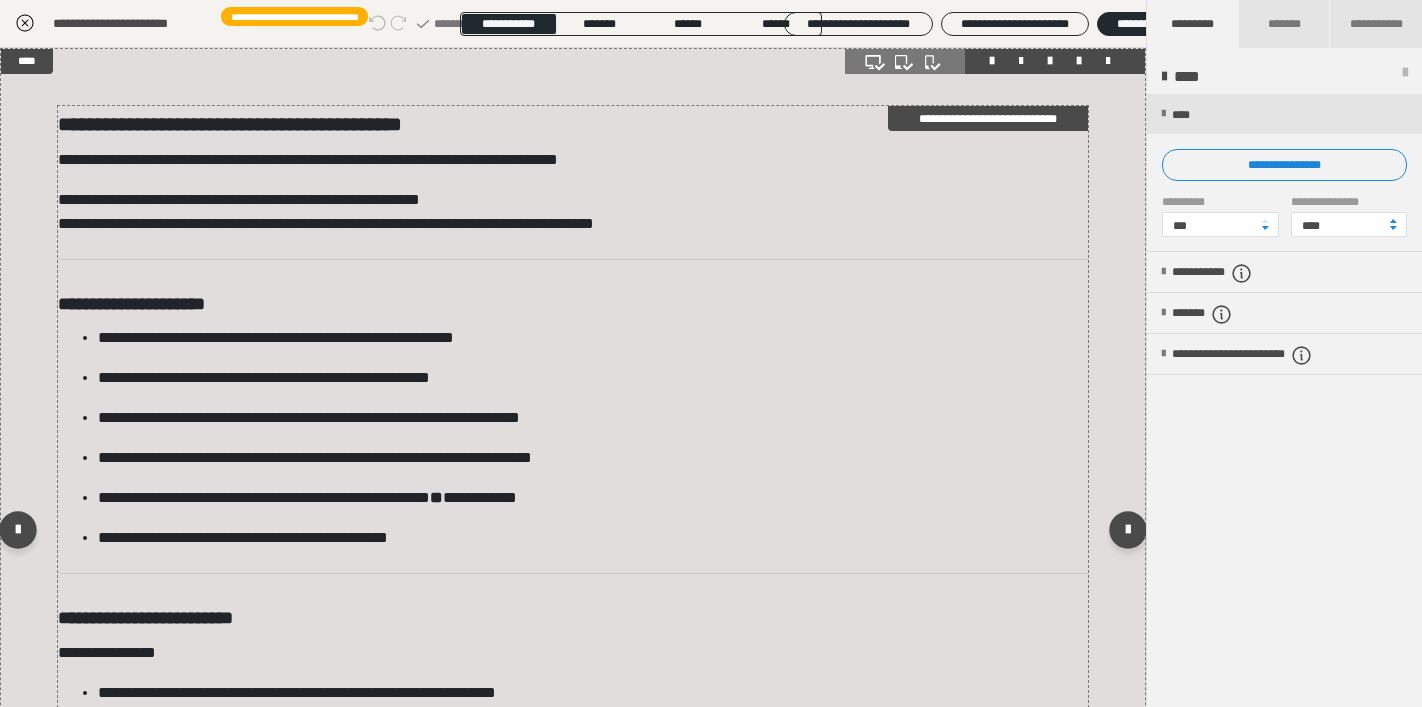 click on "**********" at bounding box center (573, 123) 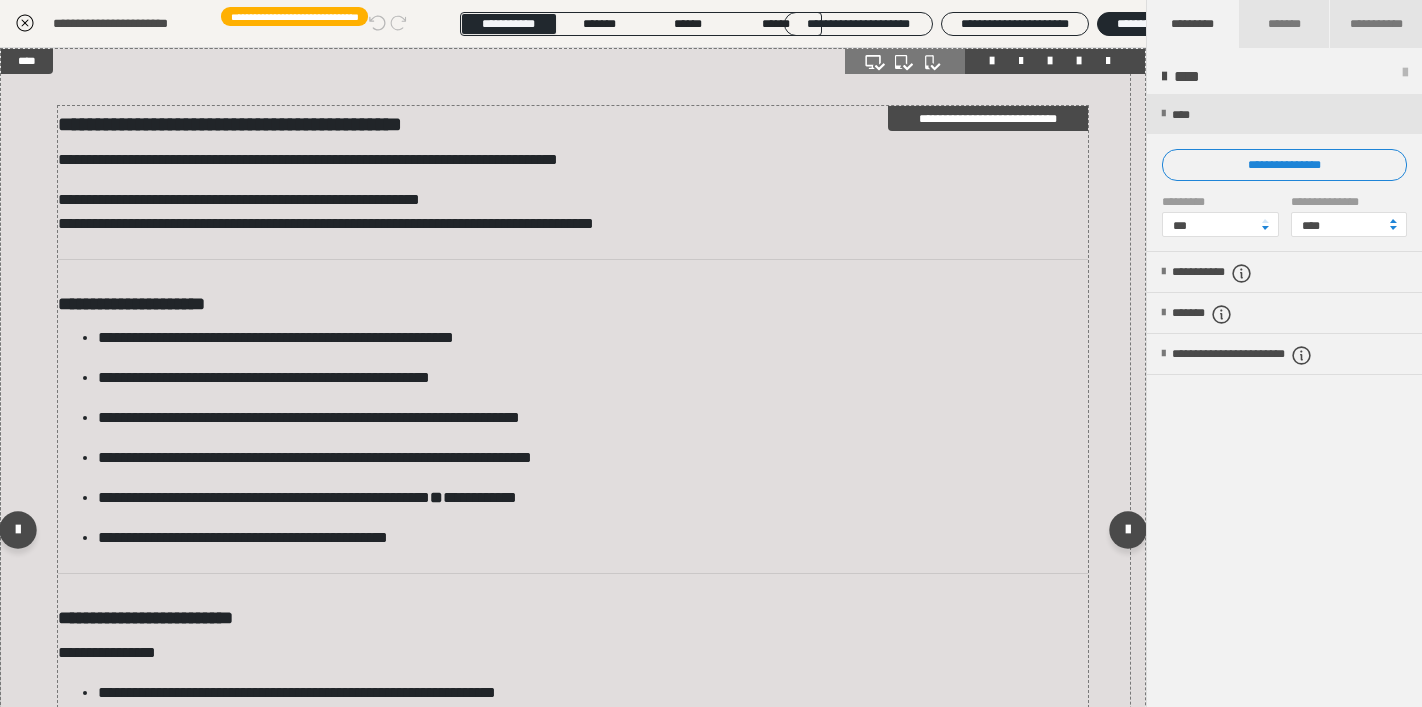 click on "**********" at bounding box center (573, 123) 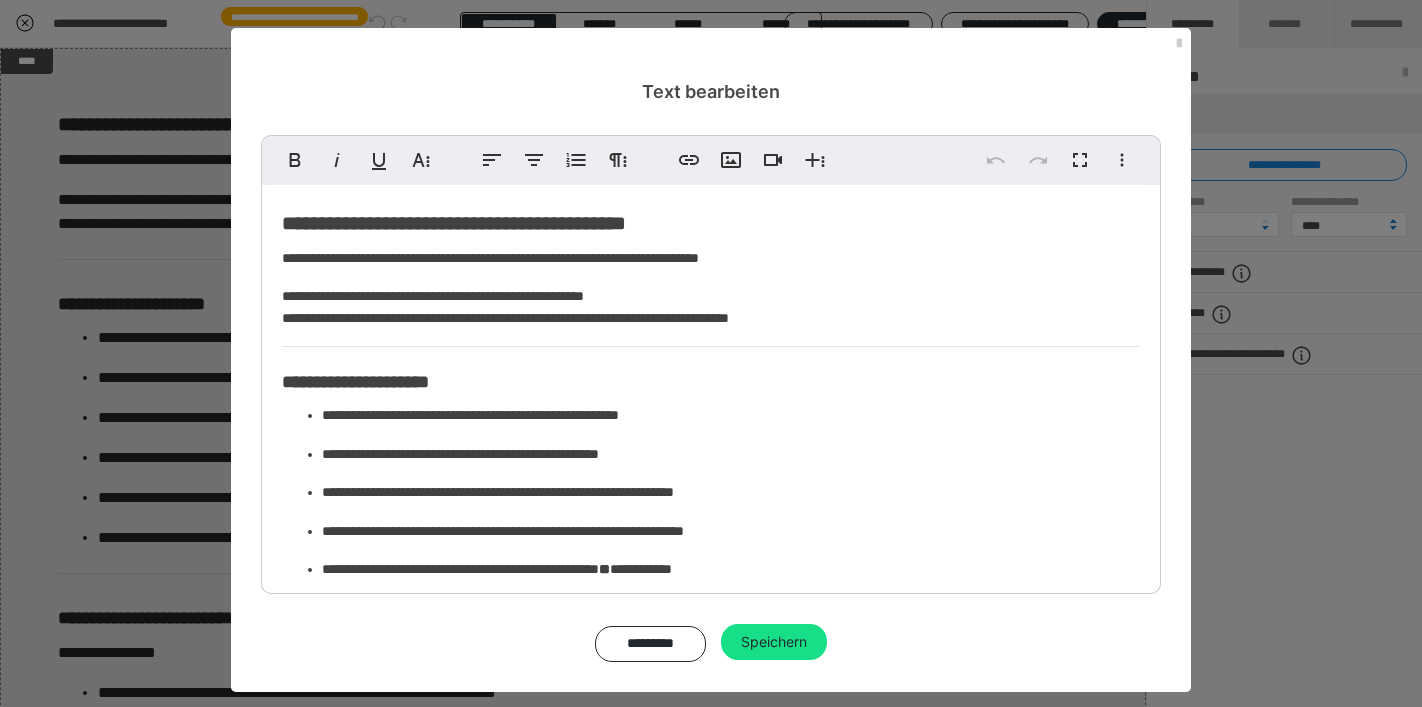 click on "**********" at bounding box center (711, 222) 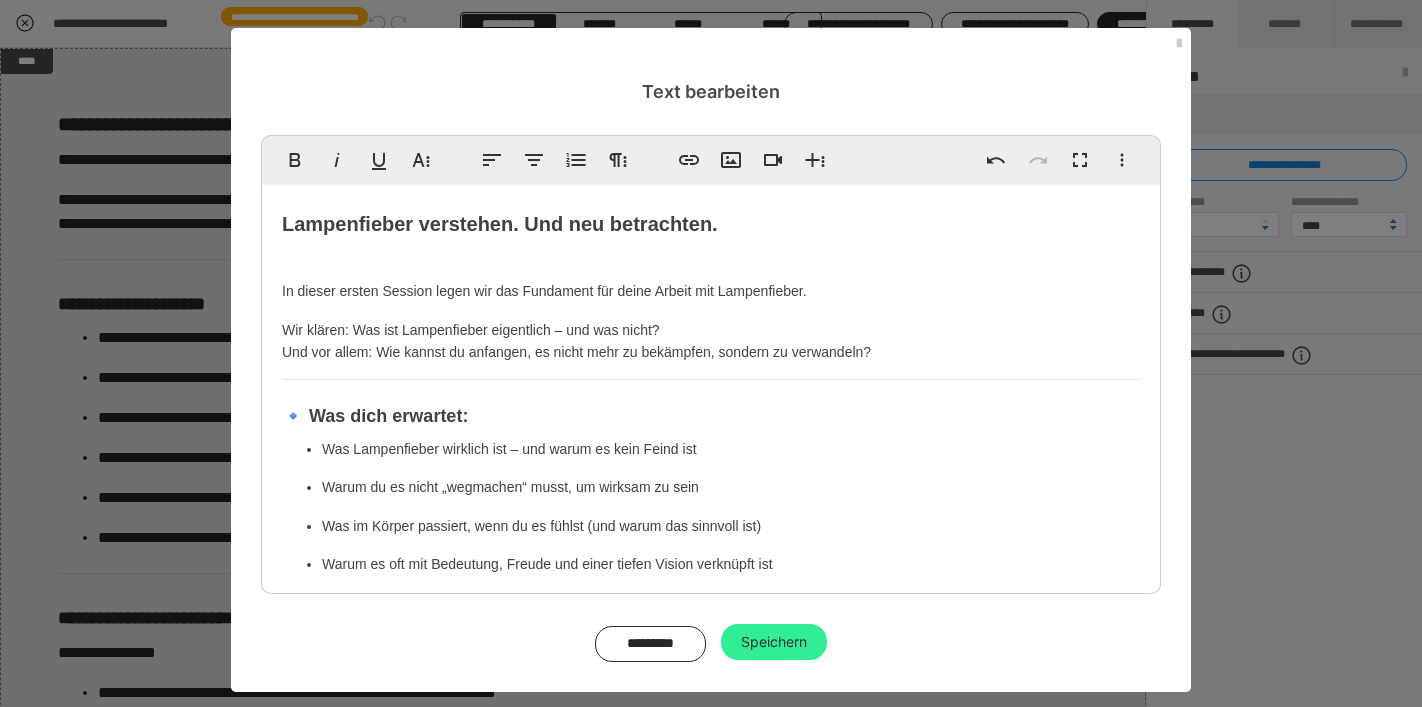 click on "Speichern" at bounding box center (774, 642) 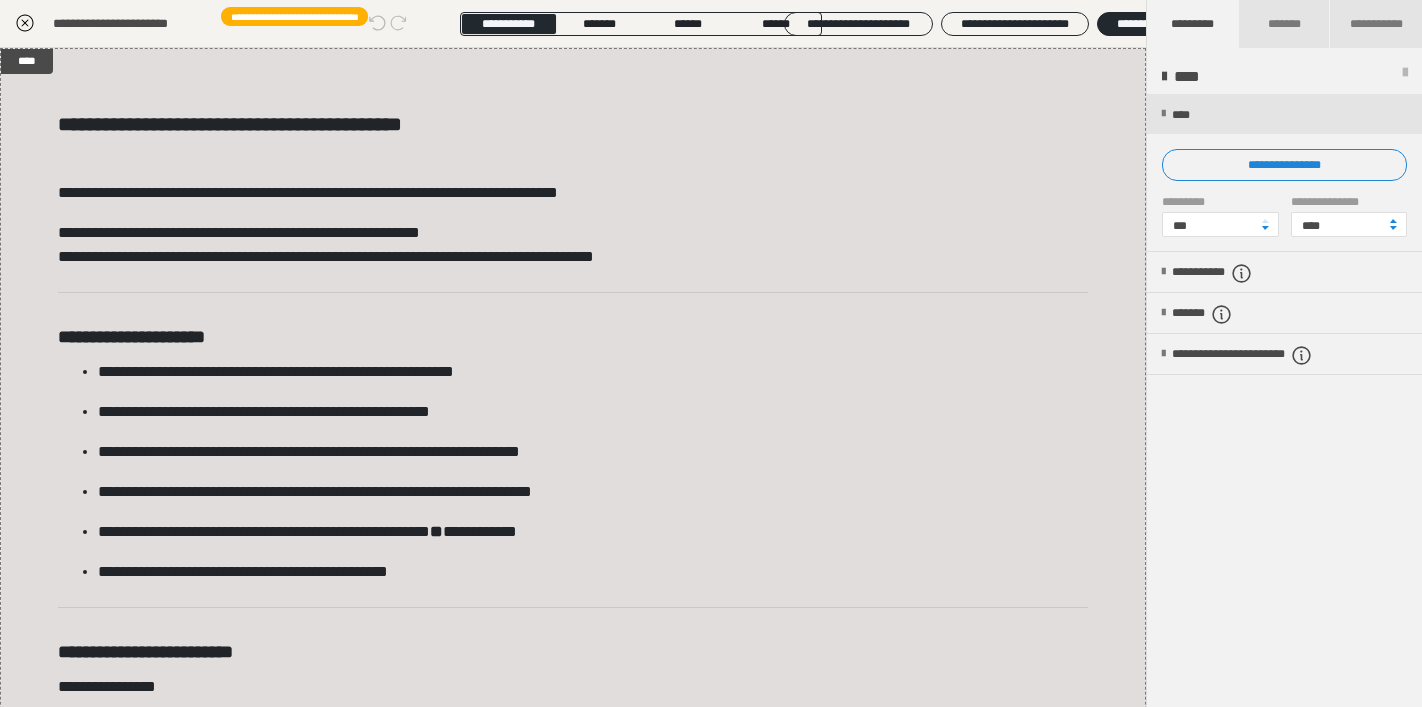 click 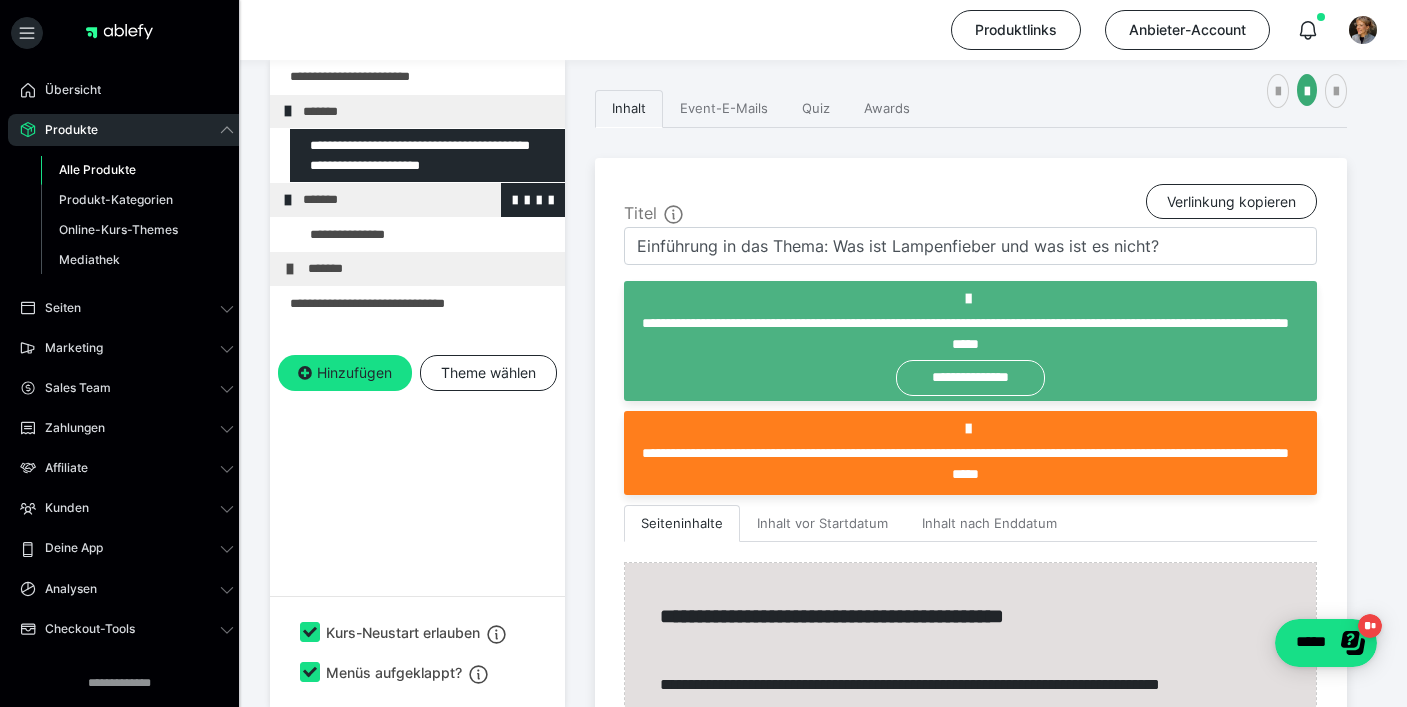 click on "*******" at bounding box center [426, 200] 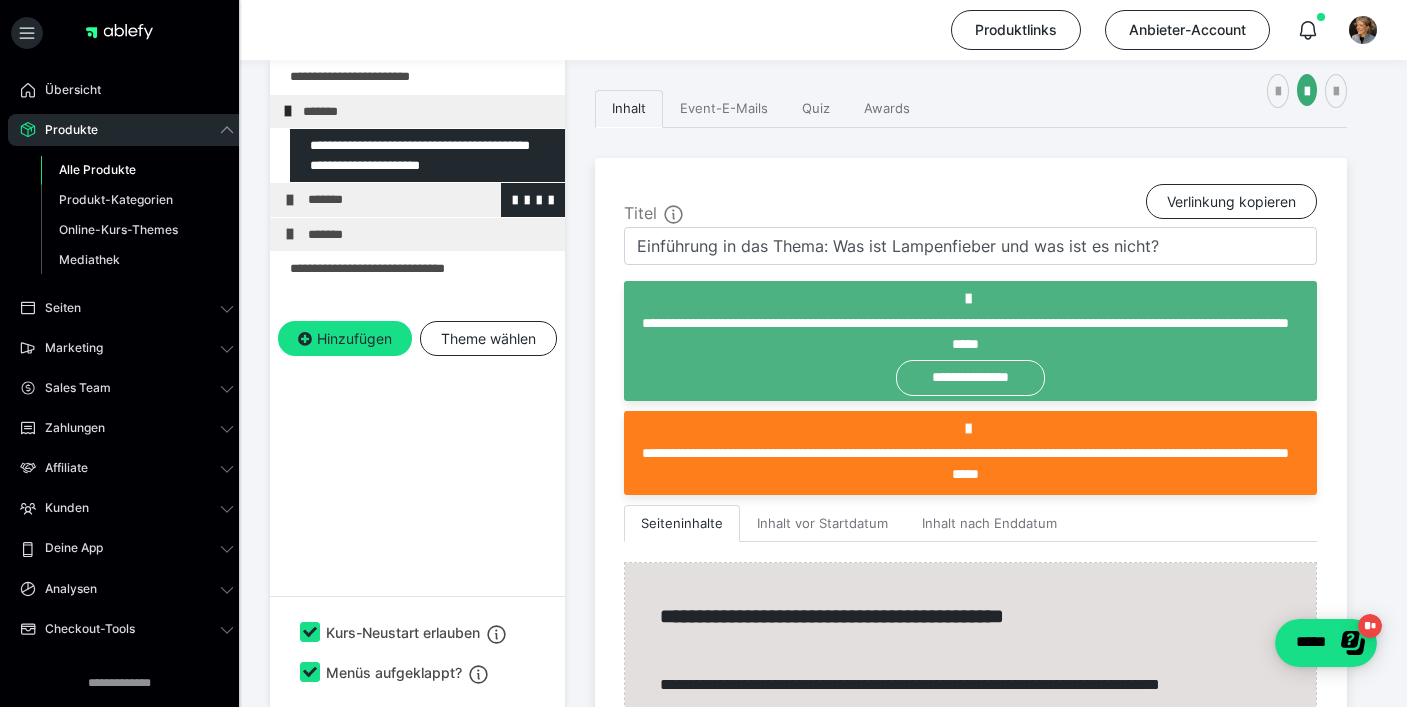 click on "*******" at bounding box center (431, 200) 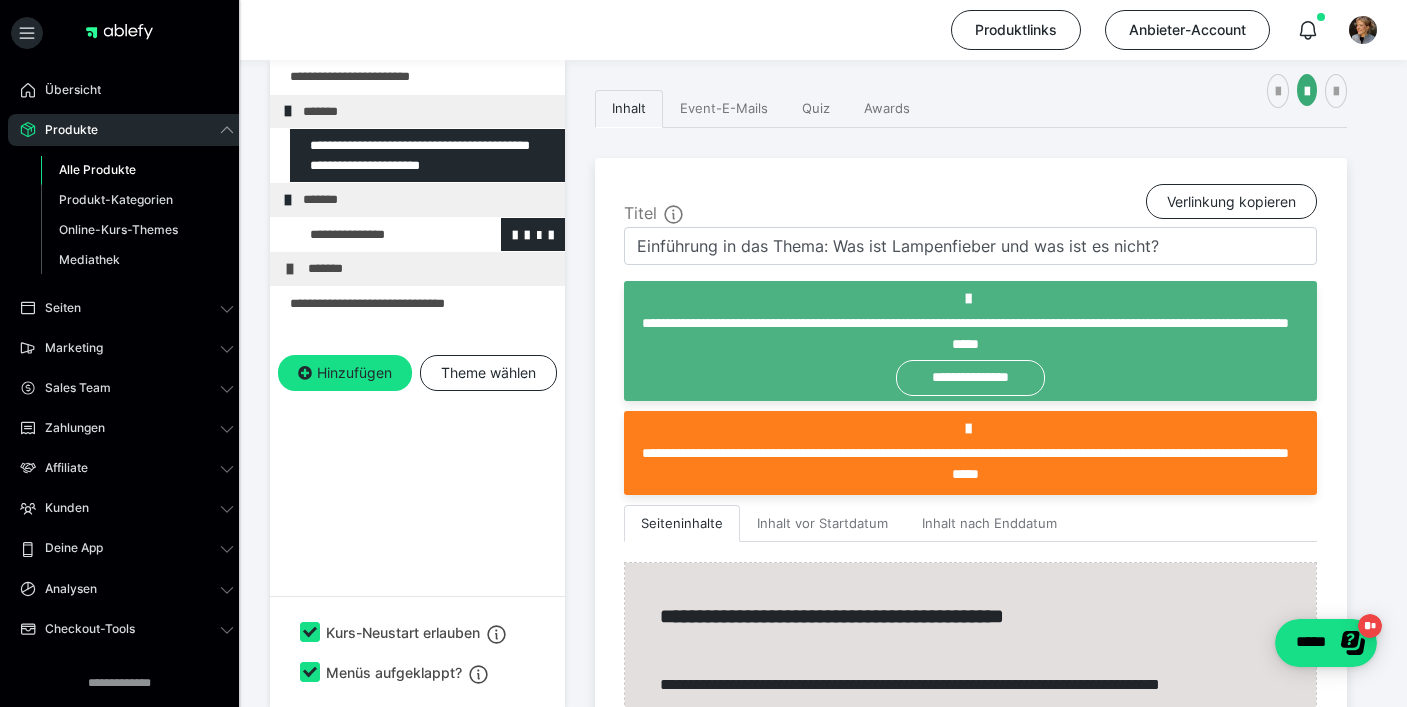 click at bounding box center [375, 235] 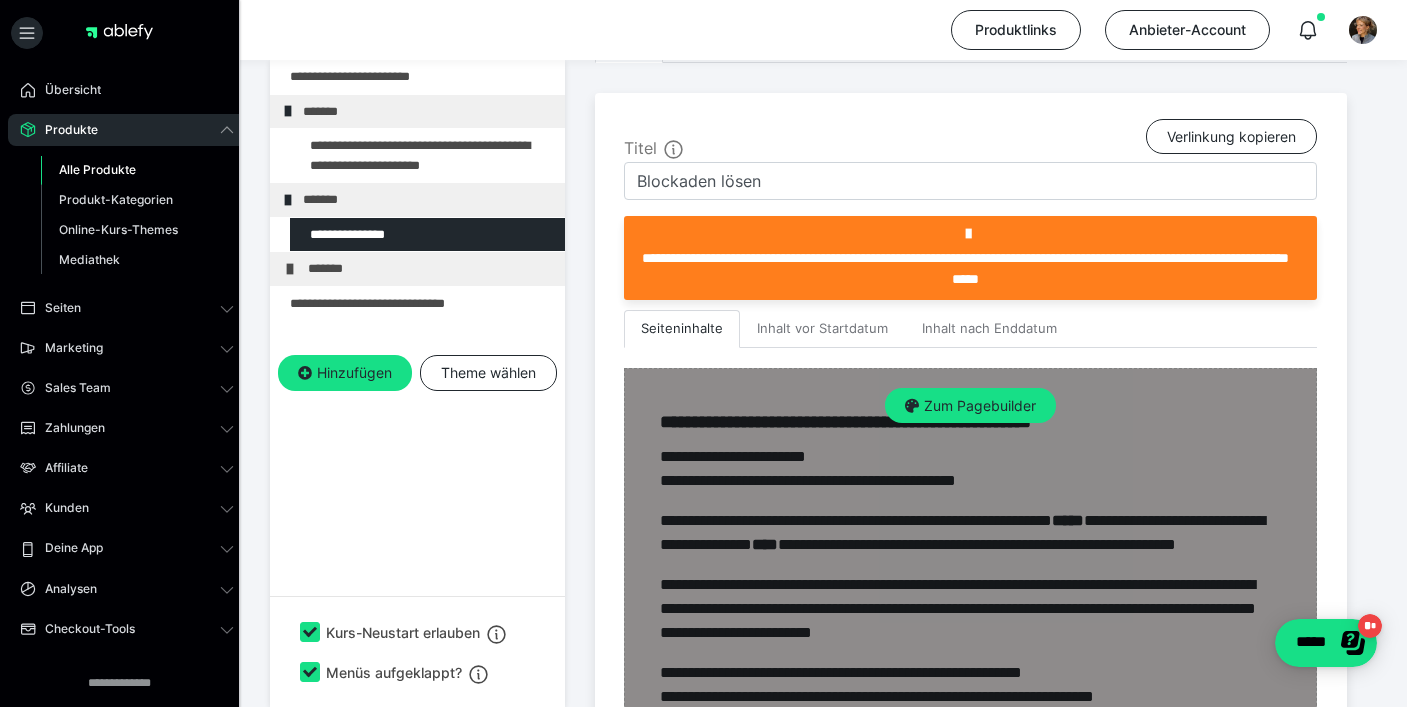 scroll, scrollTop: 422, scrollLeft: 0, axis: vertical 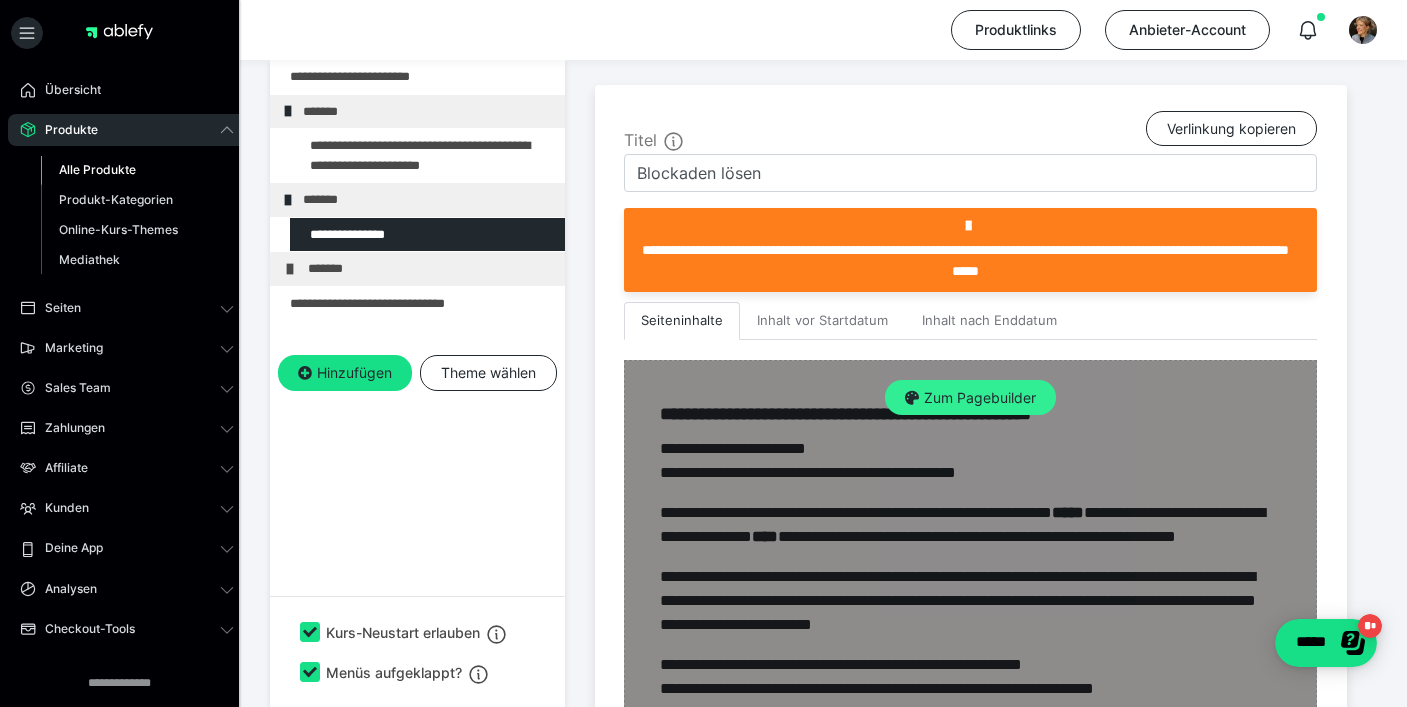 click on "Zum Pagebuilder" at bounding box center [970, 398] 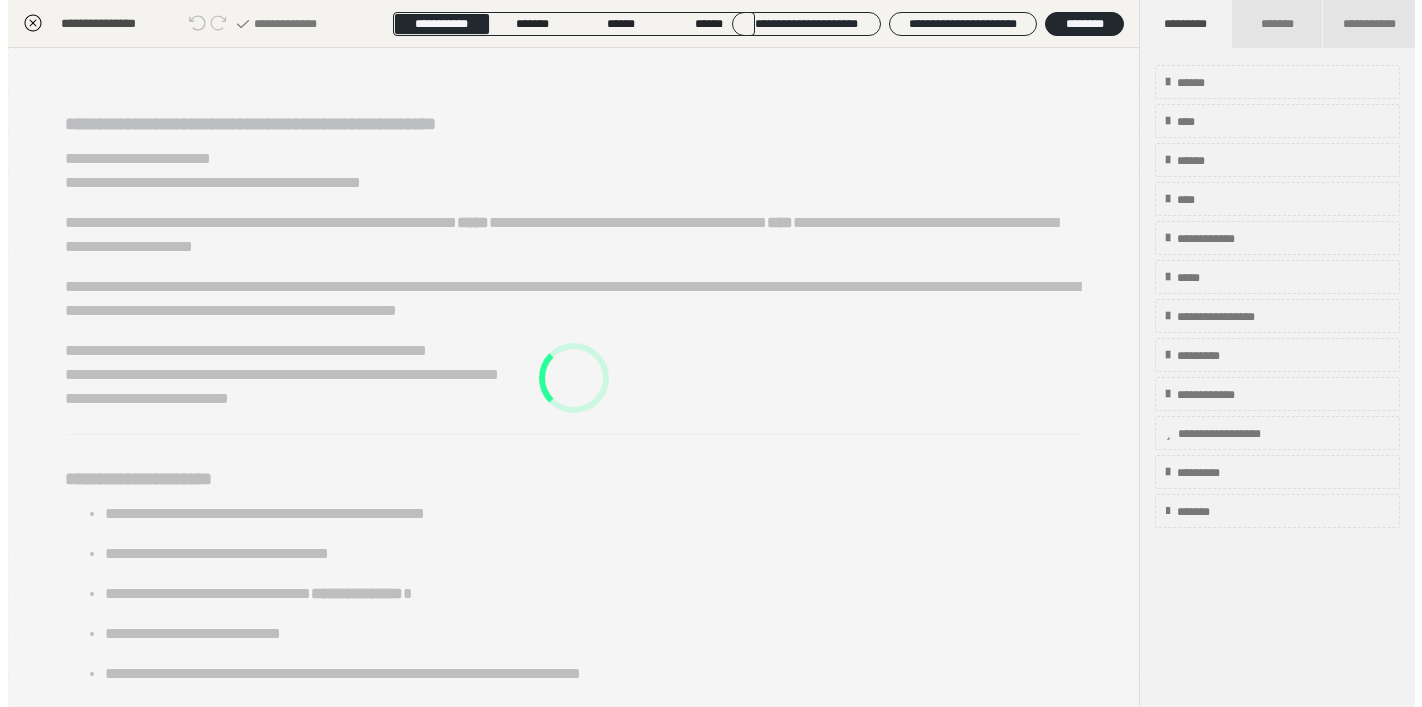 scroll, scrollTop: 349, scrollLeft: 0, axis: vertical 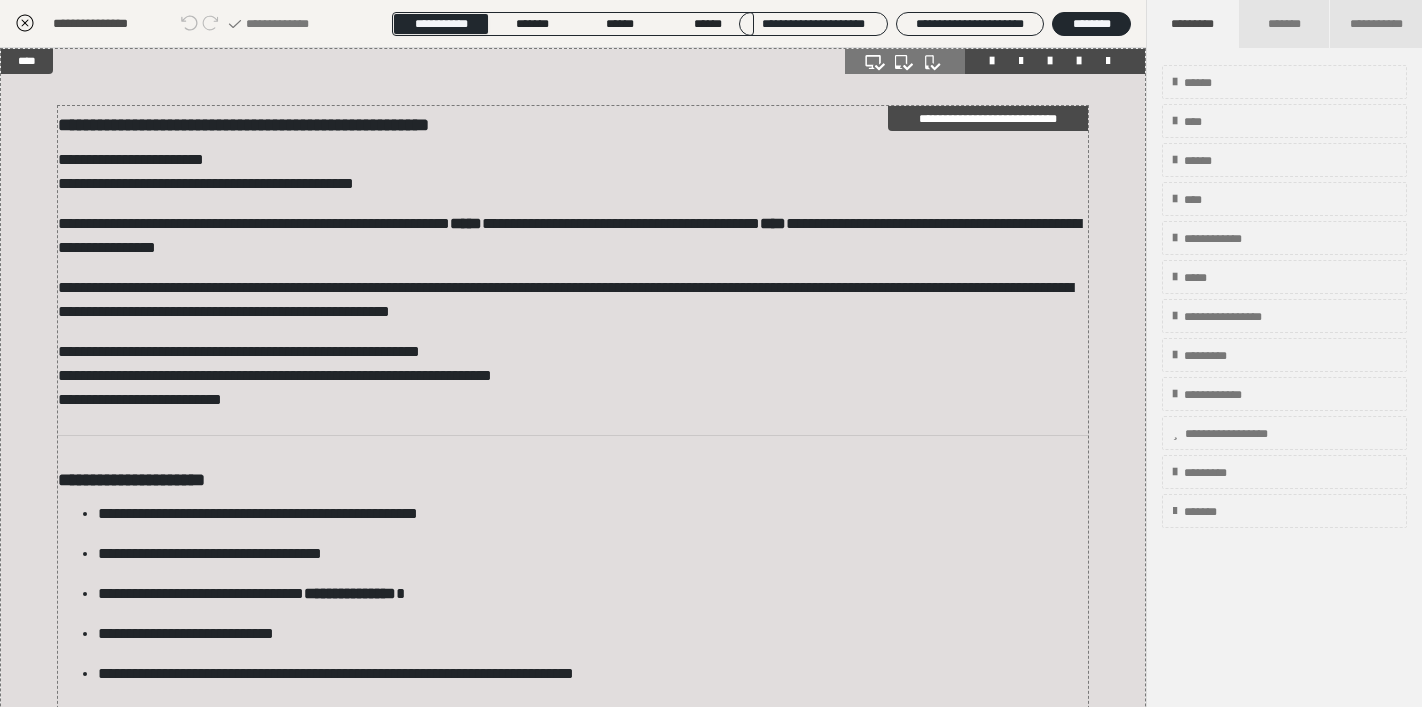 click on "**********" at bounding box center (573, 123) 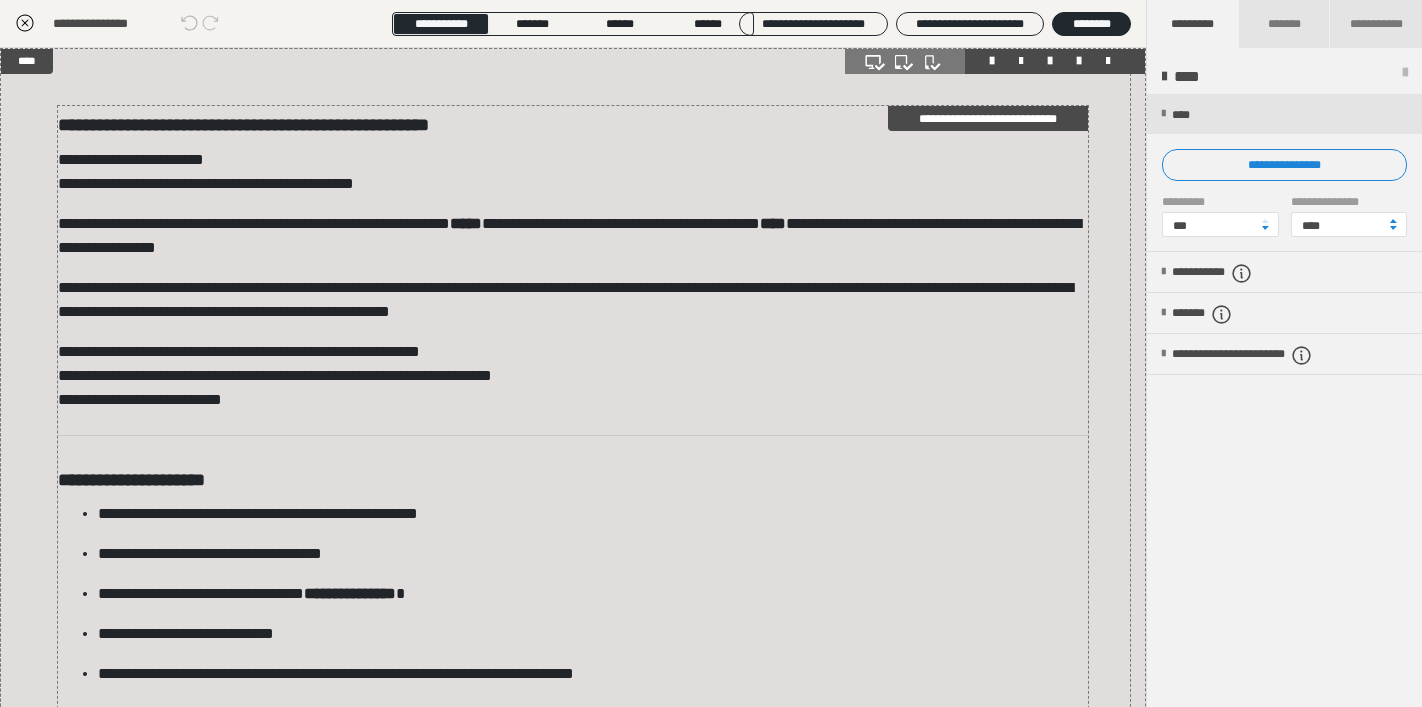 click on "**********" at bounding box center [573, 123] 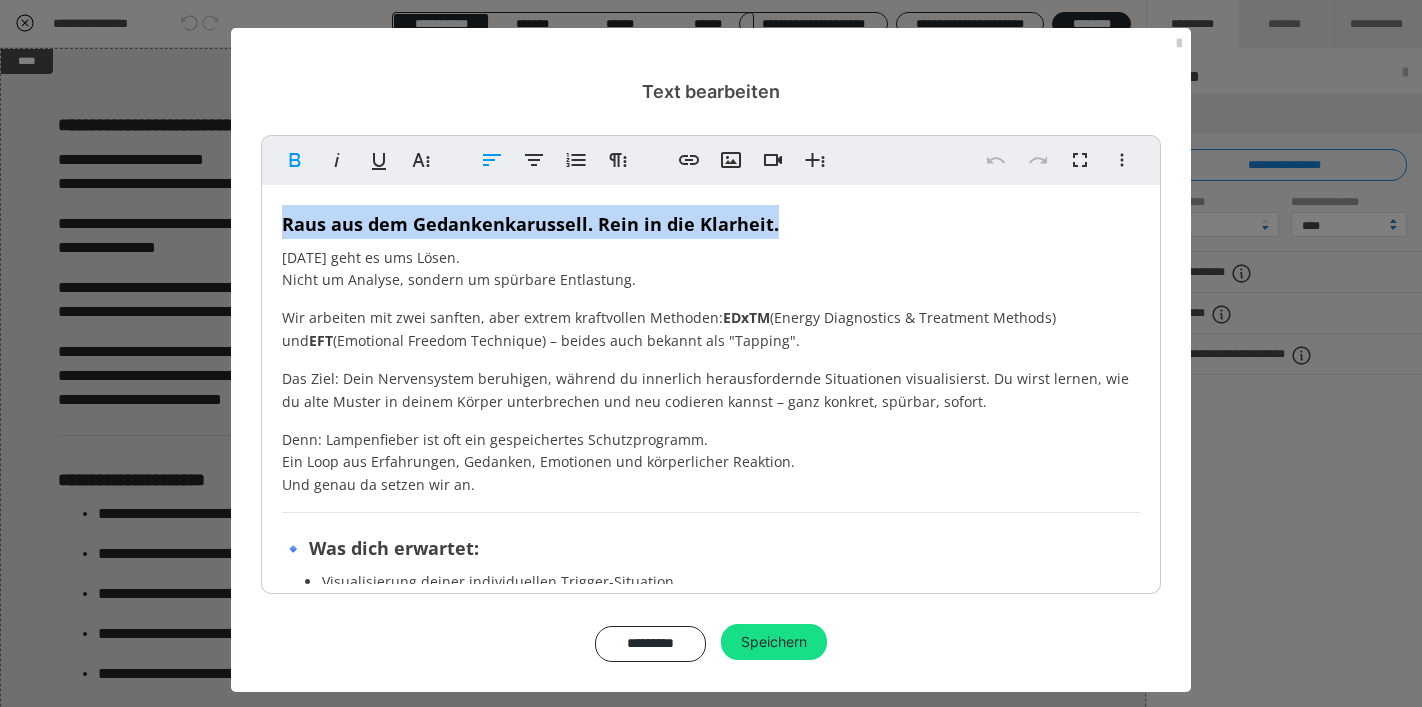 drag, startPoint x: 776, startPoint y: 219, endPoint x: 266, endPoint y: 216, distance: 510.00882 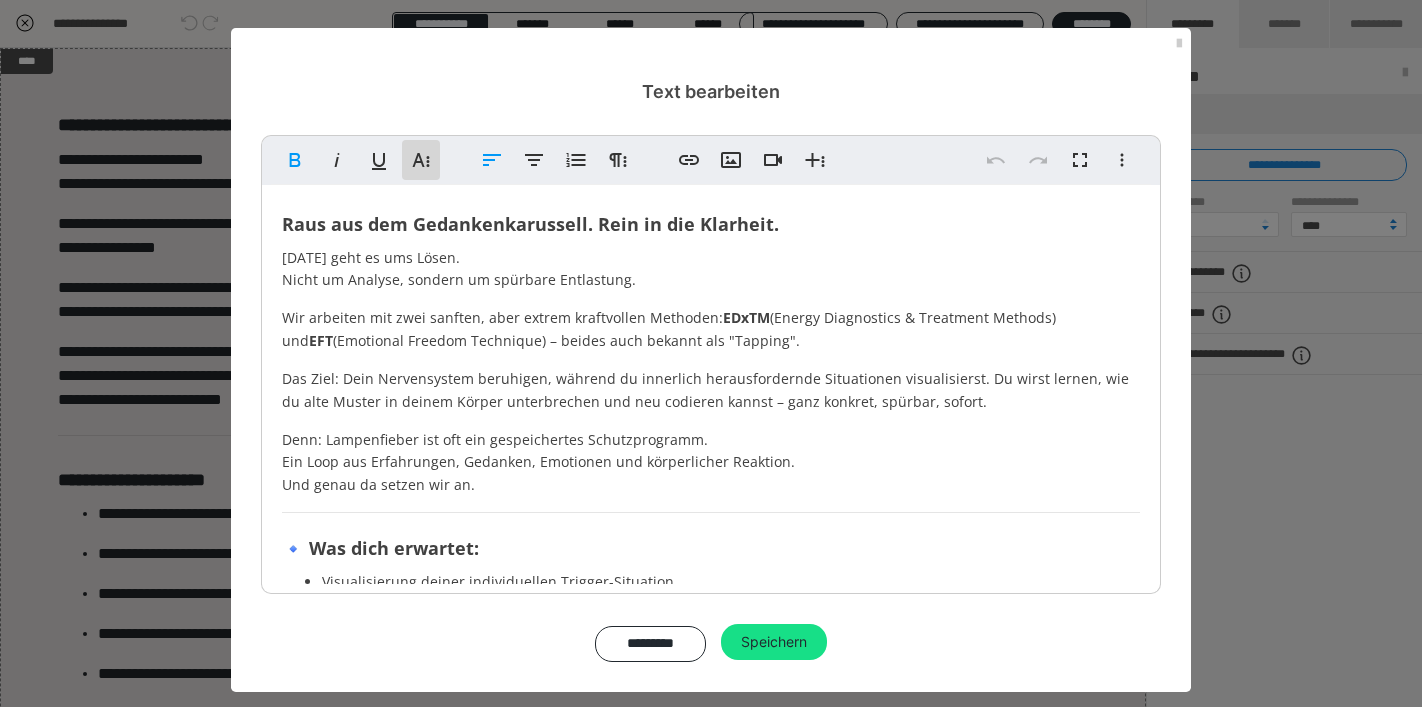 click 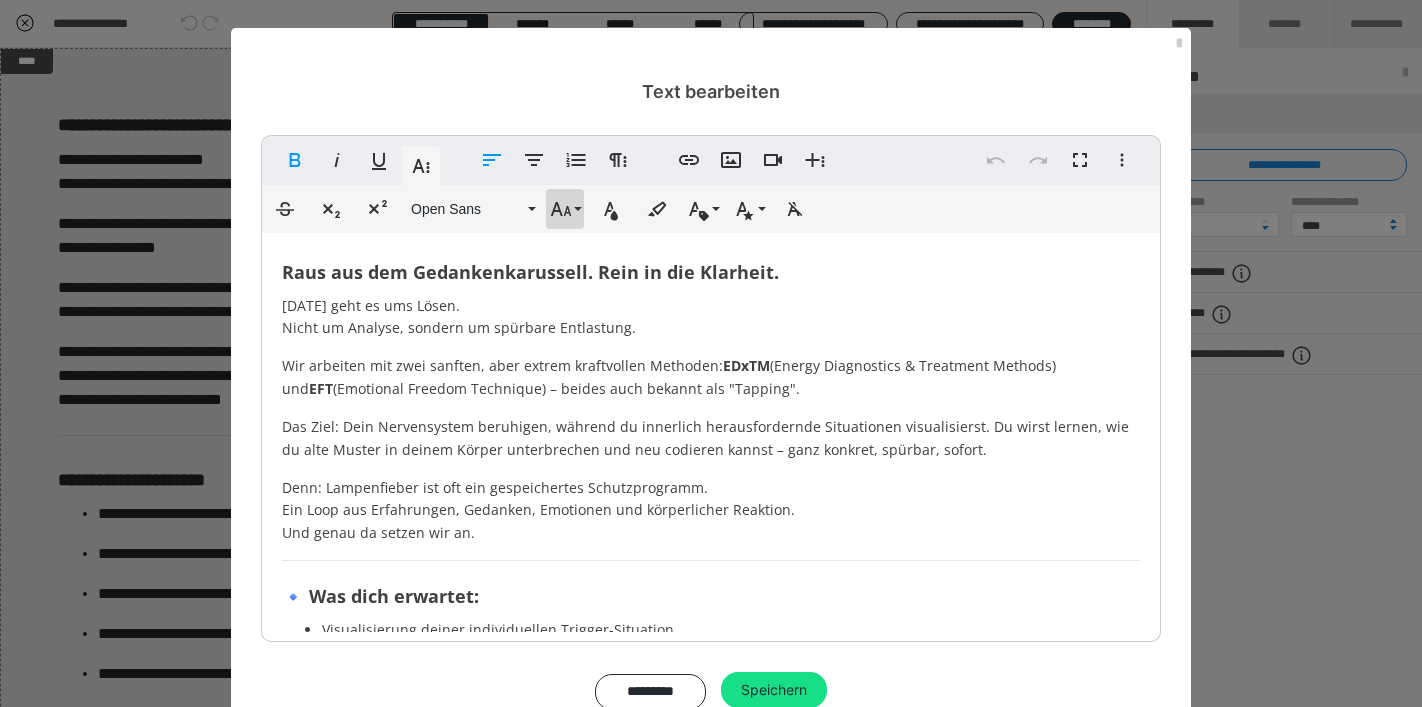 click on "Schriftgröße" at bounding box center [565, 209] 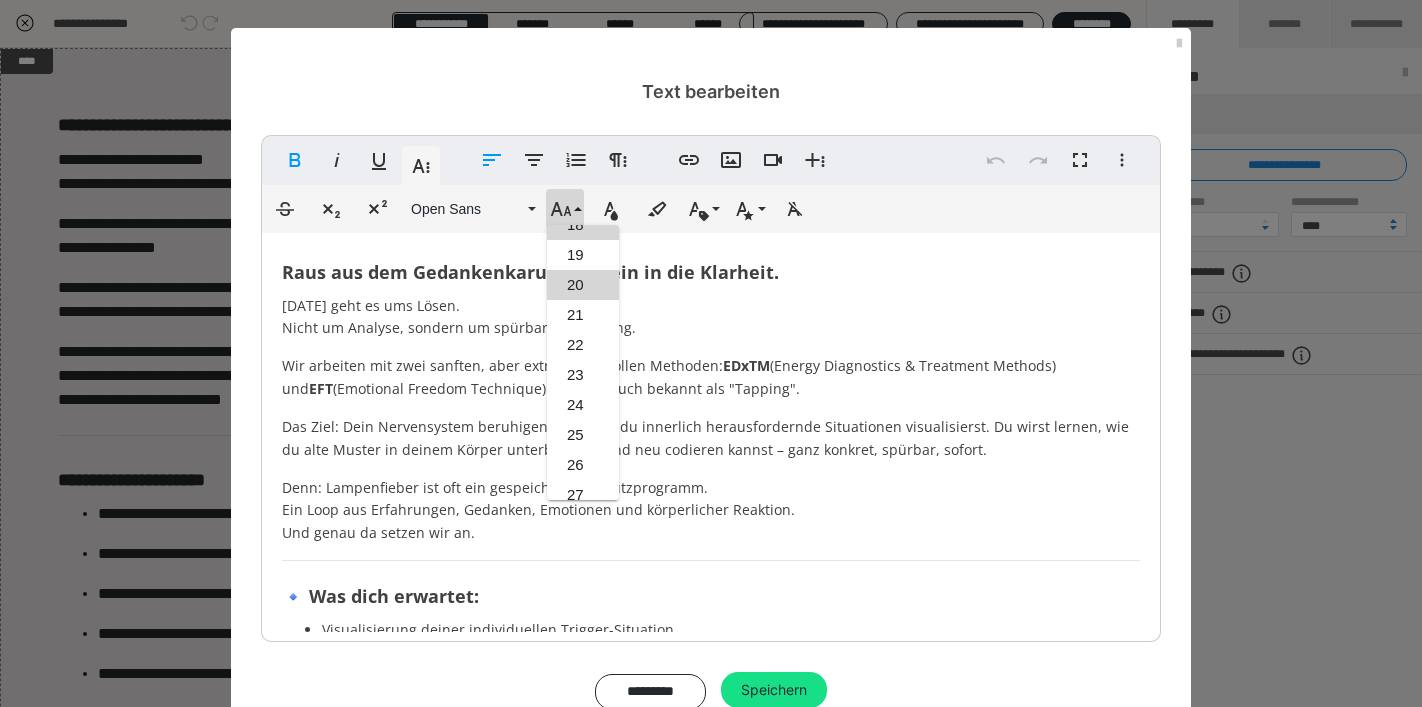 click on "20" at bounding box center [583, 285] 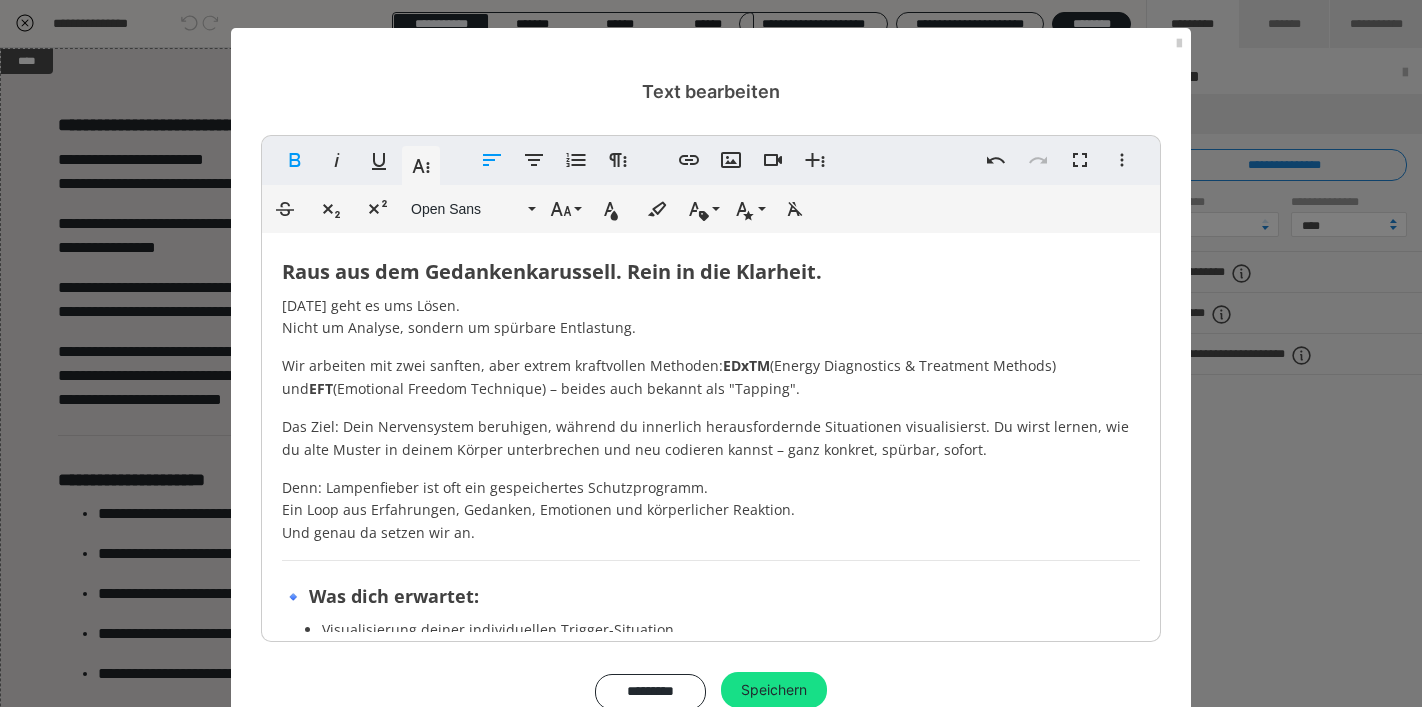 click on "[DATE] geht es ums Lösen. Nicht um Analyse, sondern um spürbare Entlastung." at bounding box center (711, 317) 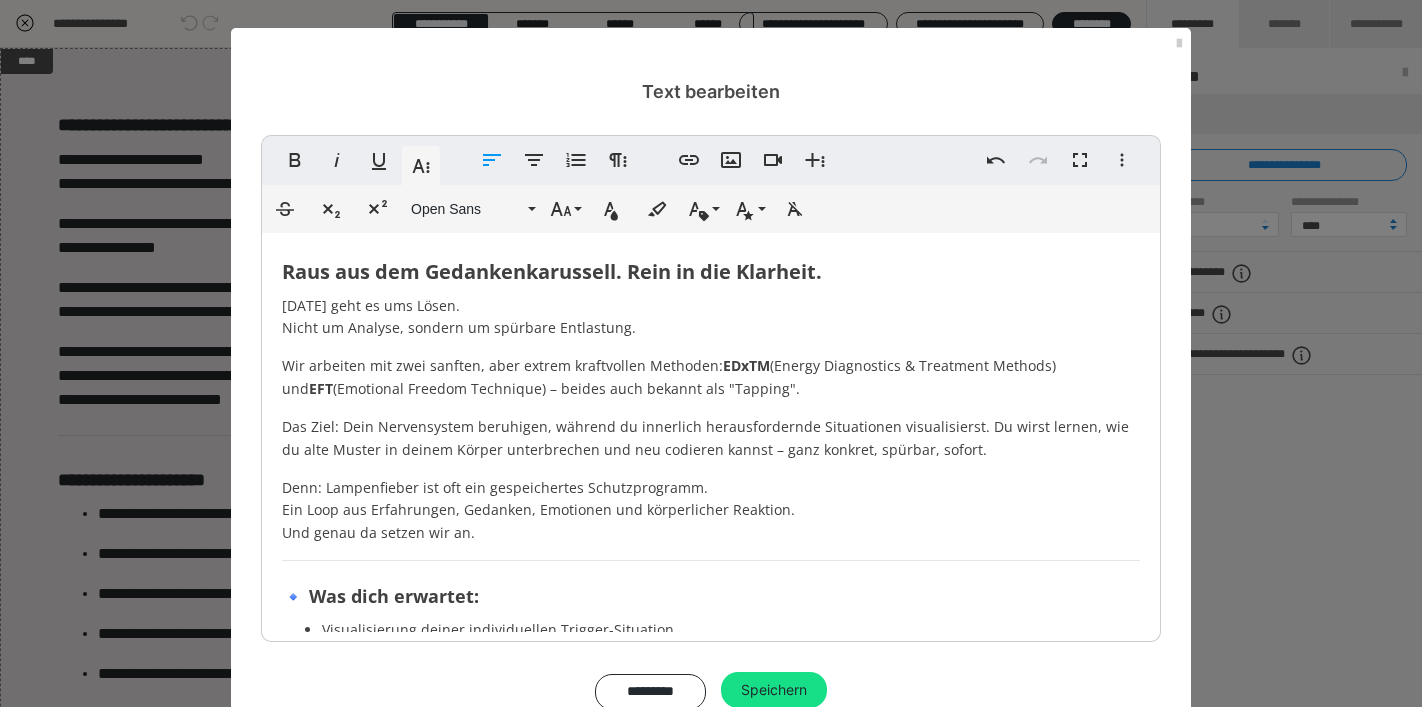 click on "[DATE] geht es ums Lösen. Nicht um Analyse, sondern um spürbare Entlastung." at bounding box center (459, 316) 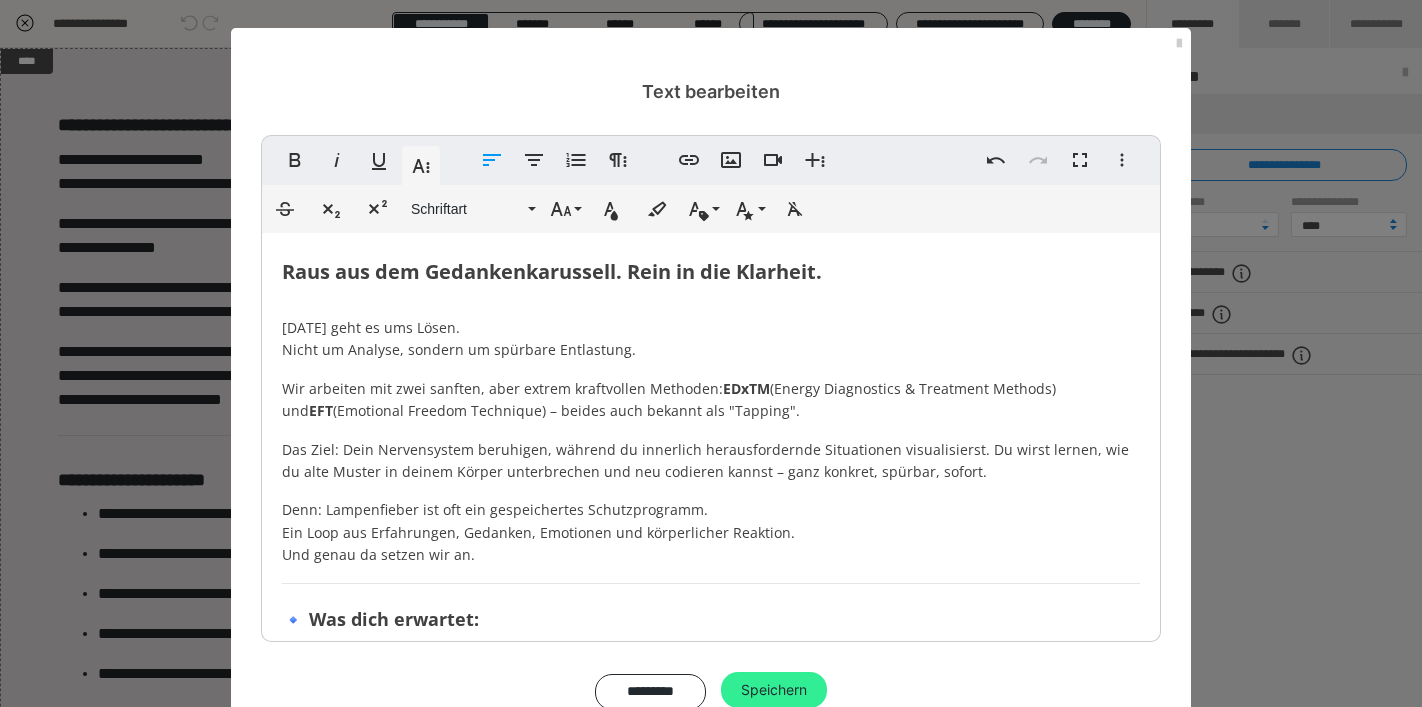 click on "Speichern" at bounding box center (774, 690) 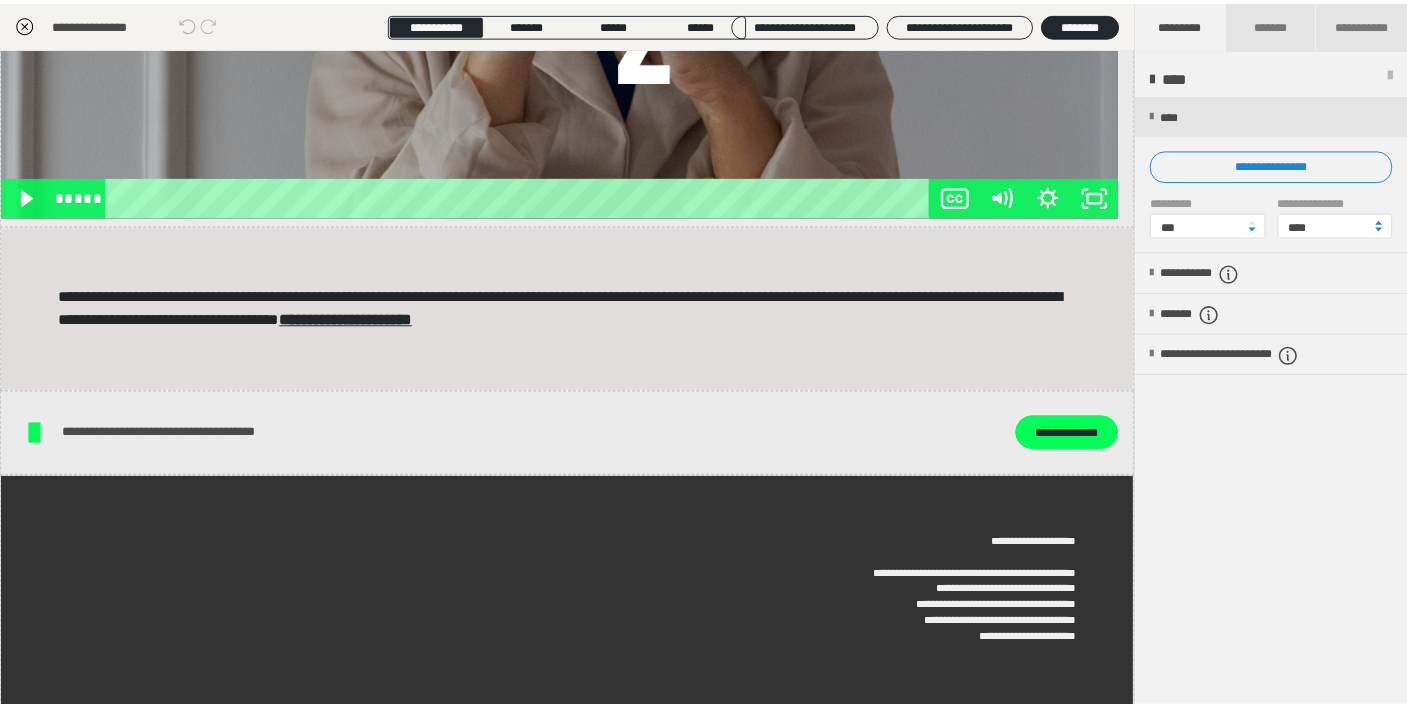 scroll, scrollTop: 2090, scrollLeft: 0, axis: vertical 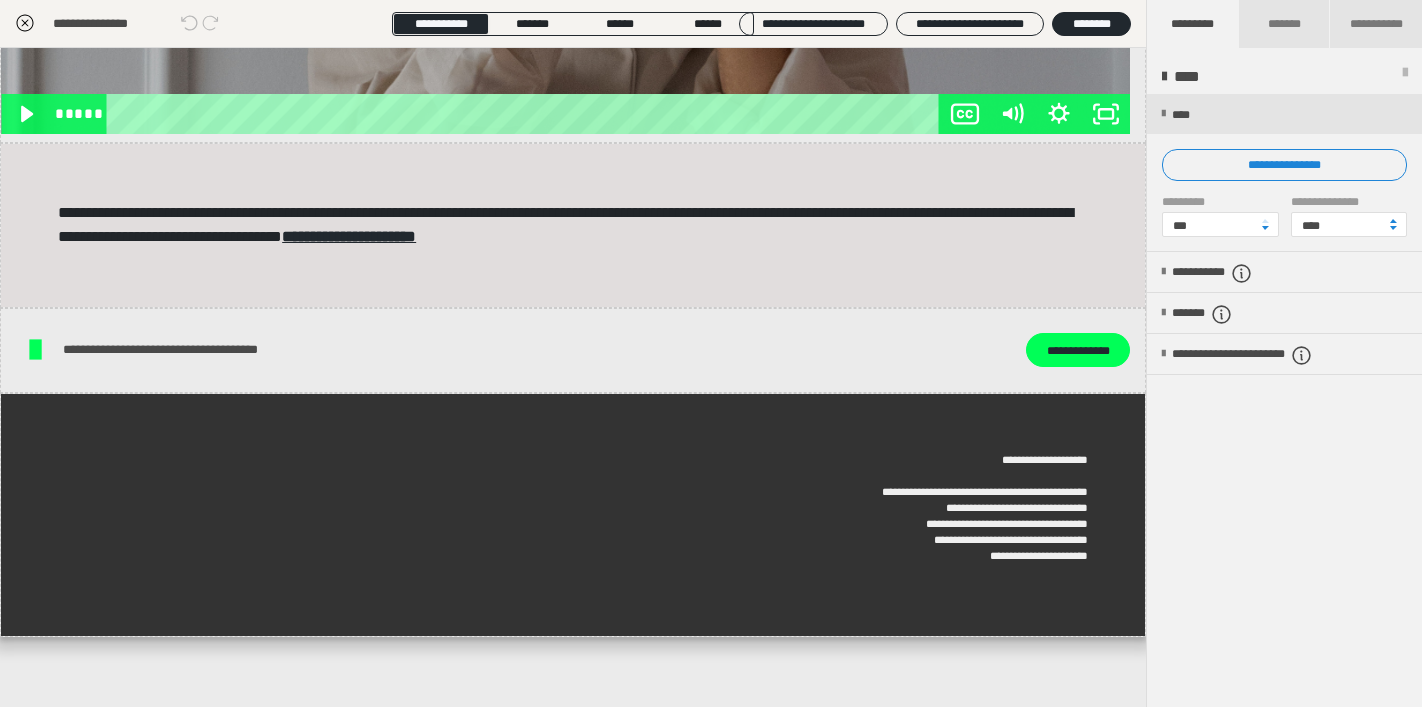 click 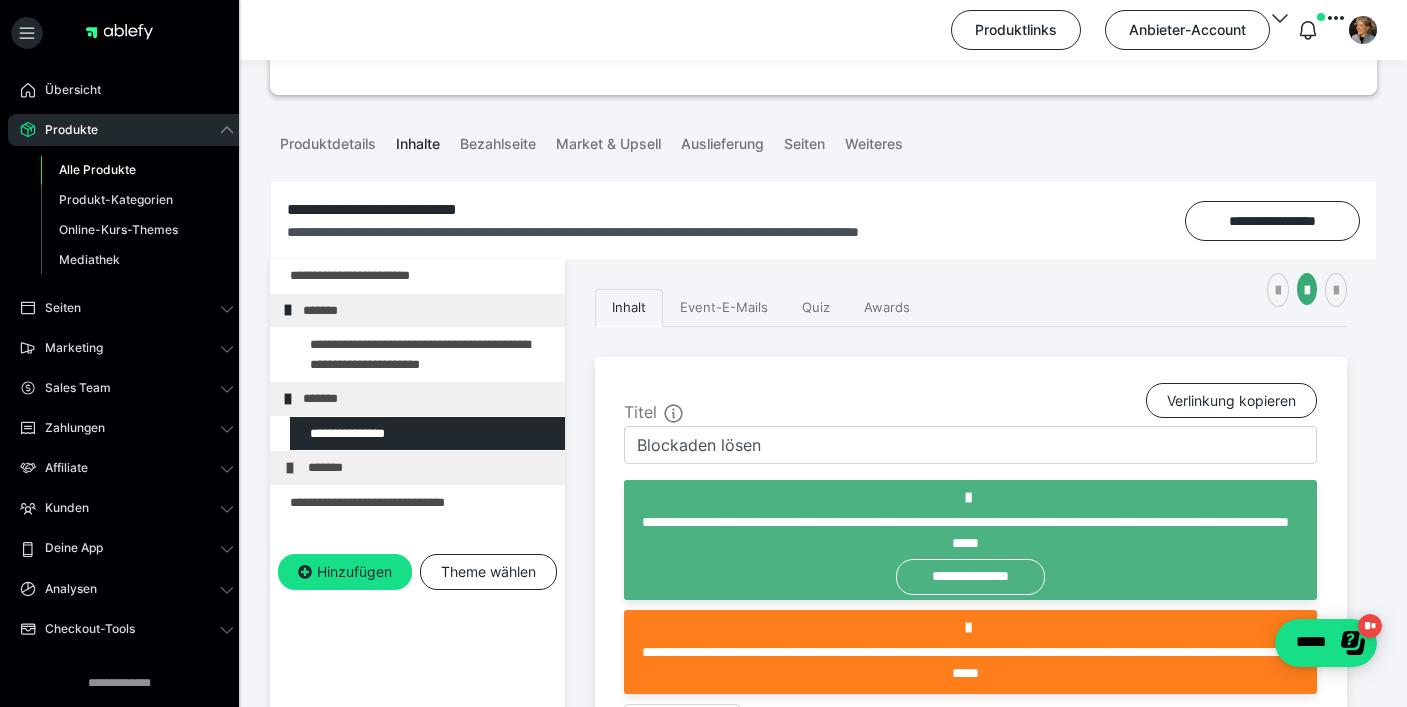 scroll, scrollTop: 141, scrollLeft: 0, axis: vertical 